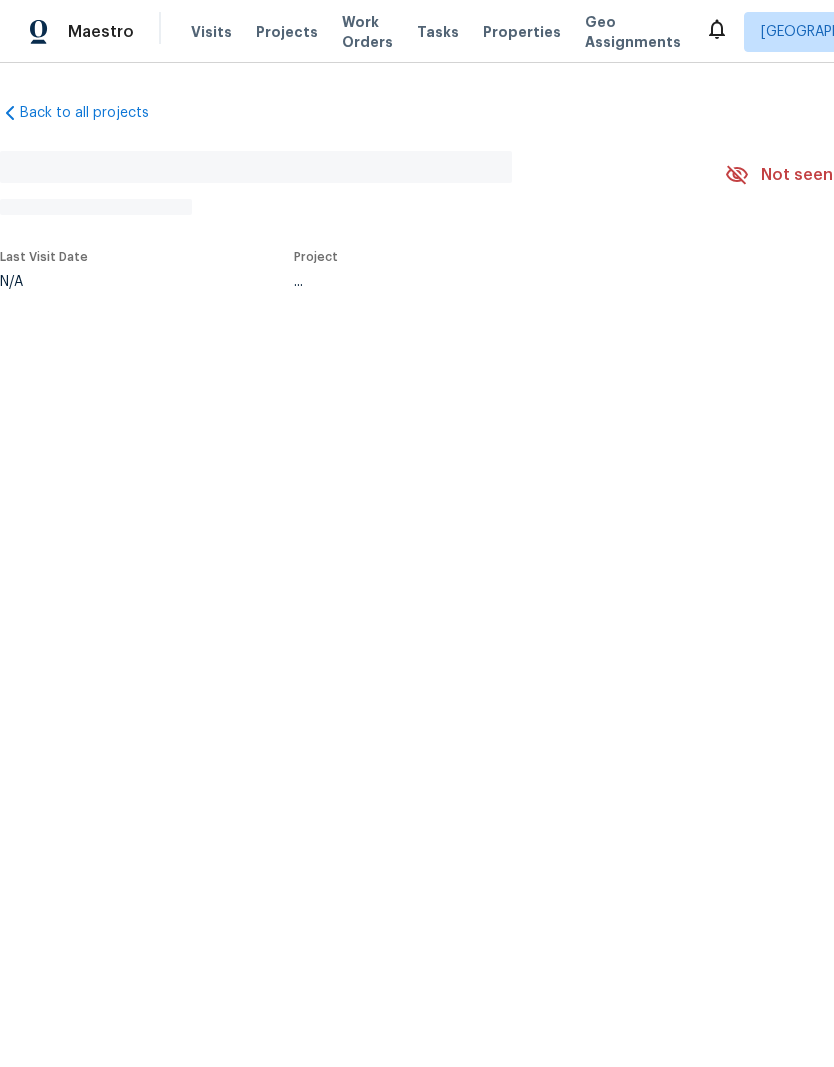 scroll, scrollTop: 0, scrollLeft: 0, axis: both 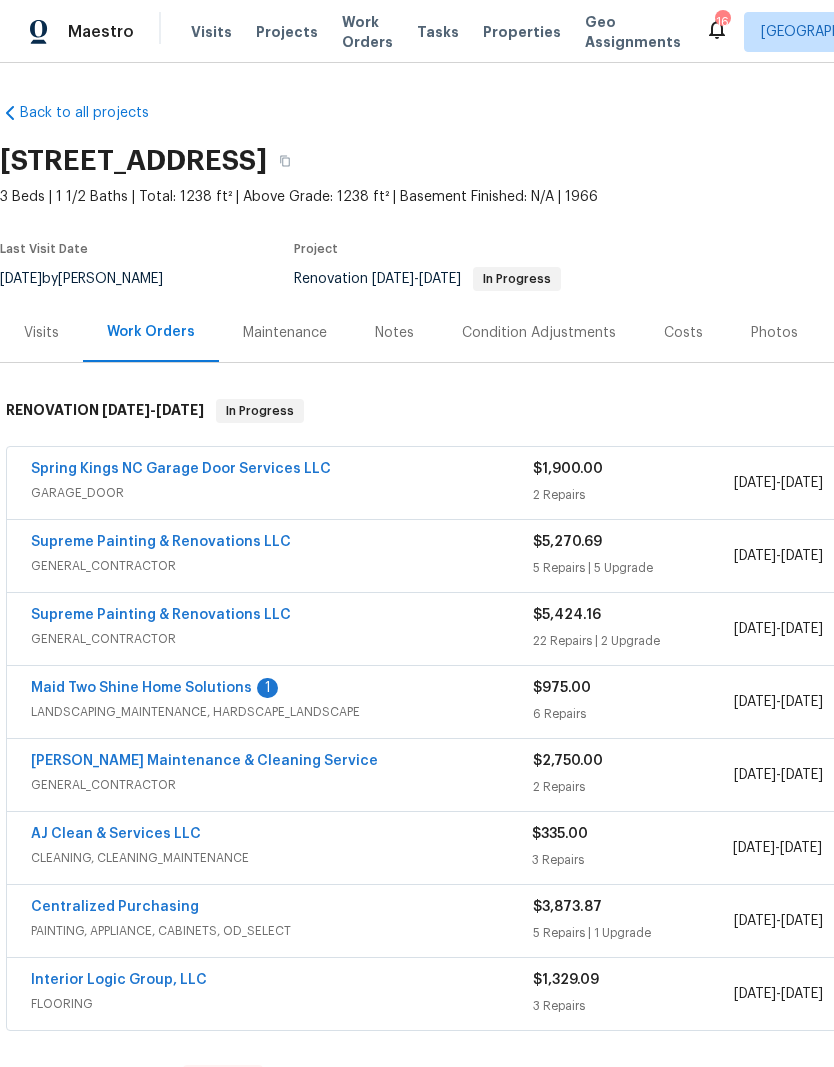 click on "Spring Kings NC Garage Door Services LLC" at bounding box center [181, 469] 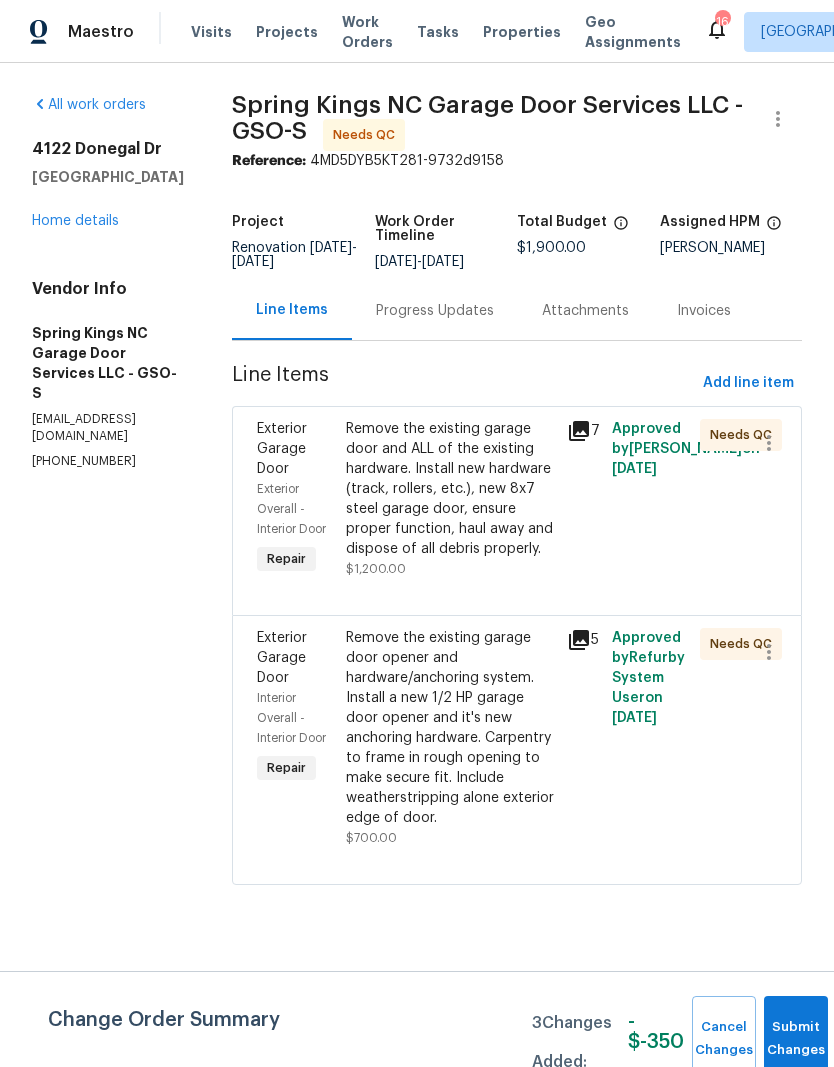 click on "Remove the existing garage door opener and hardware/anchoring system. Install a new 1/2 HP garage door opener and it's new anchoring hardware. Carpentry to frame in rough opening to make secure fit. Include weatherstripping alone exterior edge of door." at bounding box center [451, 728] 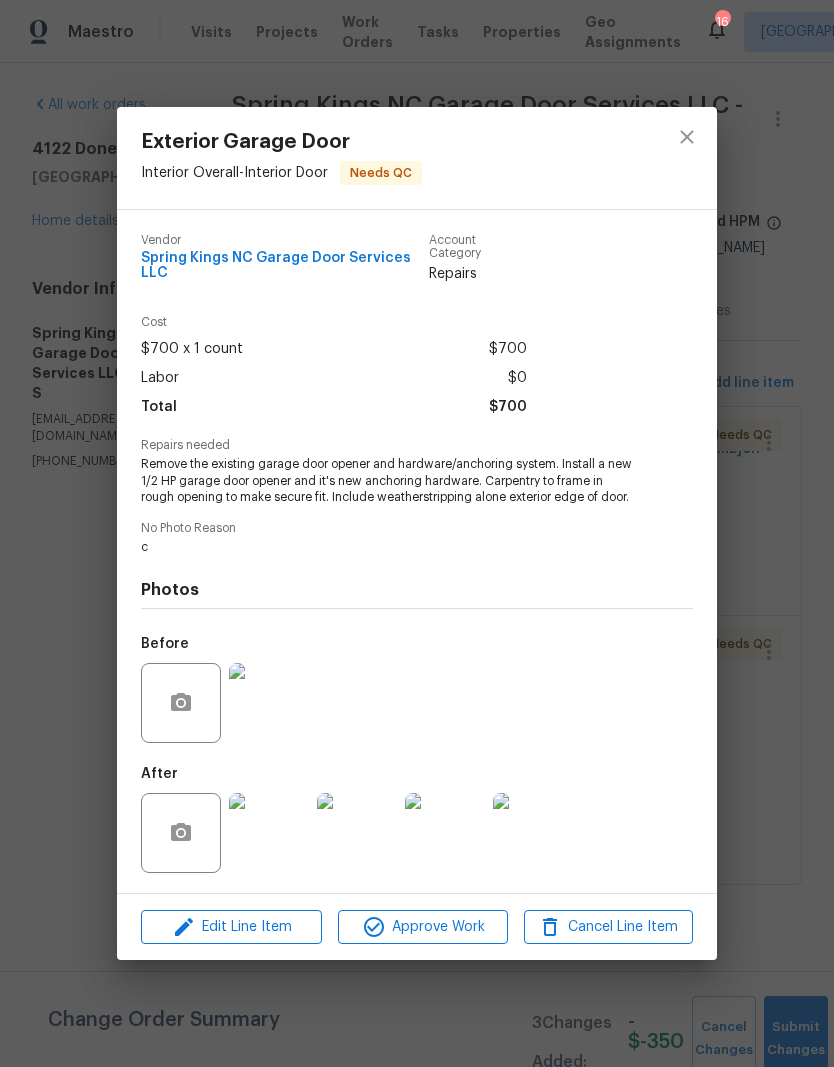click at bounding box center (269, 833) 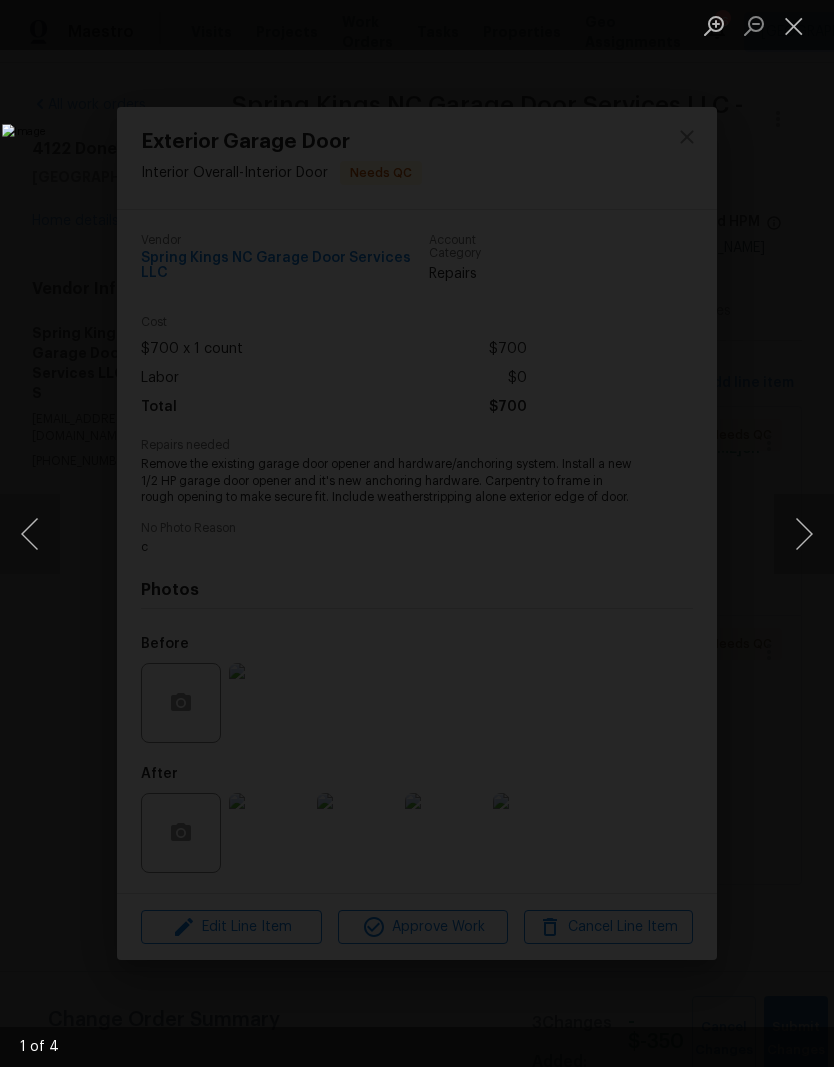 click at bounding box center [804, 534] 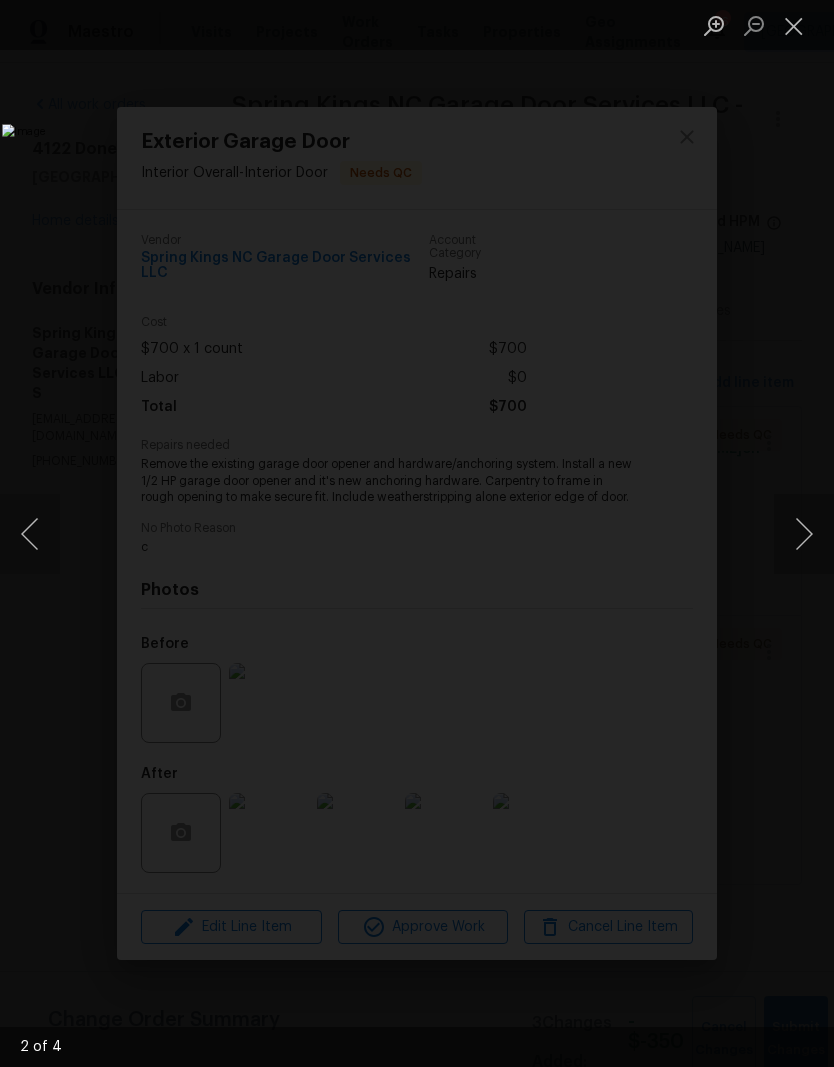 click at bounding box center [804, 534] 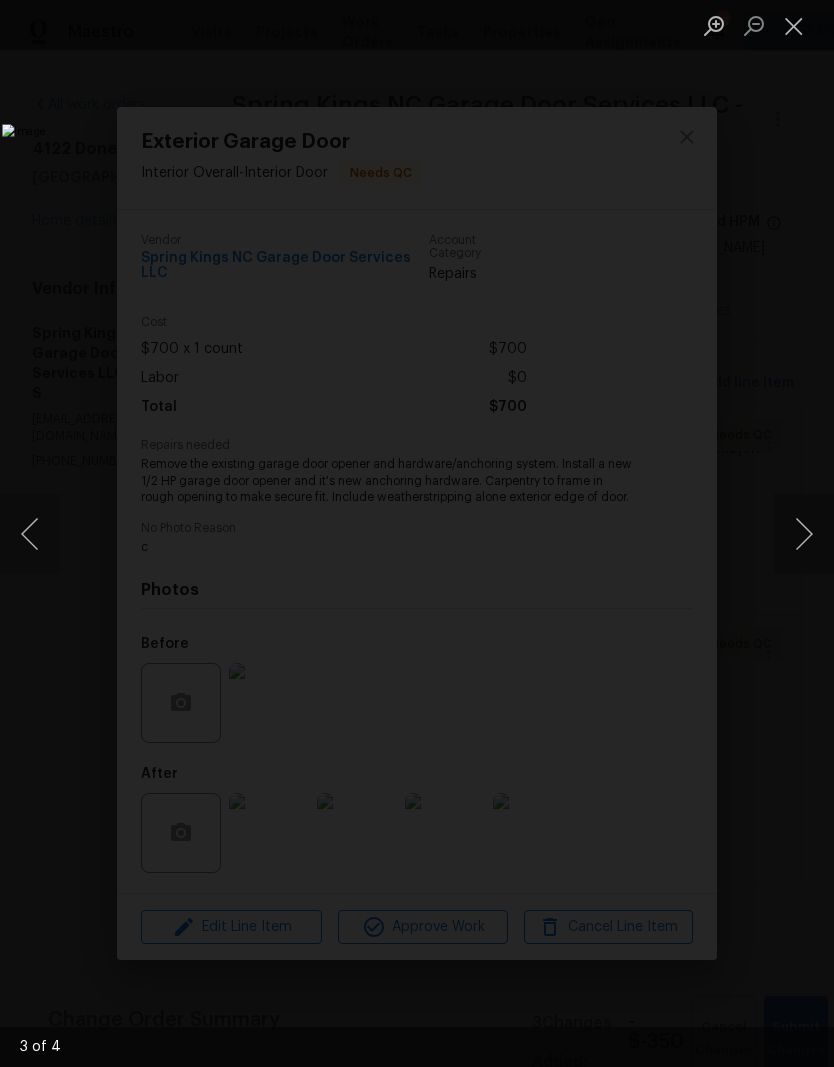 click at bounding box center [804, 534] 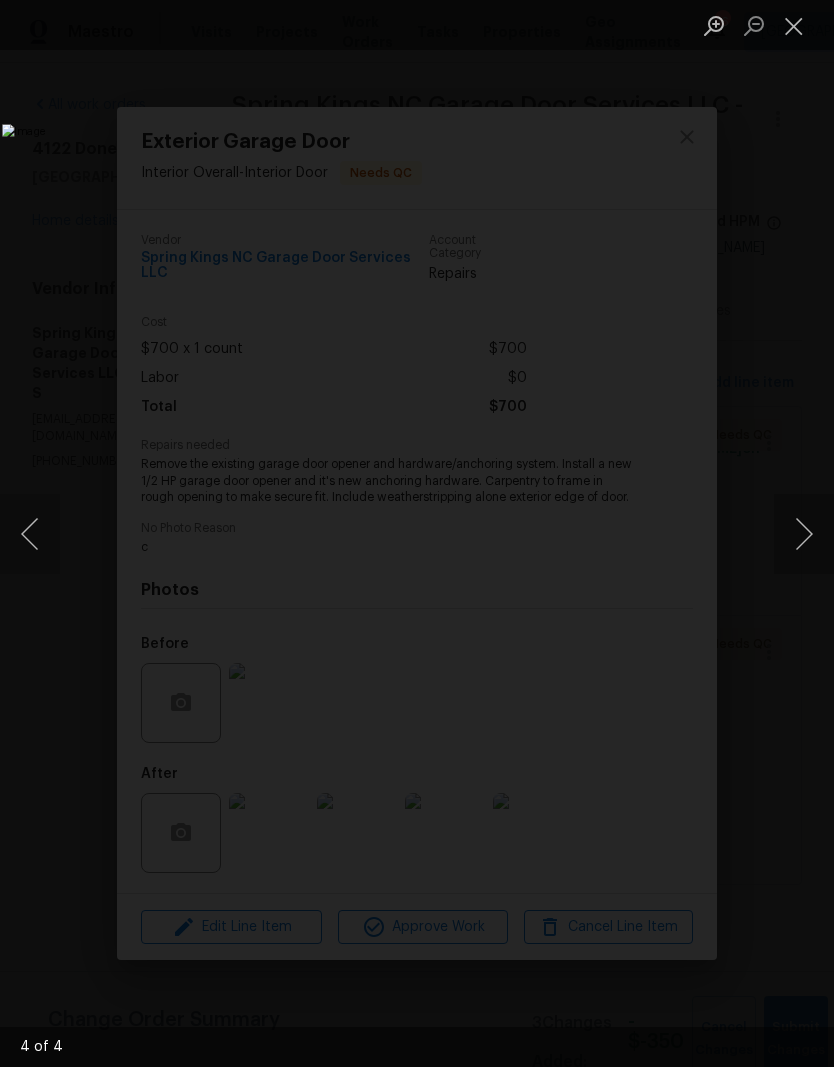 click at bounding box center [804, 534] 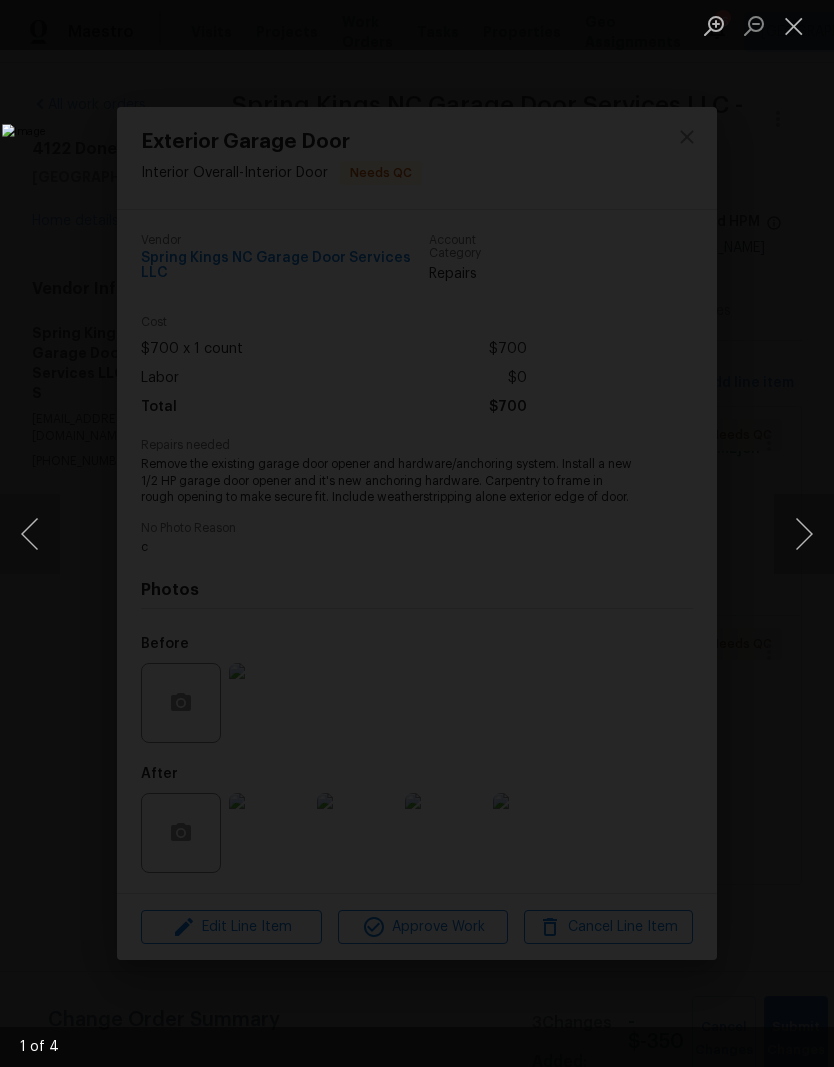 click at bounding box center (804, 534) 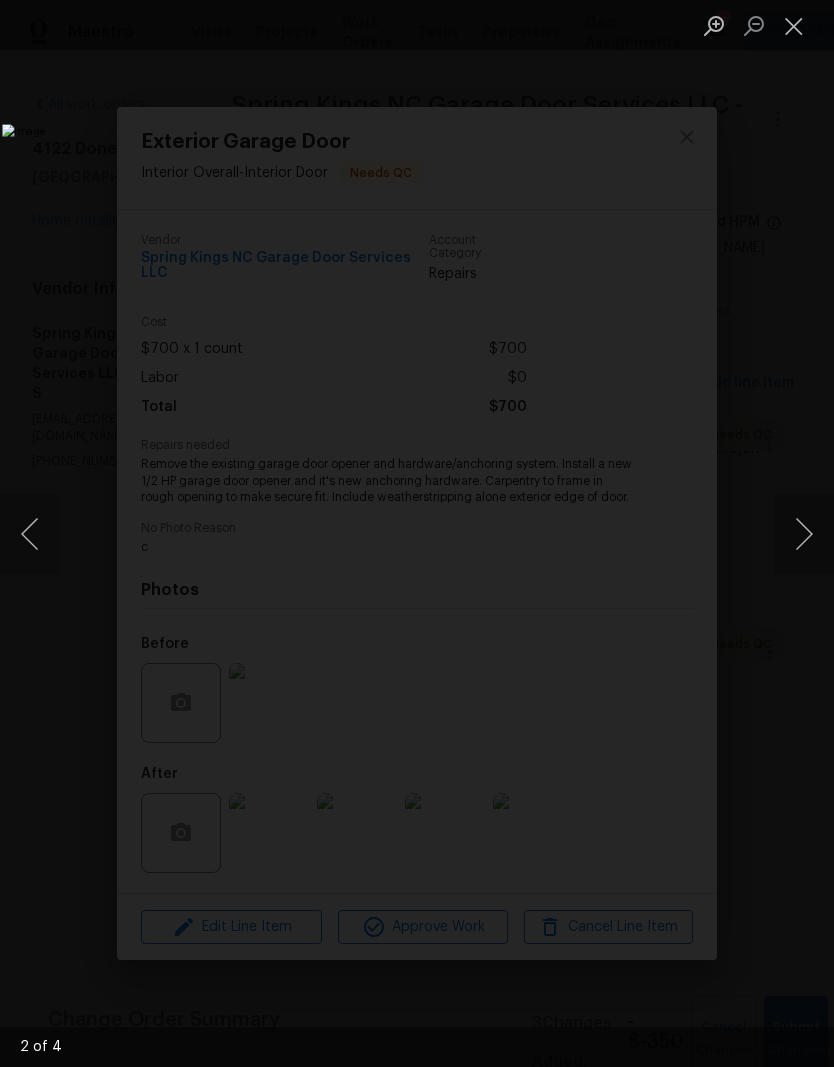 click at bounding box center [804, 534] 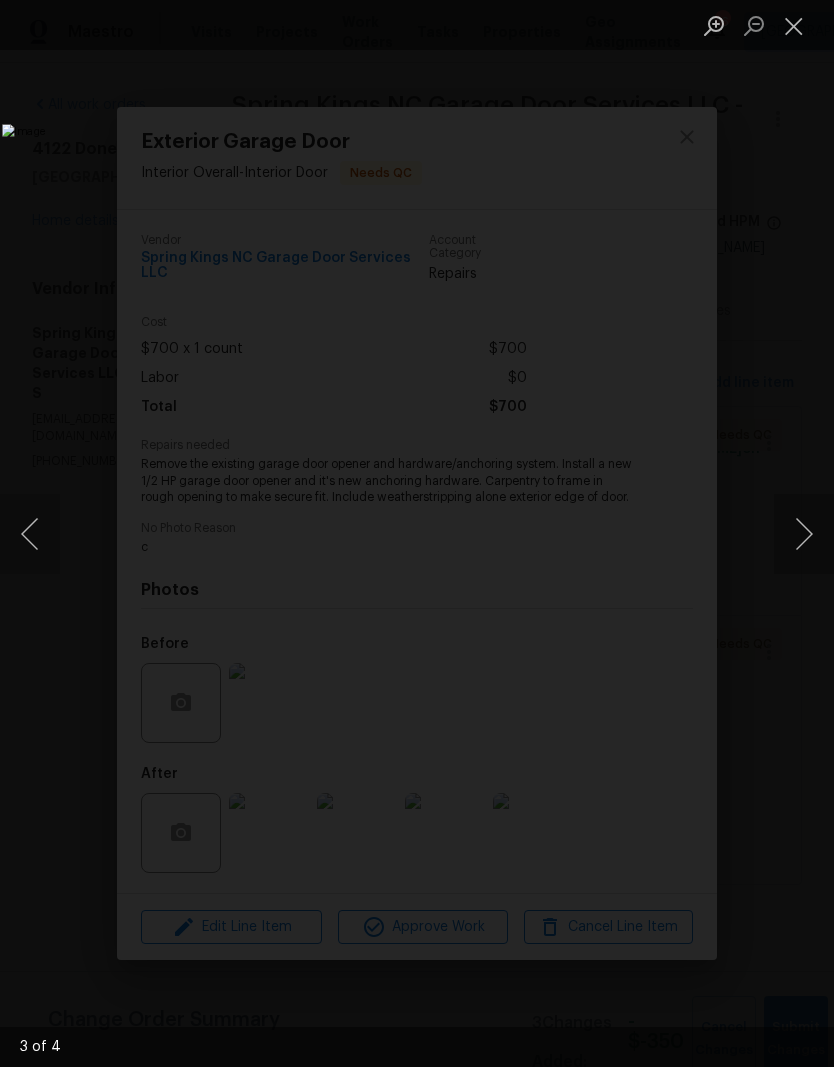 click at bounding box center [794, 25] 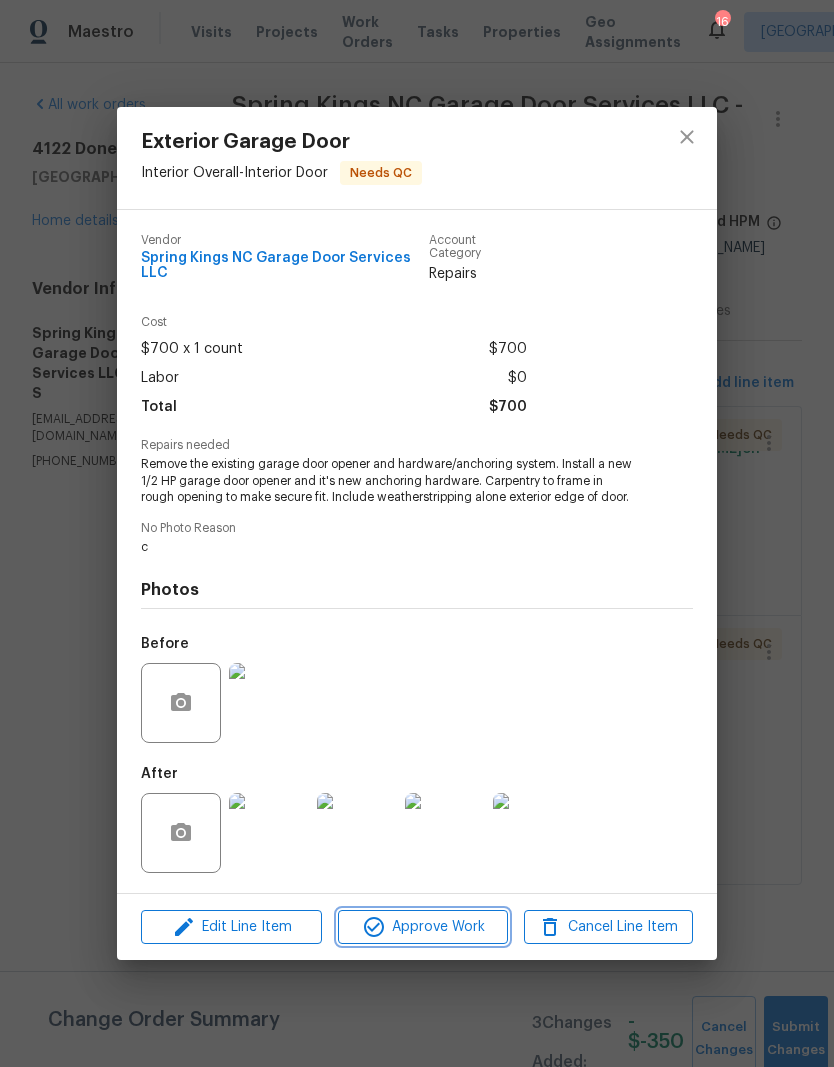 click on "Approve Work" at bounding box center (422, 927) 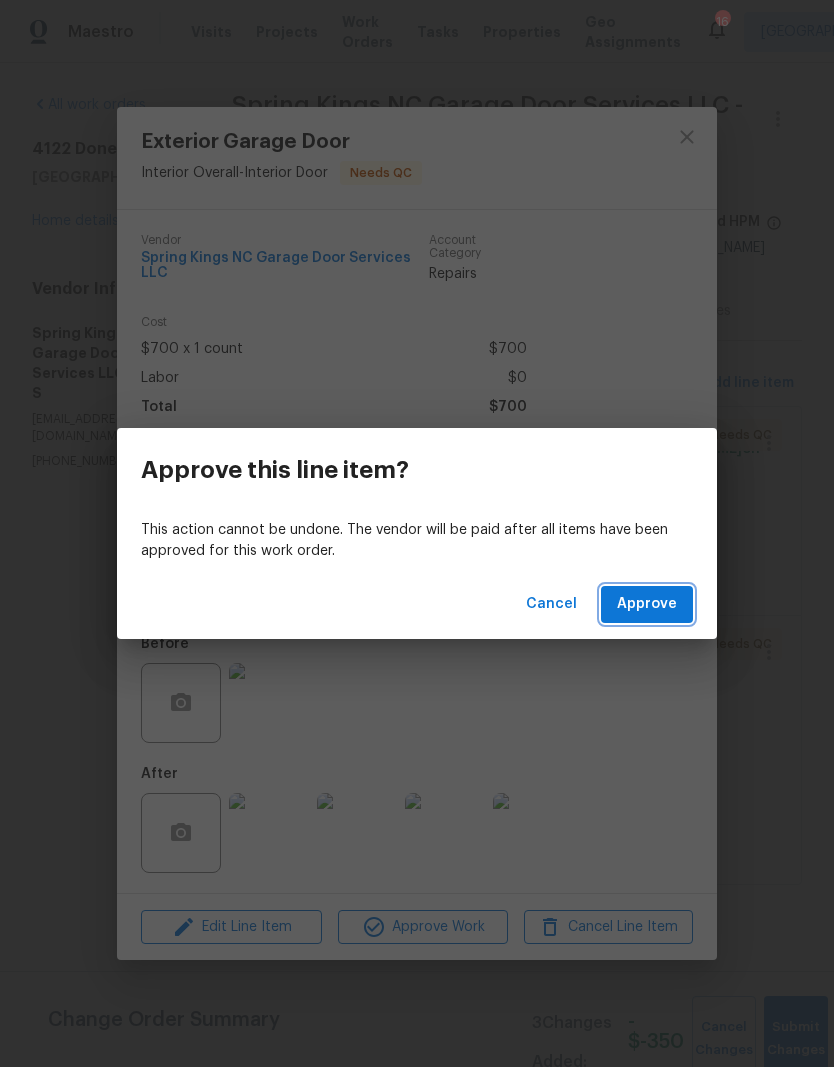 click on "Approve" at bounding box center (647, 604) 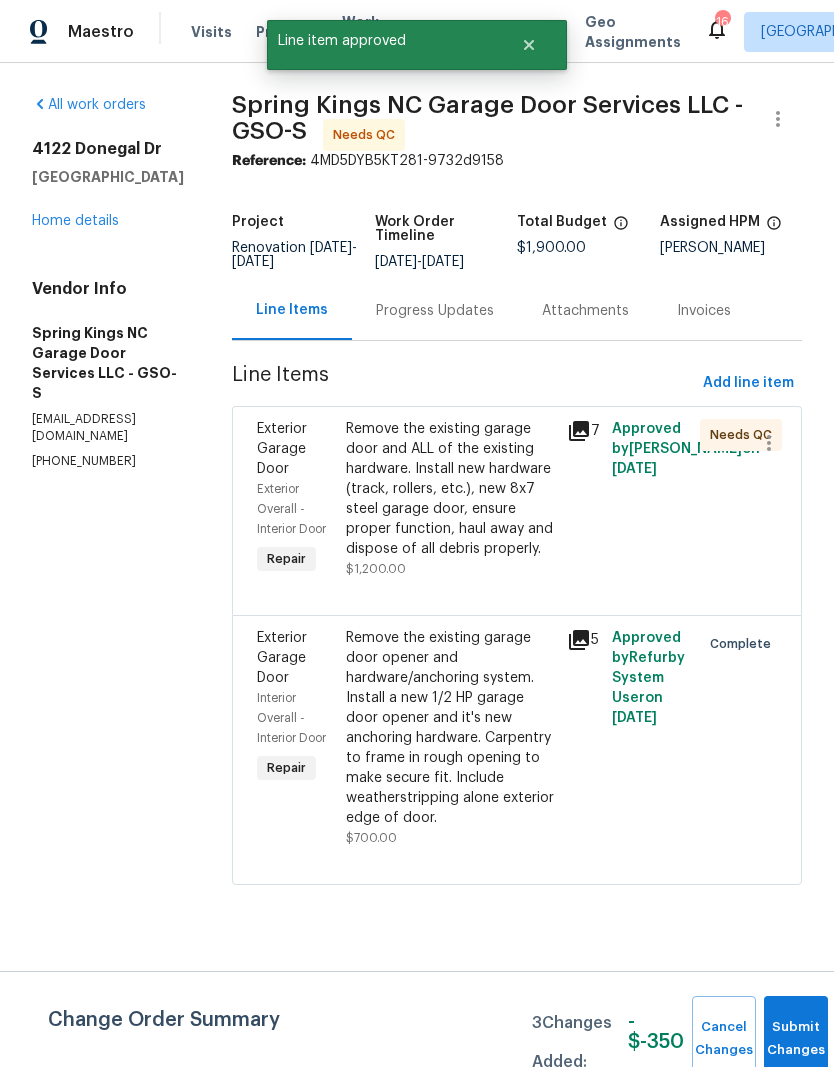 click on "Remove the existing garage door and ALL of the existing hardware. Install new hardware (track, rollers, etc.), new 8x7 steel garage door, ensure proper function, haul away and dispose of all debris properly. $1,200.00" at bounding box center [451, 499] 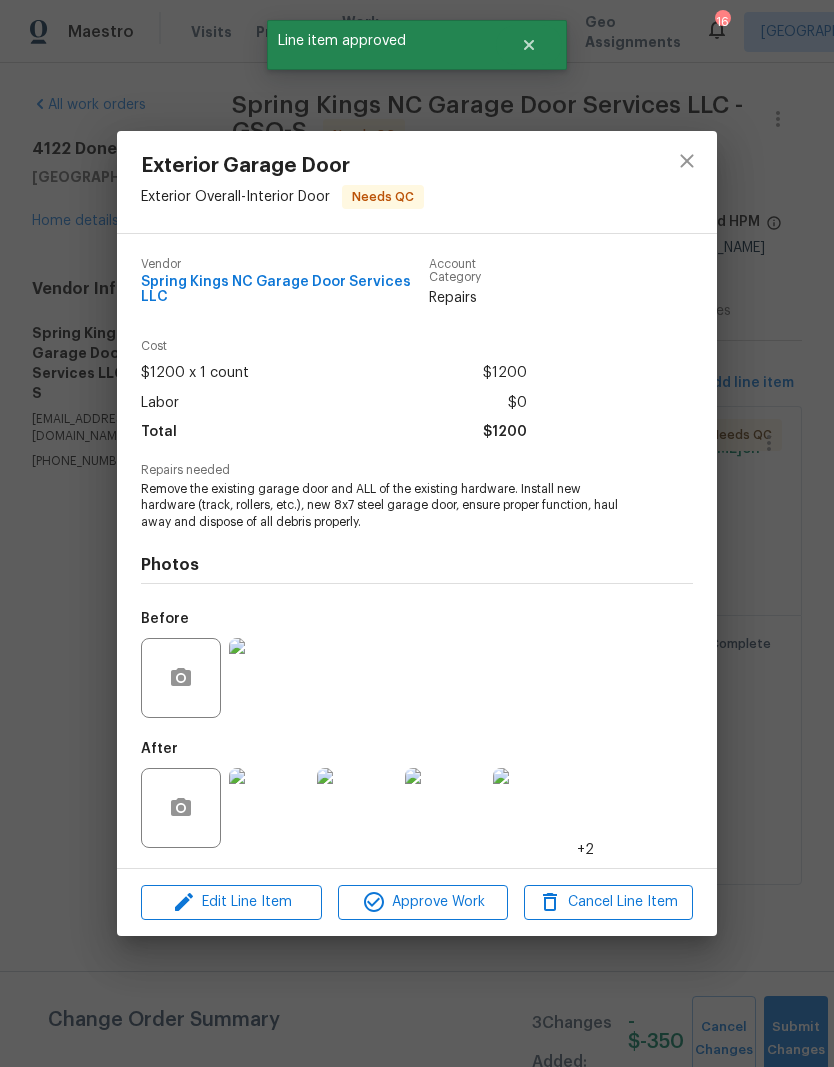 click on "Photos" at bounding box center (417, 565) 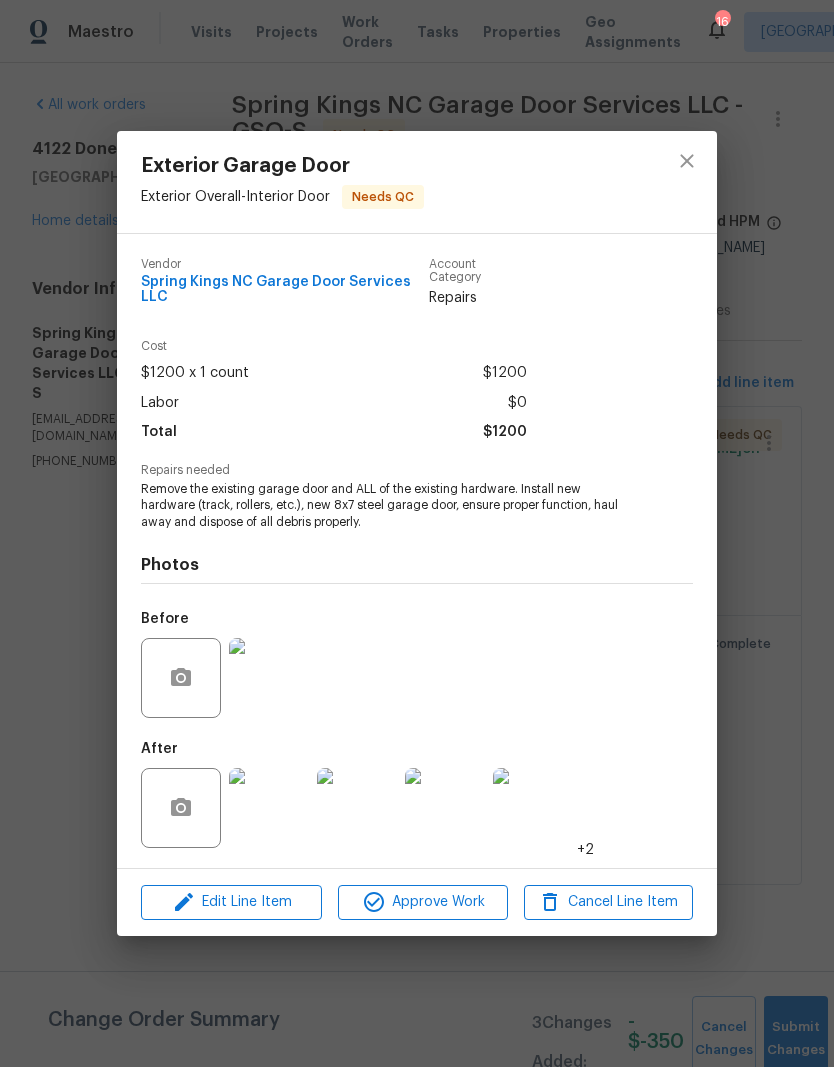 click at bounding box center (269, 808) 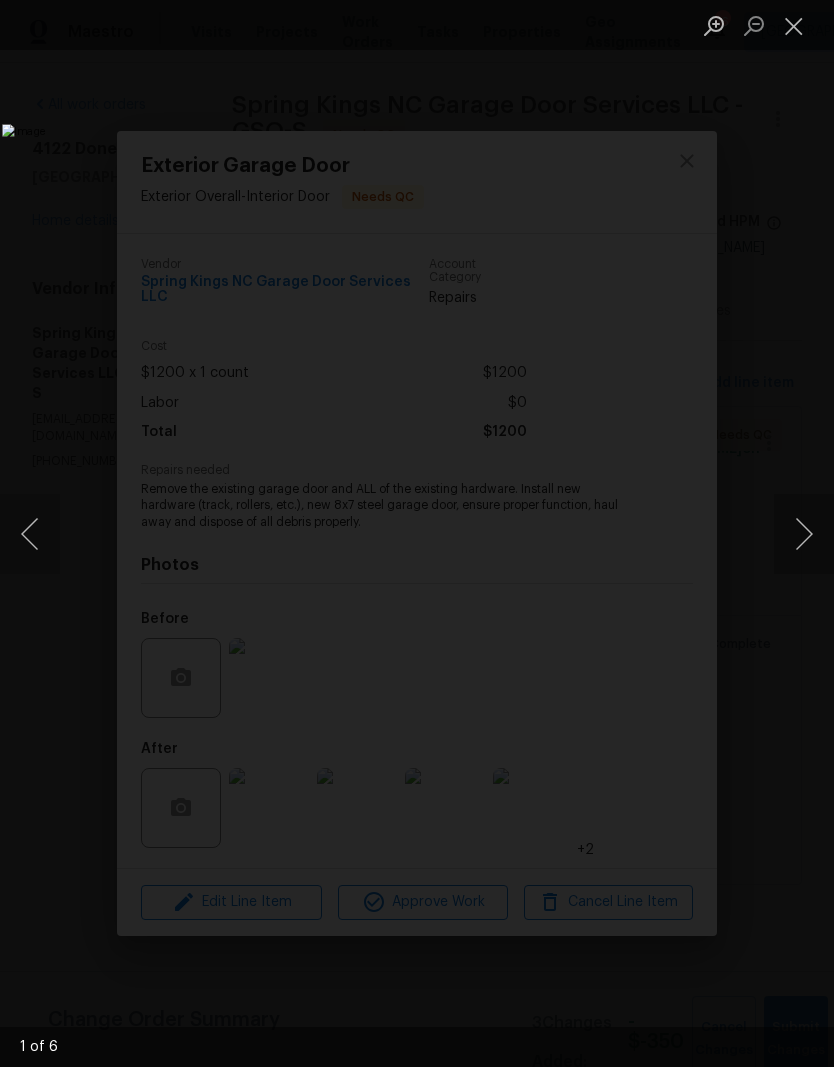 click at bounding box center (804, 534) 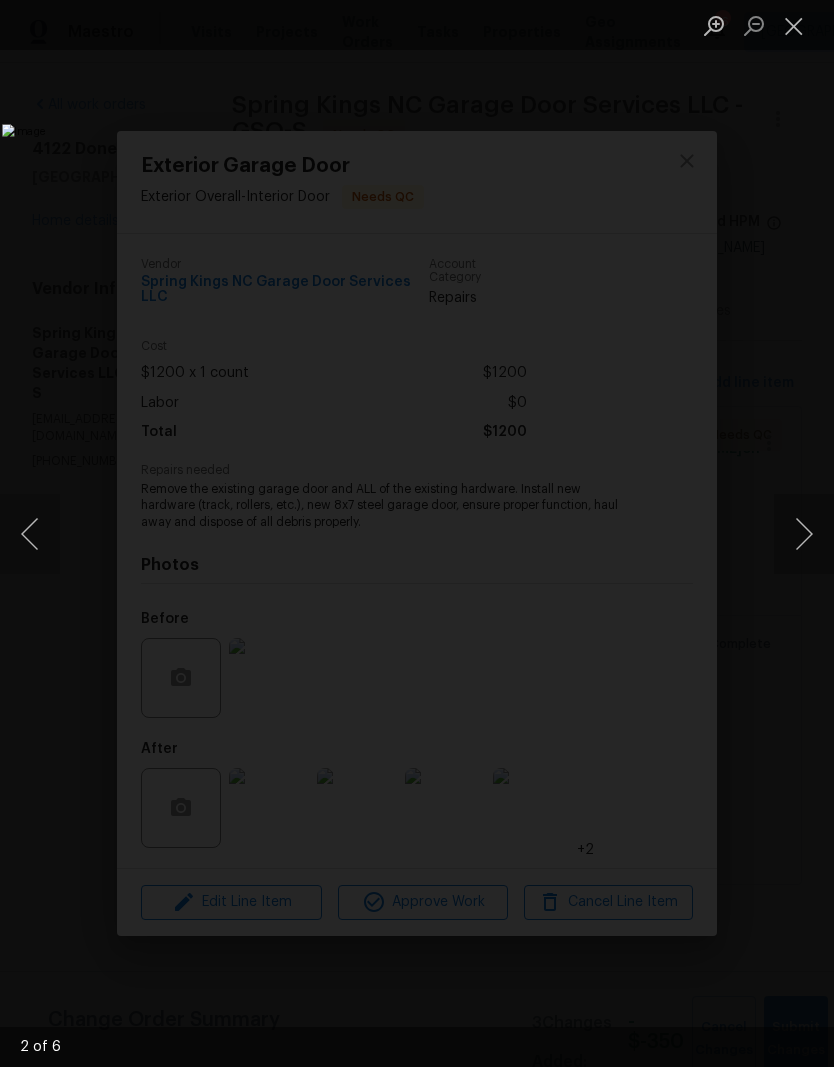 click at bounding box center (804, 534) 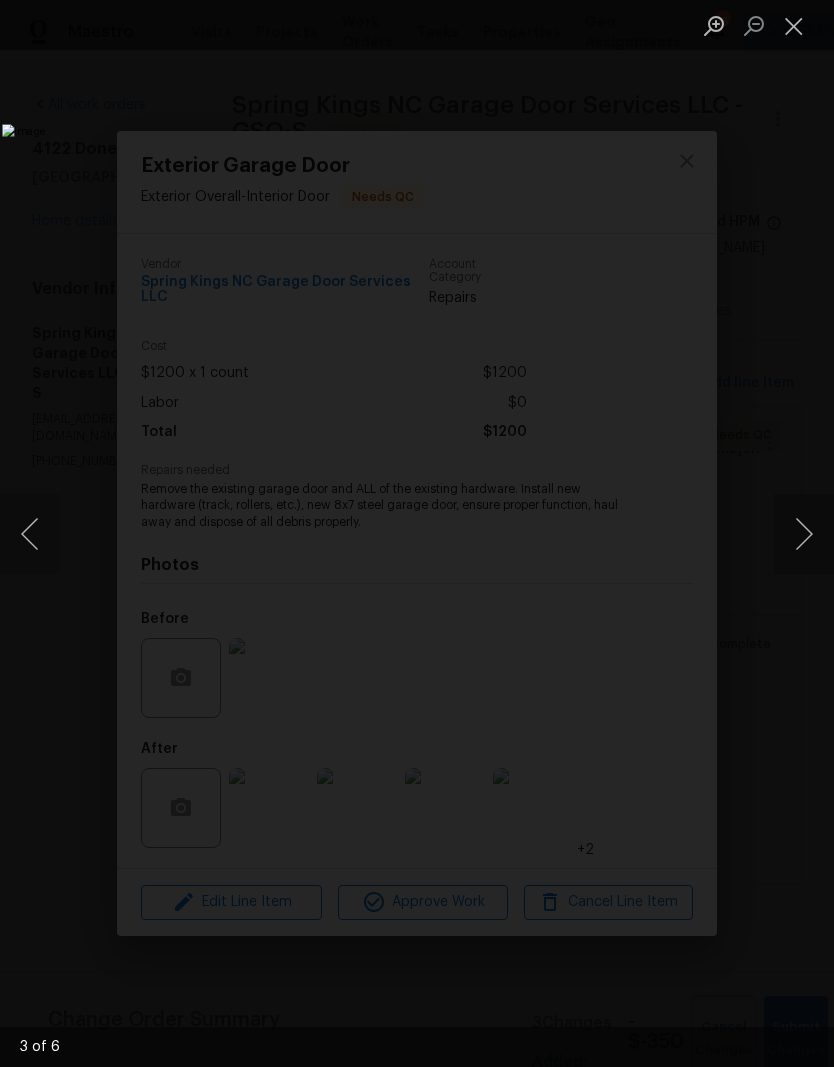 click at bounding box center [804, 534] 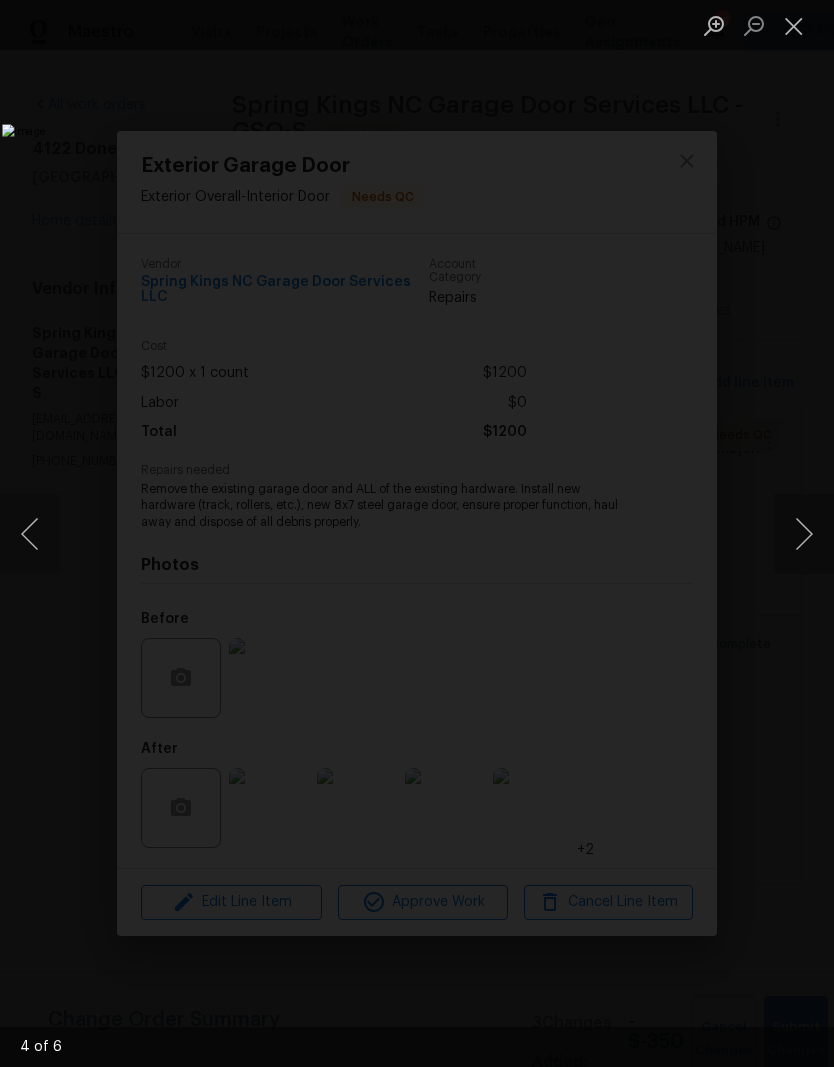 click at bounding box center (804, 534) 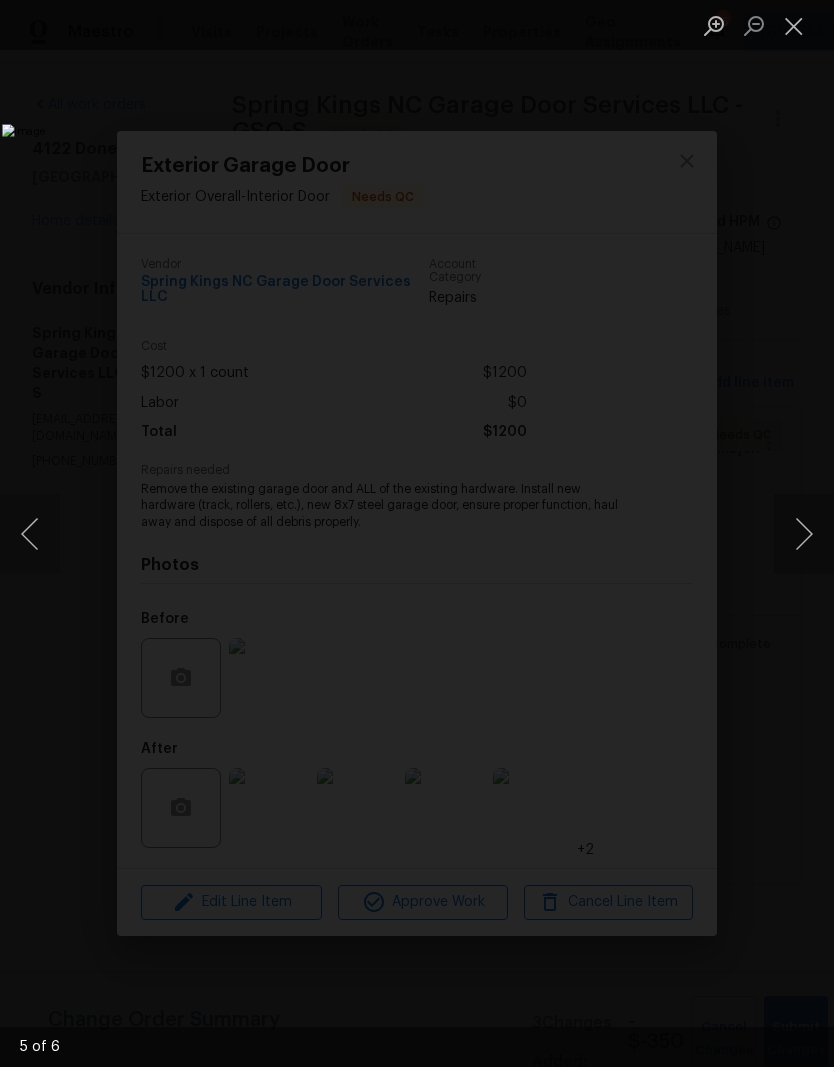 click at bounding box center (794, 25) 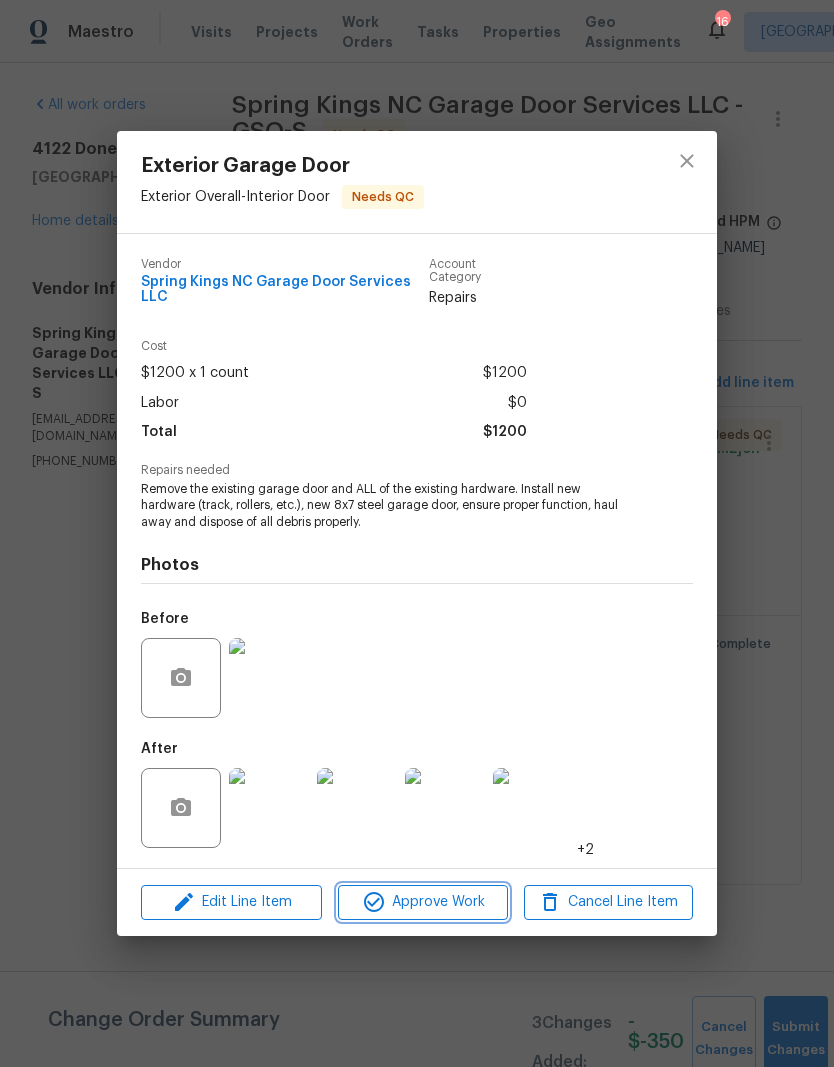 click on "Approve Work" at bounding box center [422, 902] 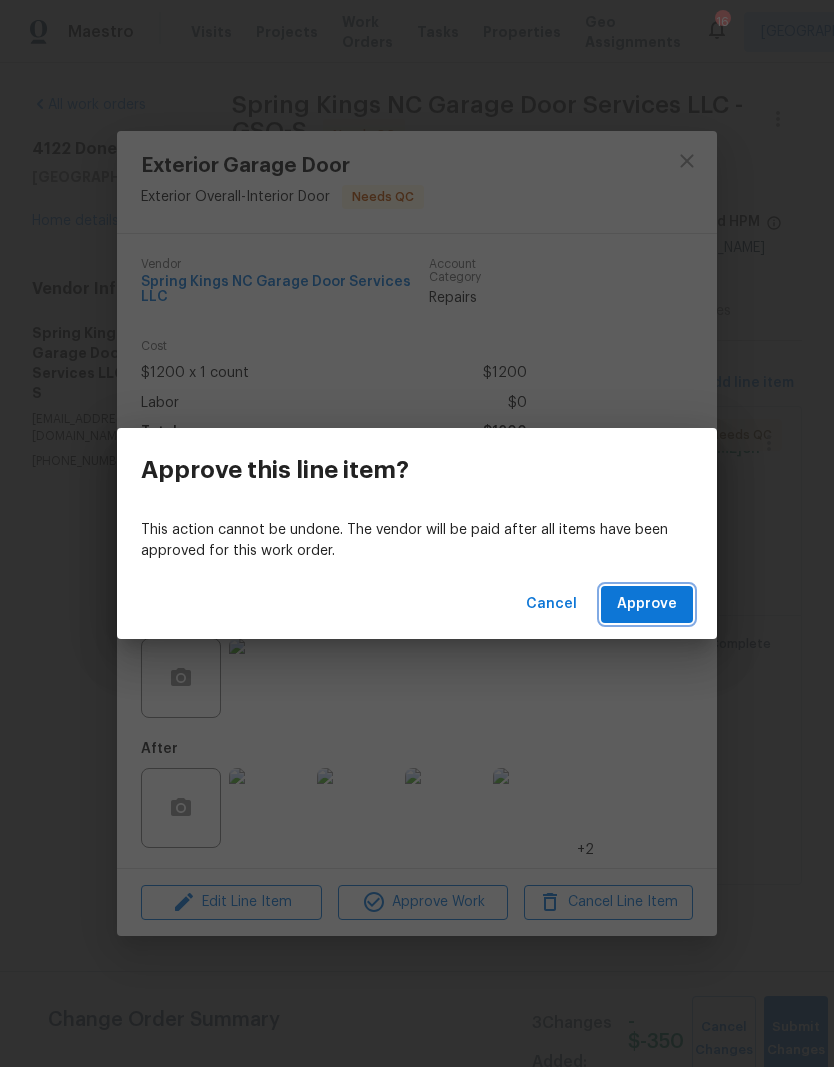 click on "Approve" at bounding box center (647, 604) 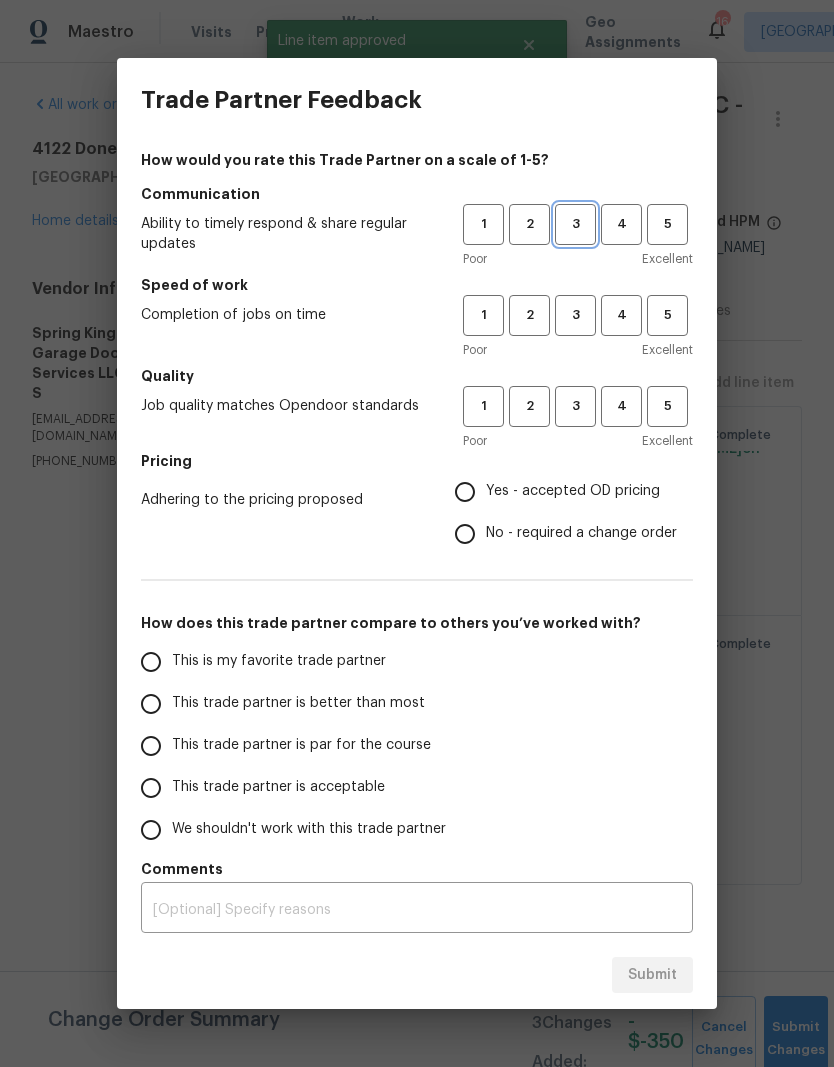 click on "3" at bounding box center (575, 224) 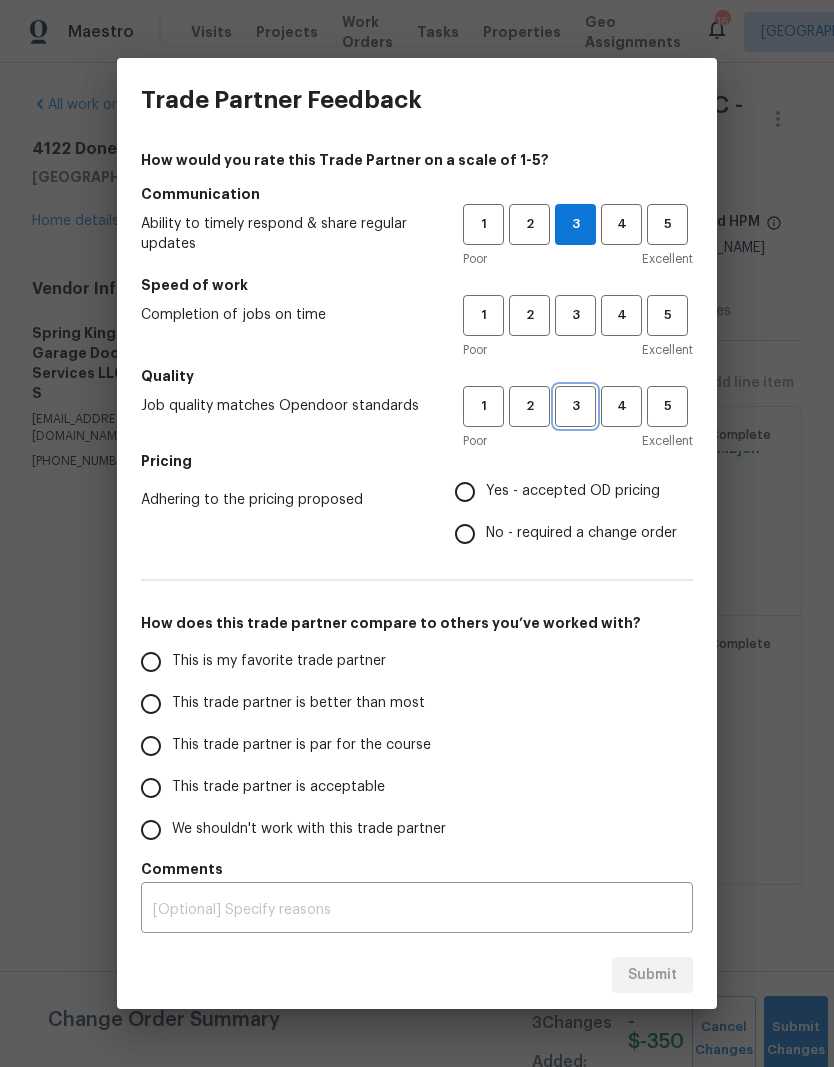 click on "3" at bounding box center [575, 406] 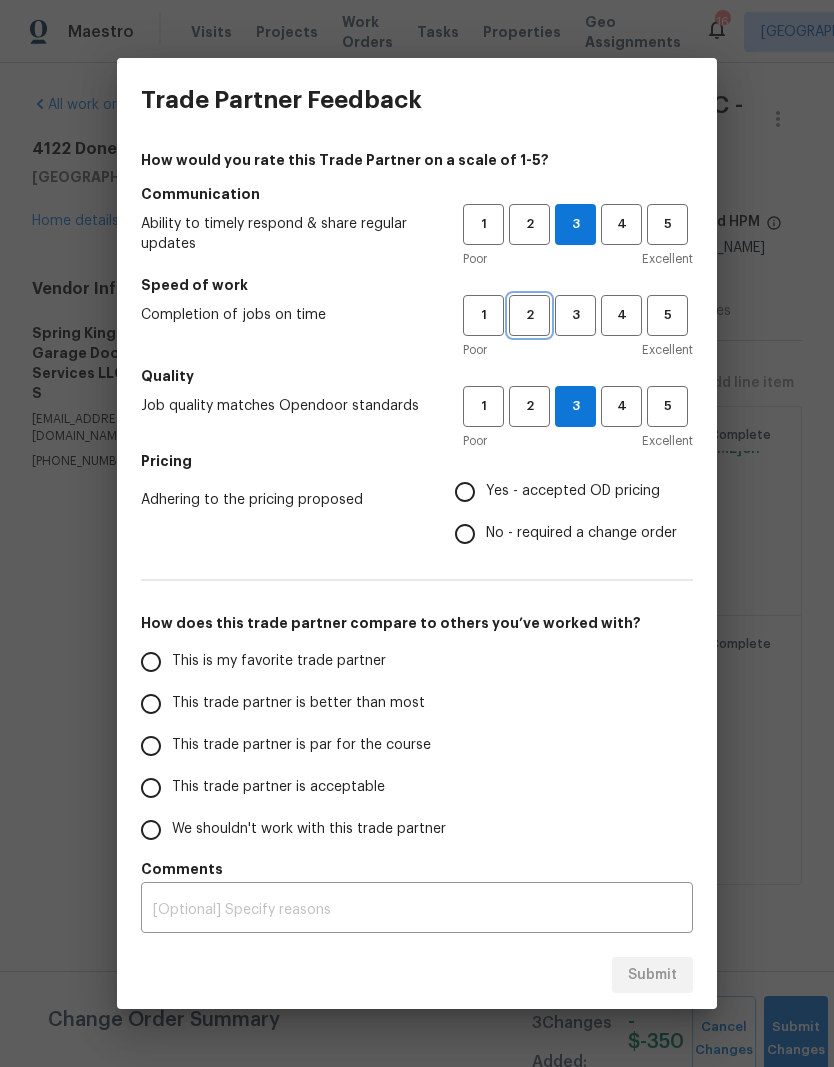 click on "2" at bounding box center [529, 315] 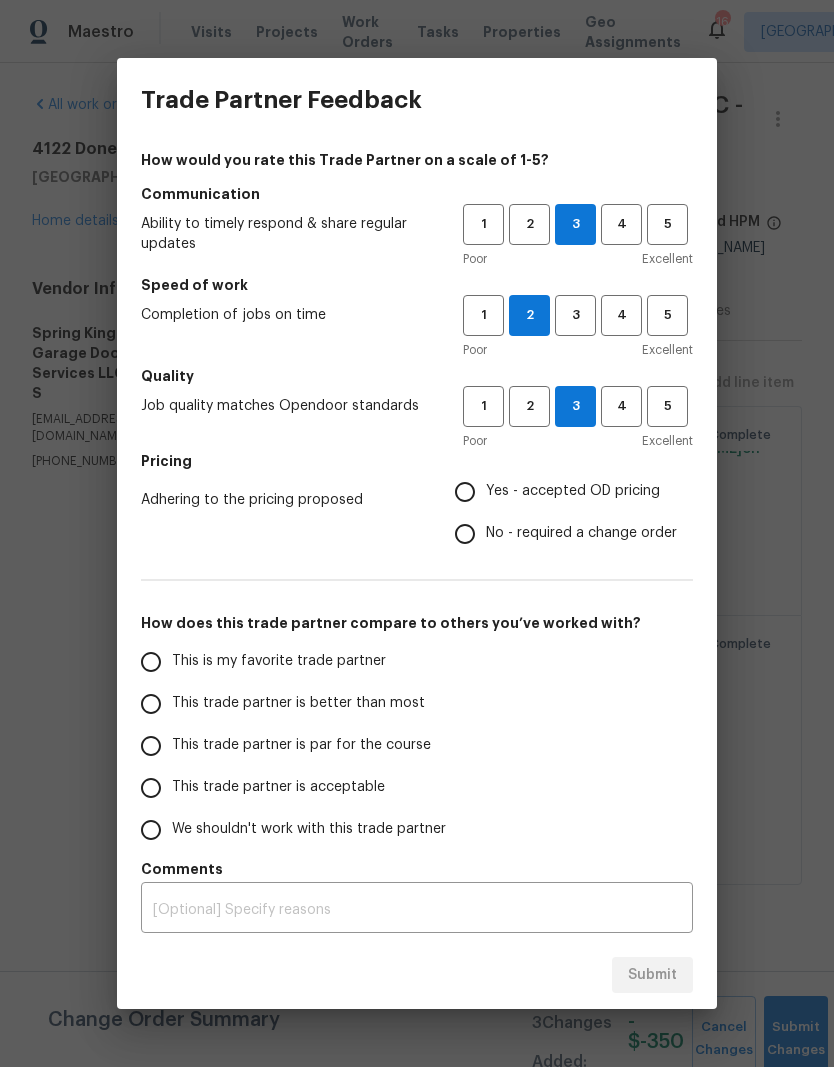click on "Yes - accepted OD pricing No - required a change order" at bounding box center (574, 513) 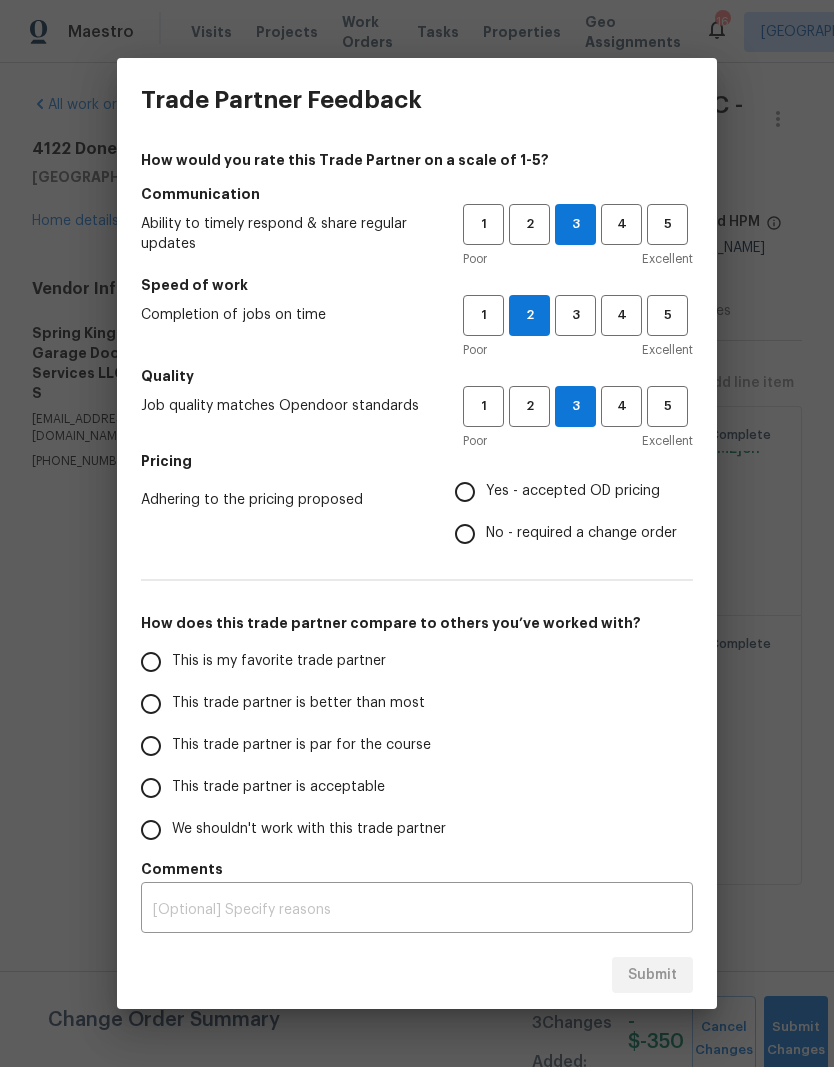 radio on "true" 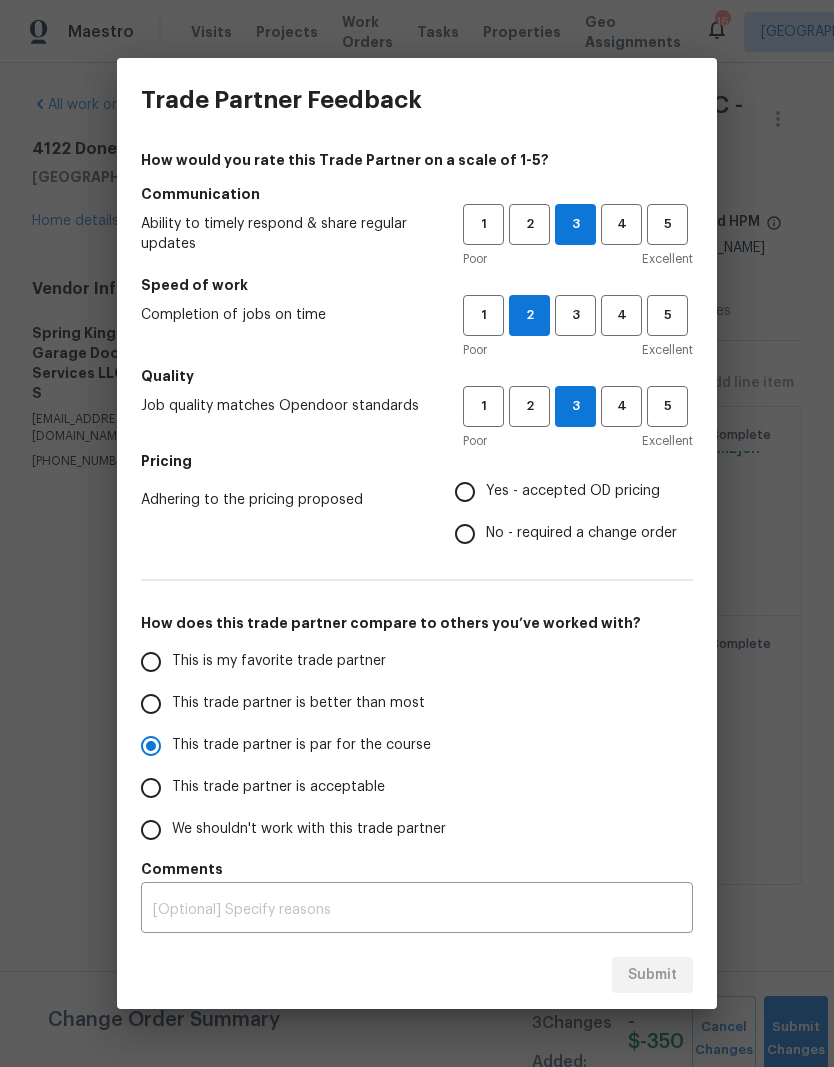 click on "This trade partner is better than most" at bounding box center (298, 703) 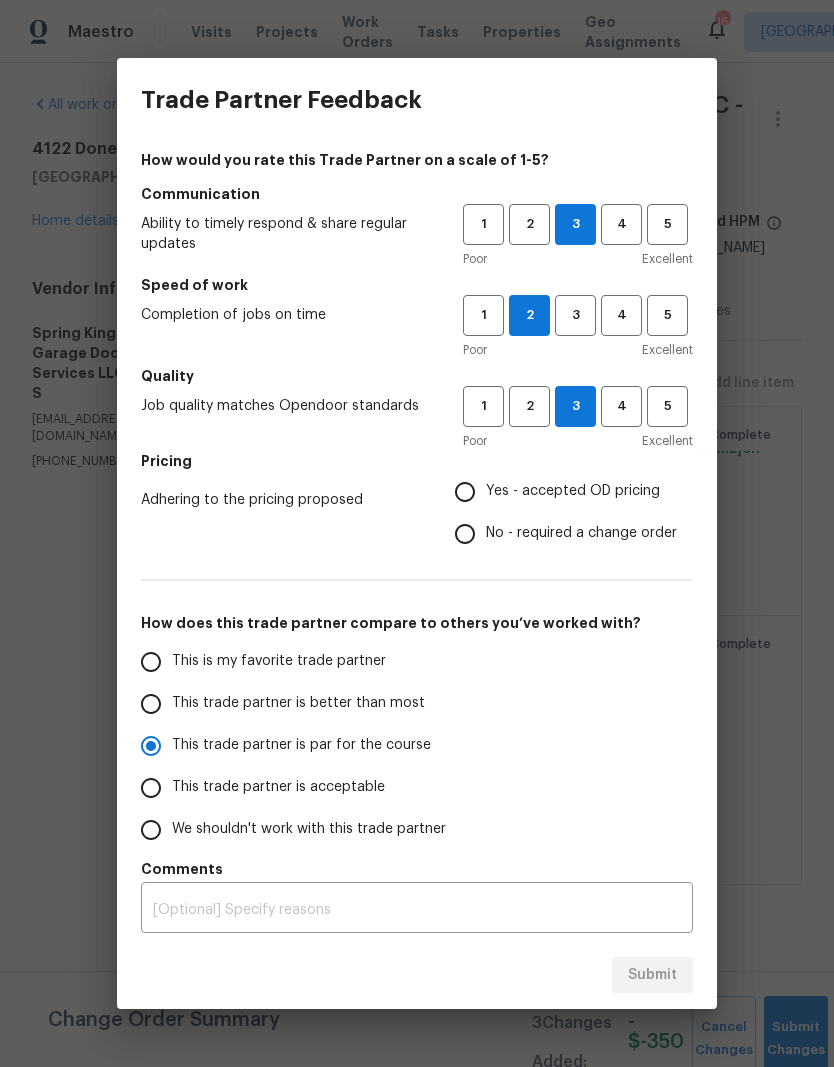 click on "This trade partner is better than most" at bounding box center (151, 704) 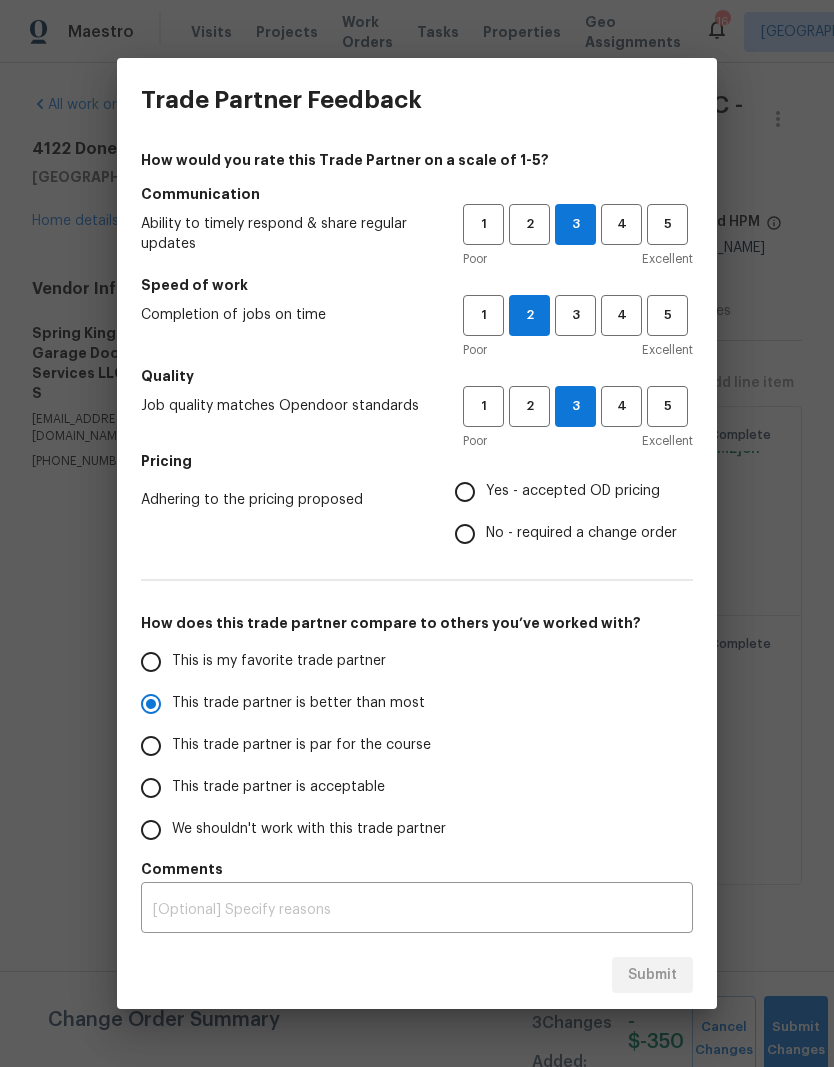 click on "This is my favorite trade partner This trade partner is better than most This trade partner is par for the course This trade partner is acceptable We shouldn't work with this trade partner" at bounding box center [417, 746] 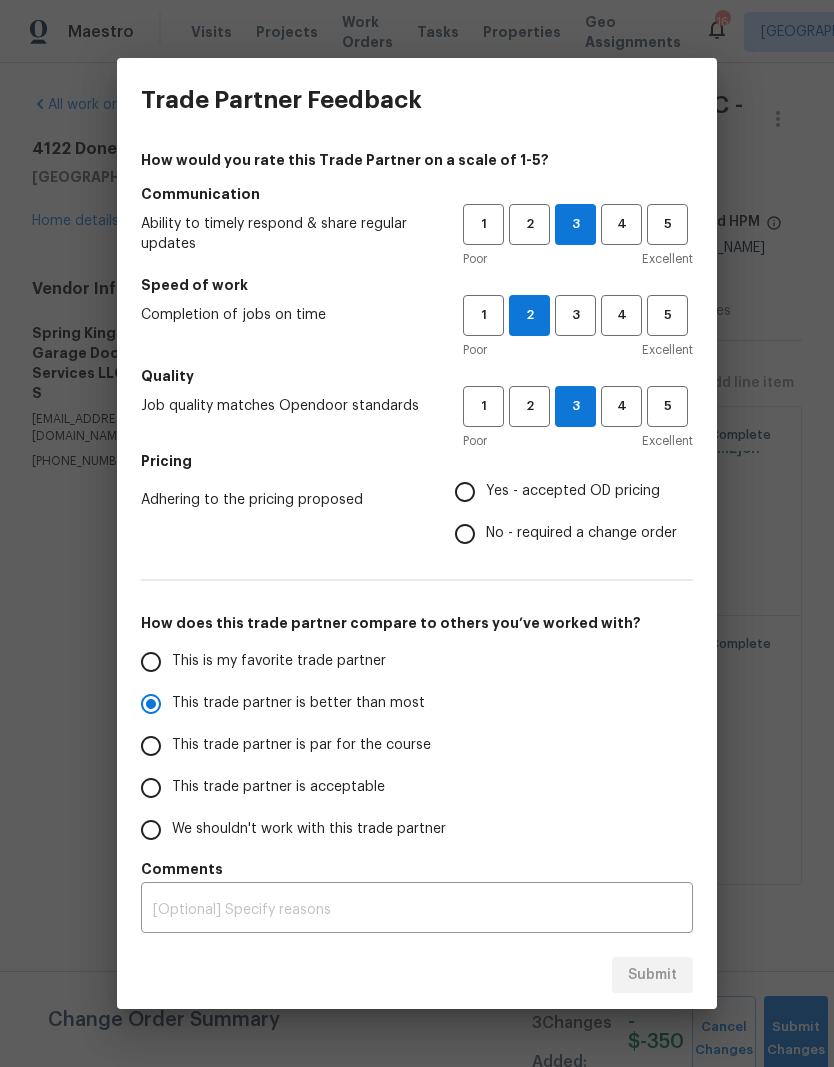 click at bounding box center (417, 910) 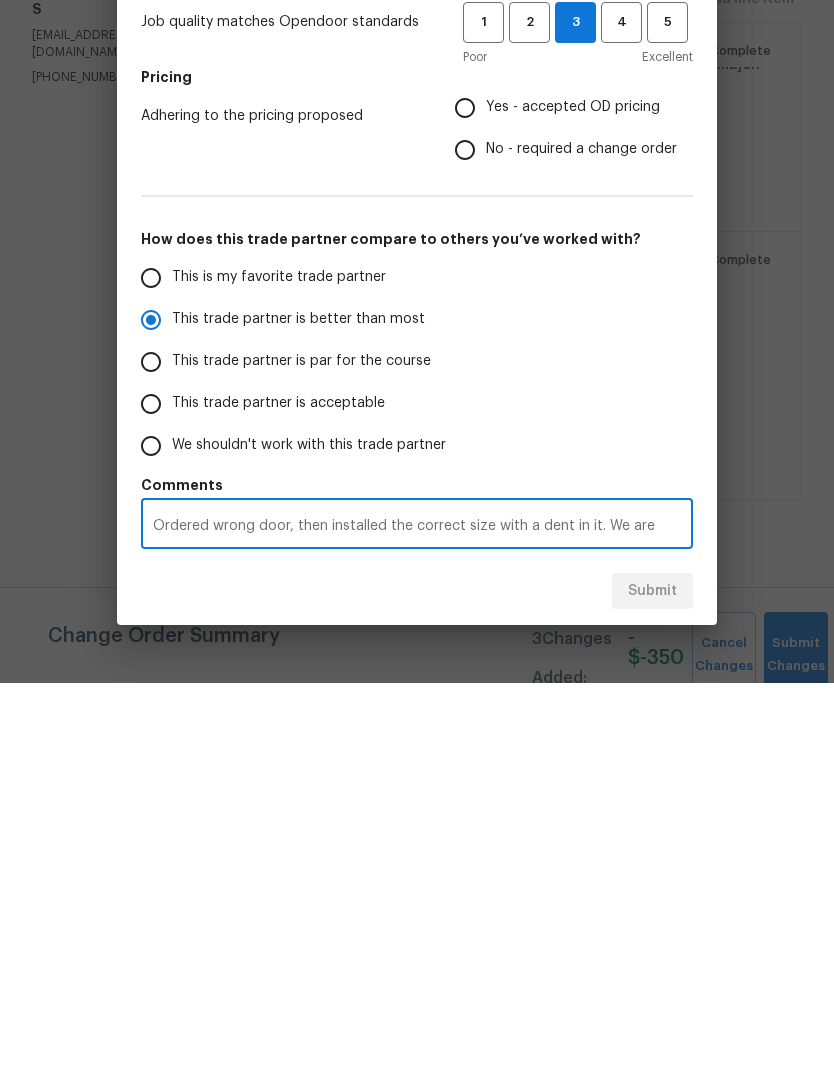 scroll, scrollTop: 0, scrollLeft: 0, axis: both 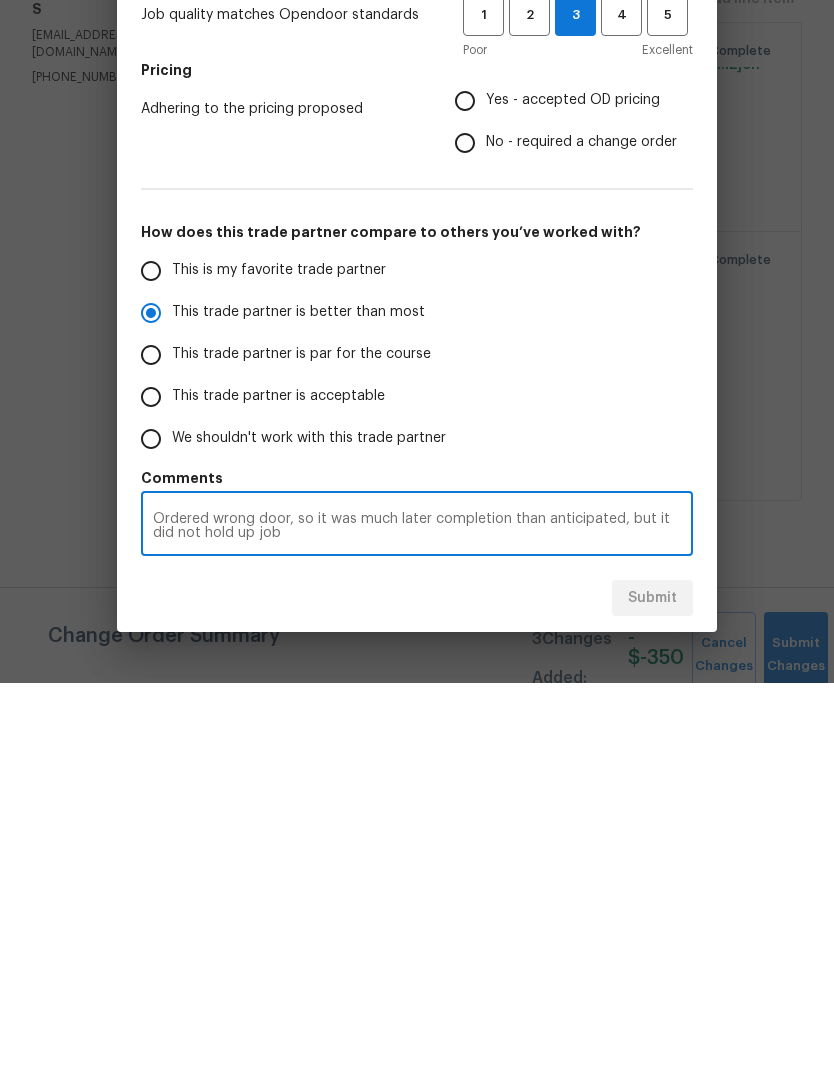 type on "Ordered wrong door, so it was much later completion than anticipated, but it did not hold up job" 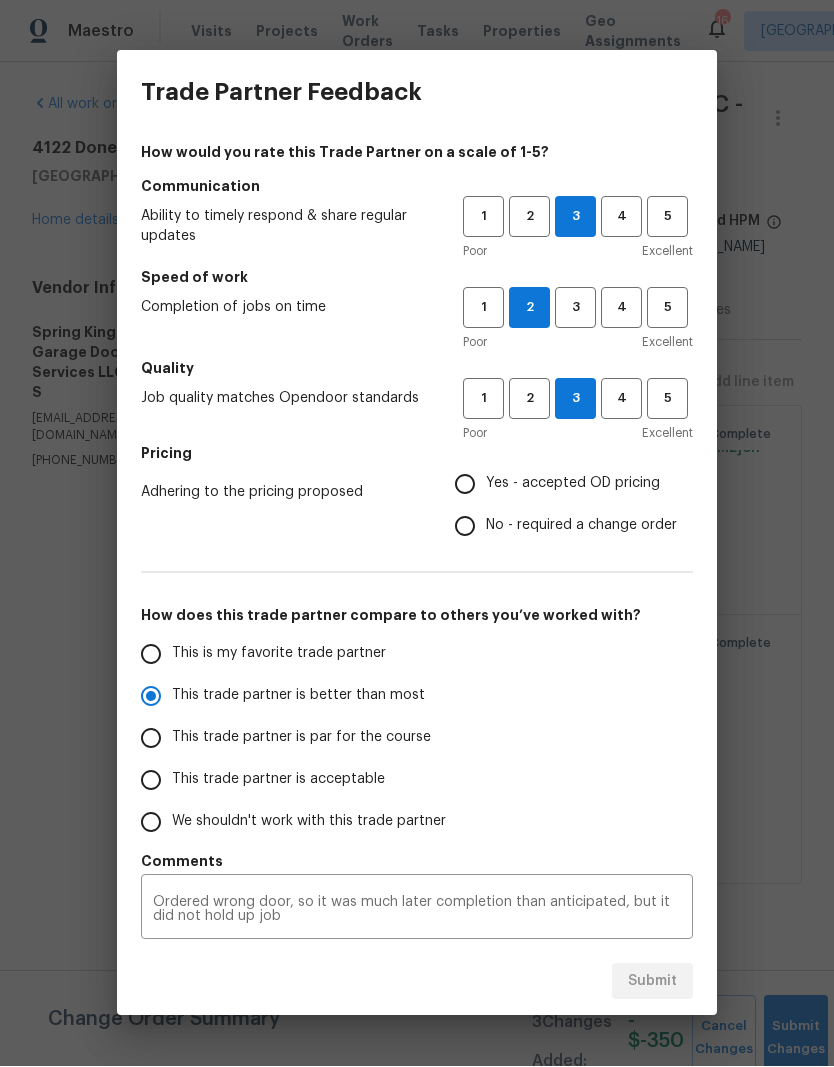 click on "This is my favorite trade partner This trade partner is better than most This trade partner is par for the course This trade partner is acceptable We shouldn't work with this trade partner" at bounding box center [417, 739] 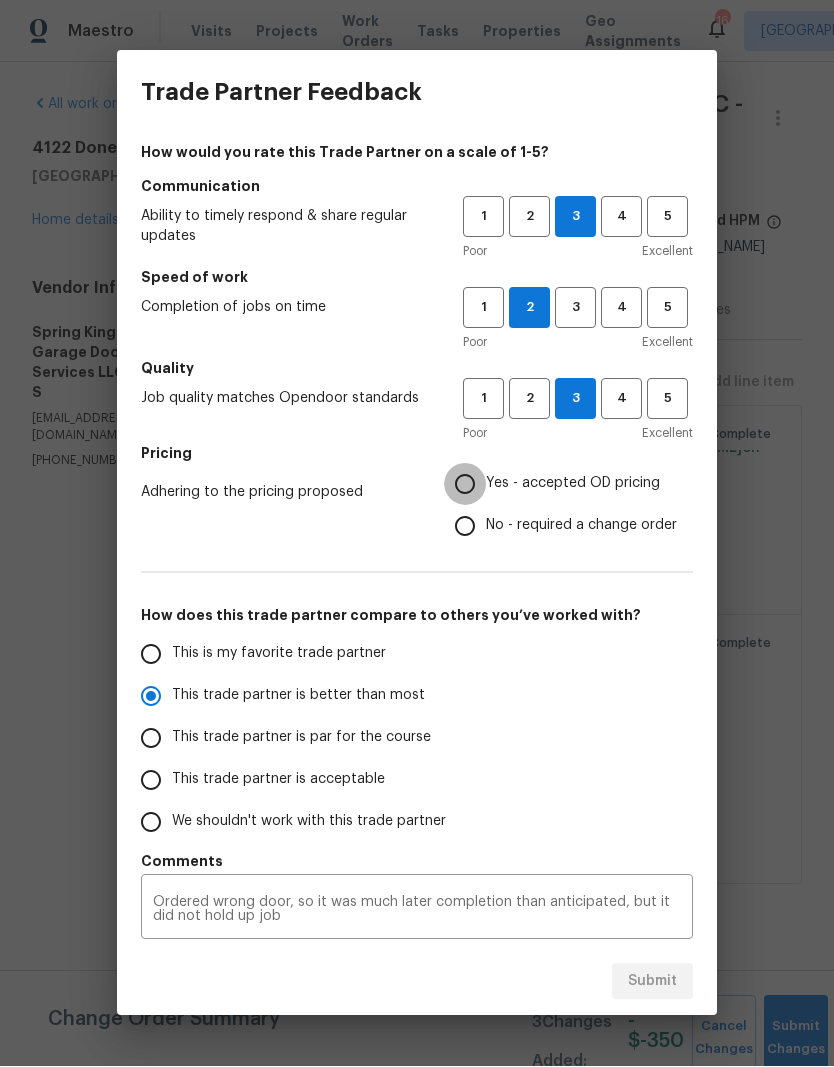click on "Yes - accepted OD pricing" at bounding box center (465, 485) 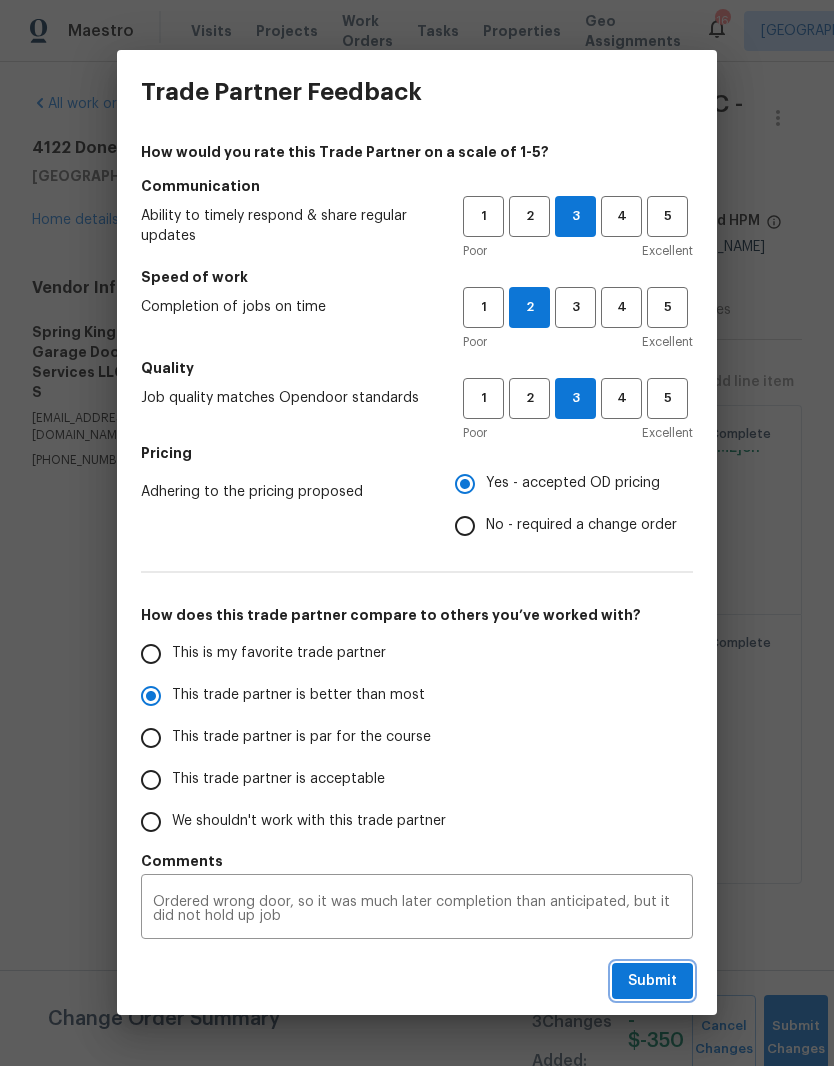 click on "Submit" at bounding box center [652, 982] 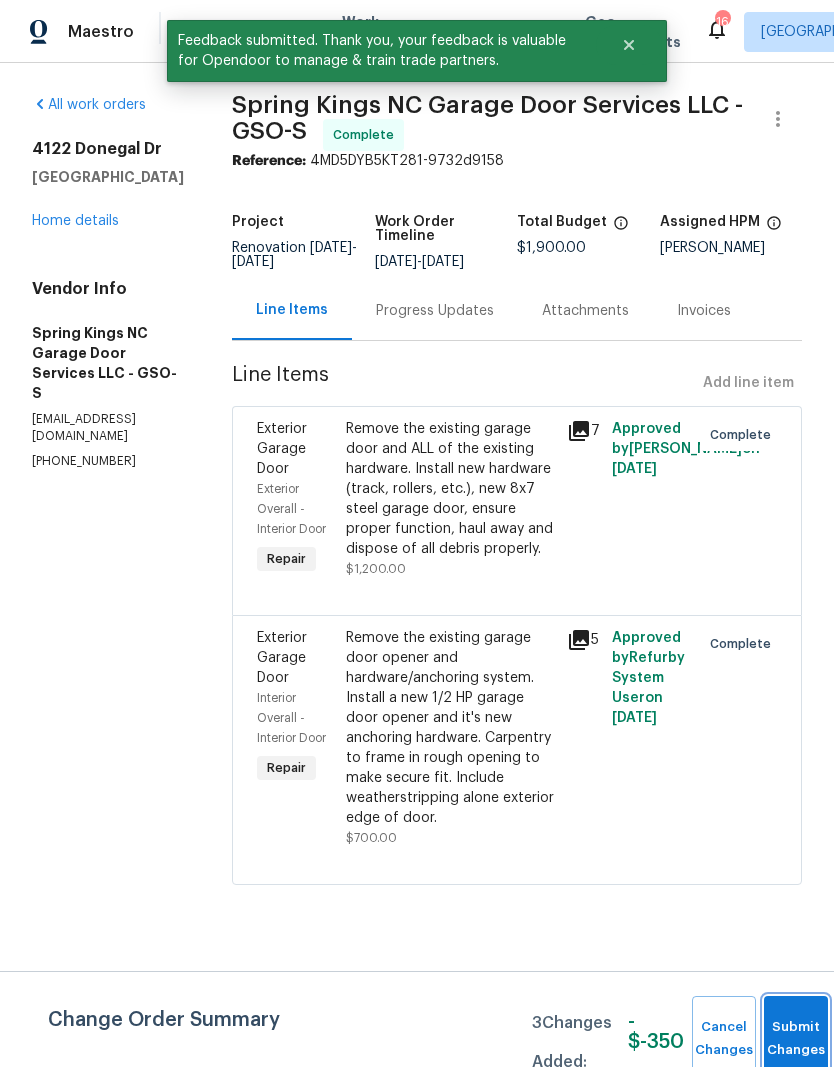 click on "Submit Changes" at bounding box center (796, 1039) 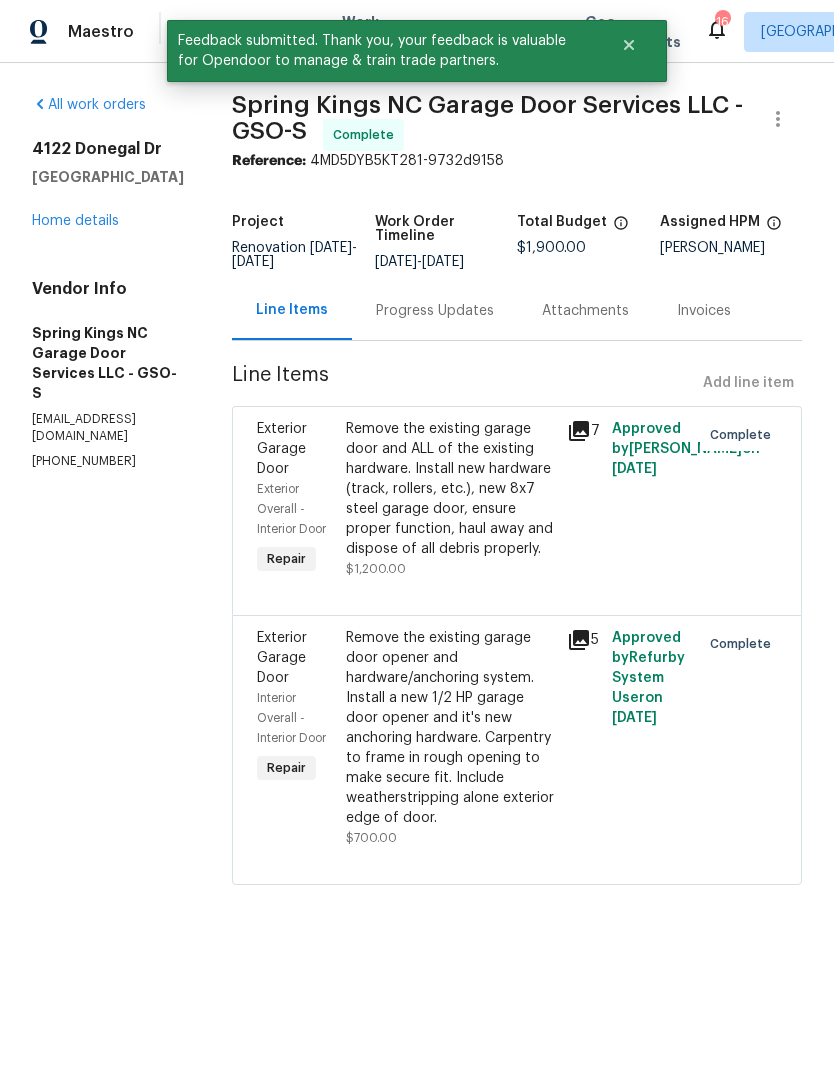 click on "Home details" at bounding box center (75, 221) 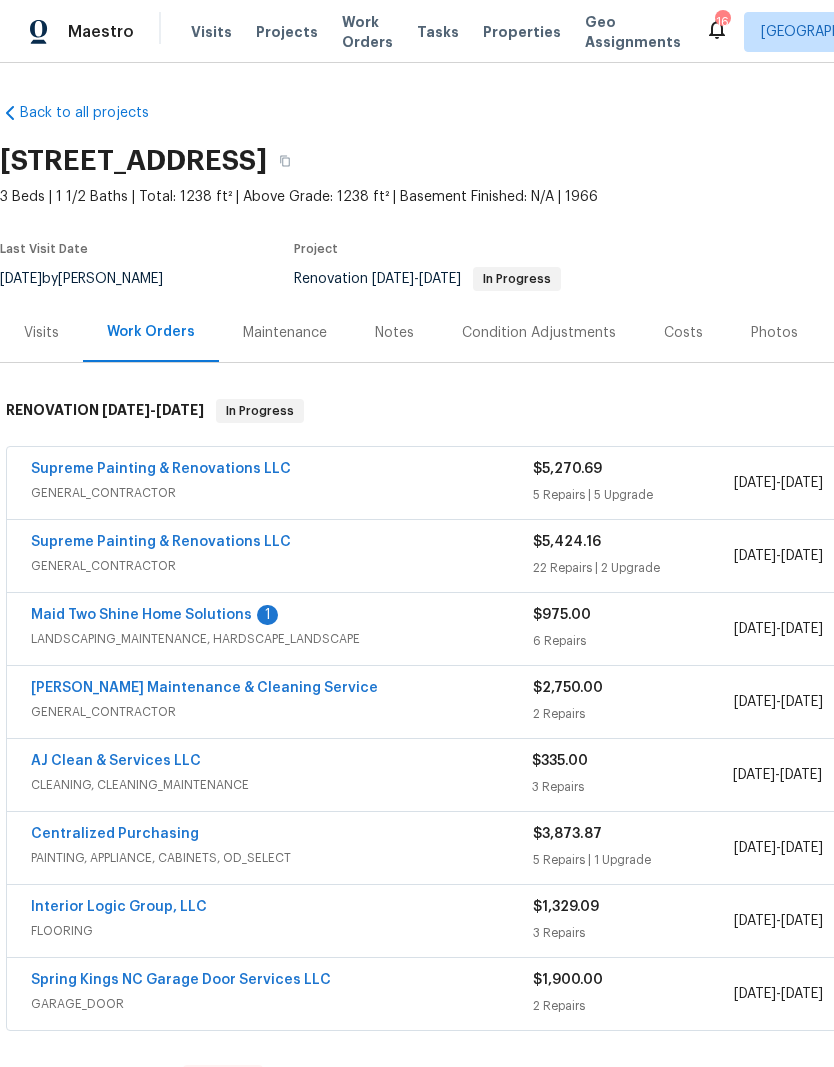 click on "Maid Two Shine Home Solutions" at bounding box center [141, 615] 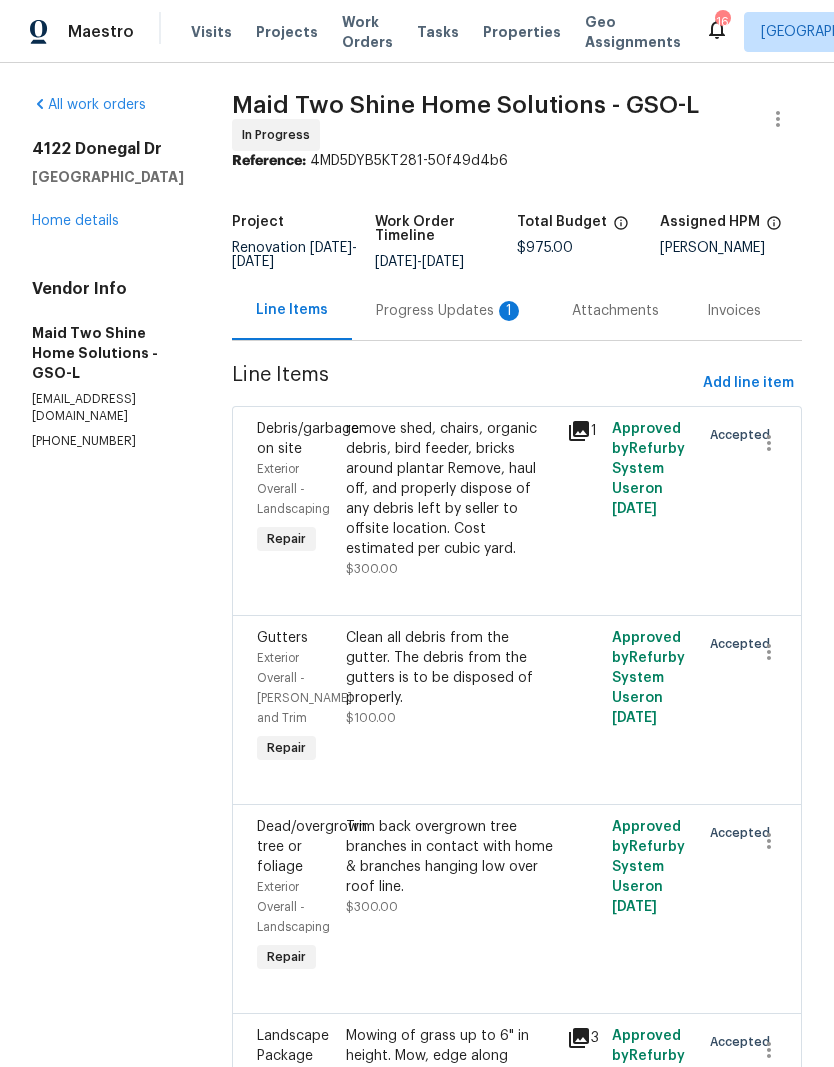 click on "Progress Updates 1" at bounding box center (450, 311) 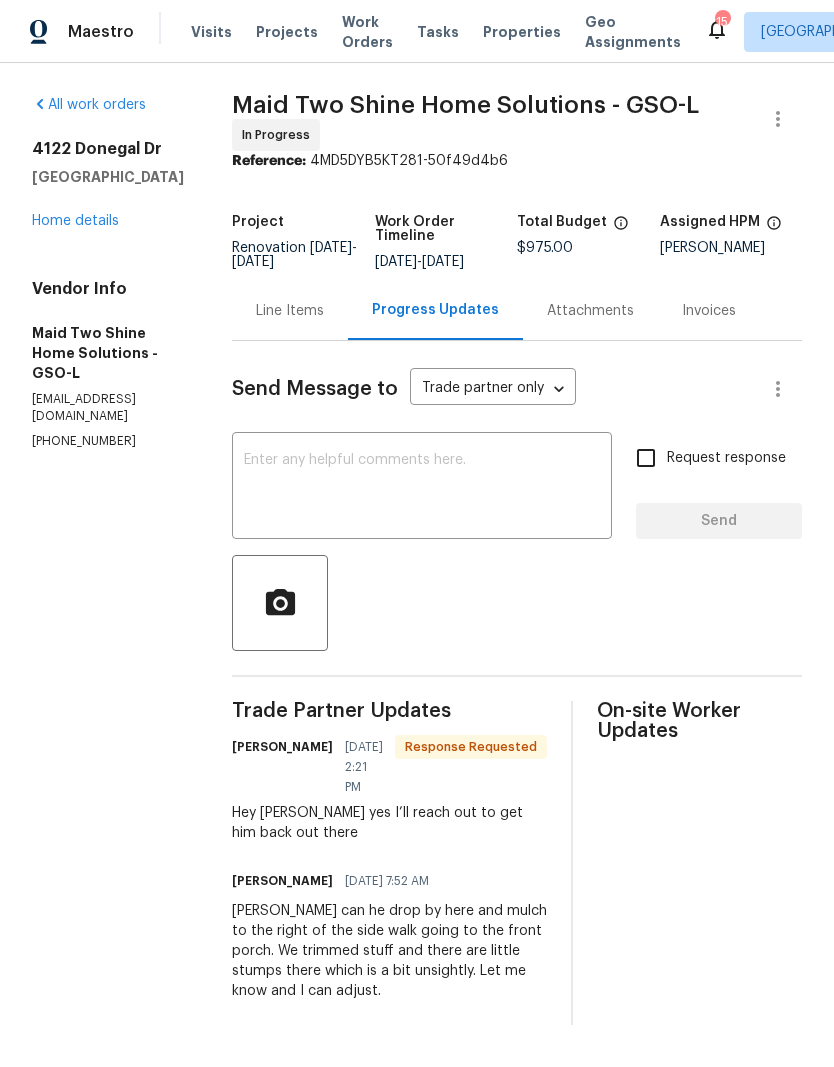 click on "Home details" at bounding box center (75, 221) 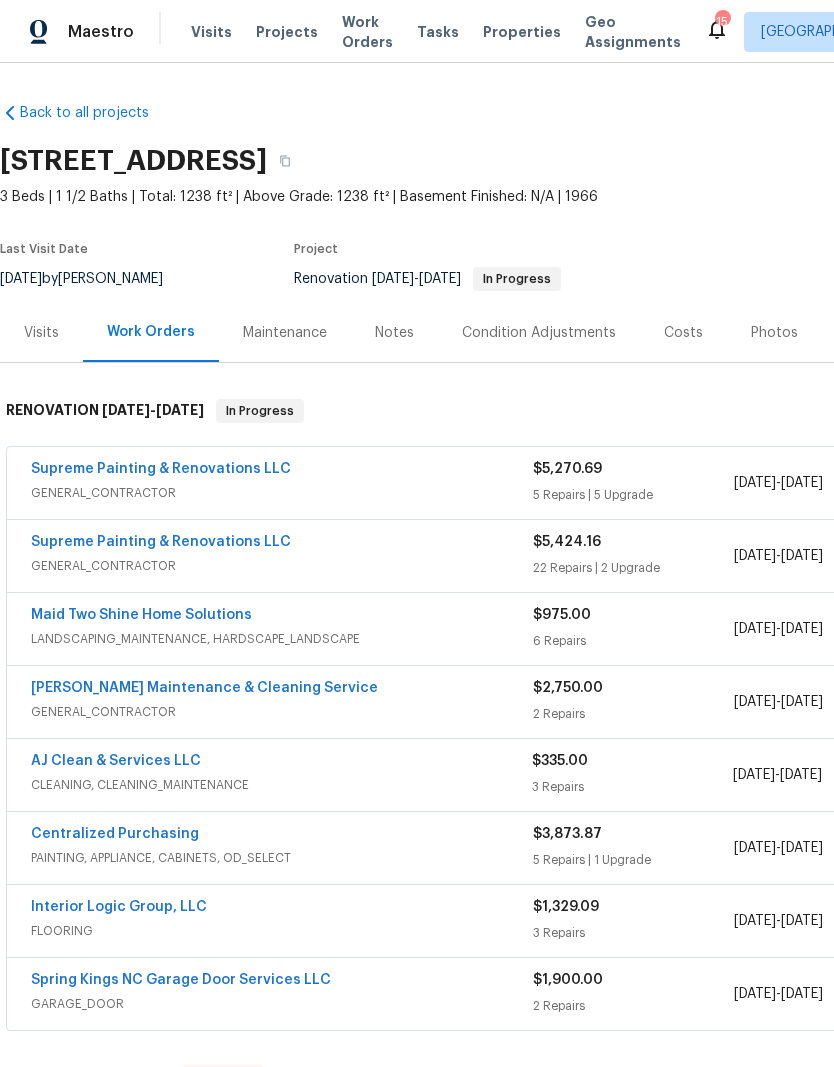 scroll, scrollTop: 0, scrollLeft: 0, axis: both 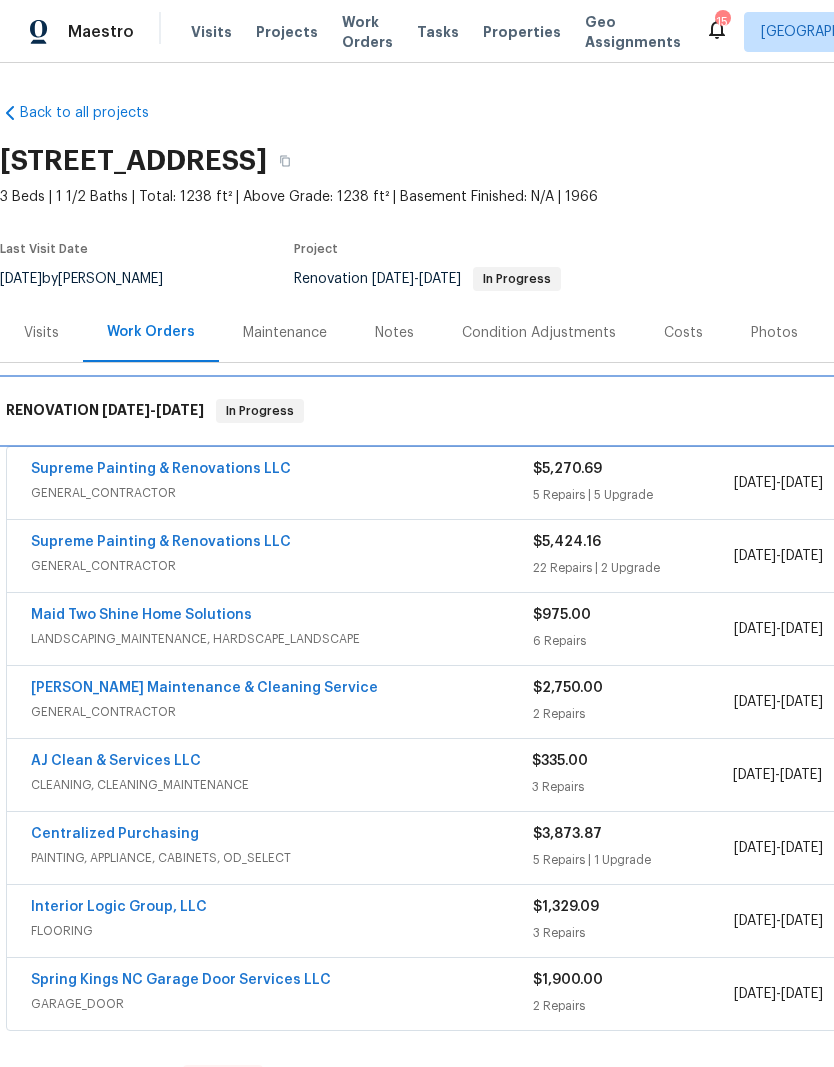 click on "RENOVATION   [DATE]  -  [DATE] In Progress" at bounding box center (565, 411) 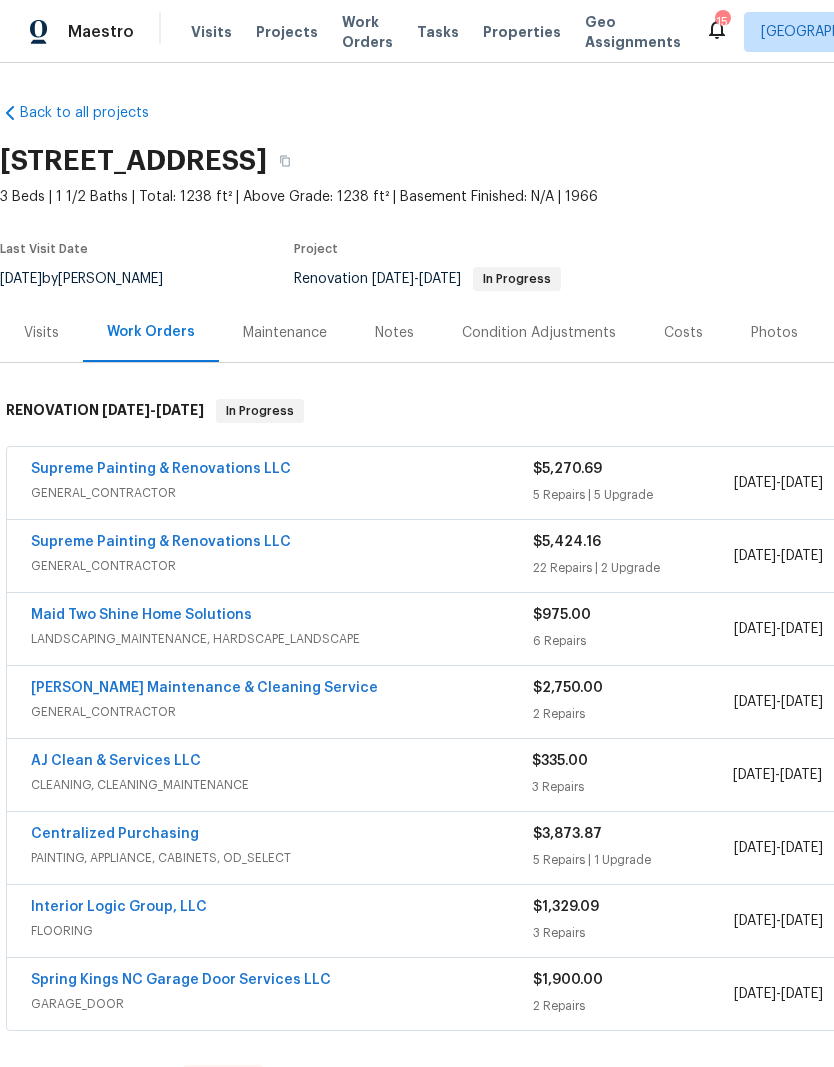 click on "Supreme Painting & Renovations LLC" at bounding box center [161, 469] 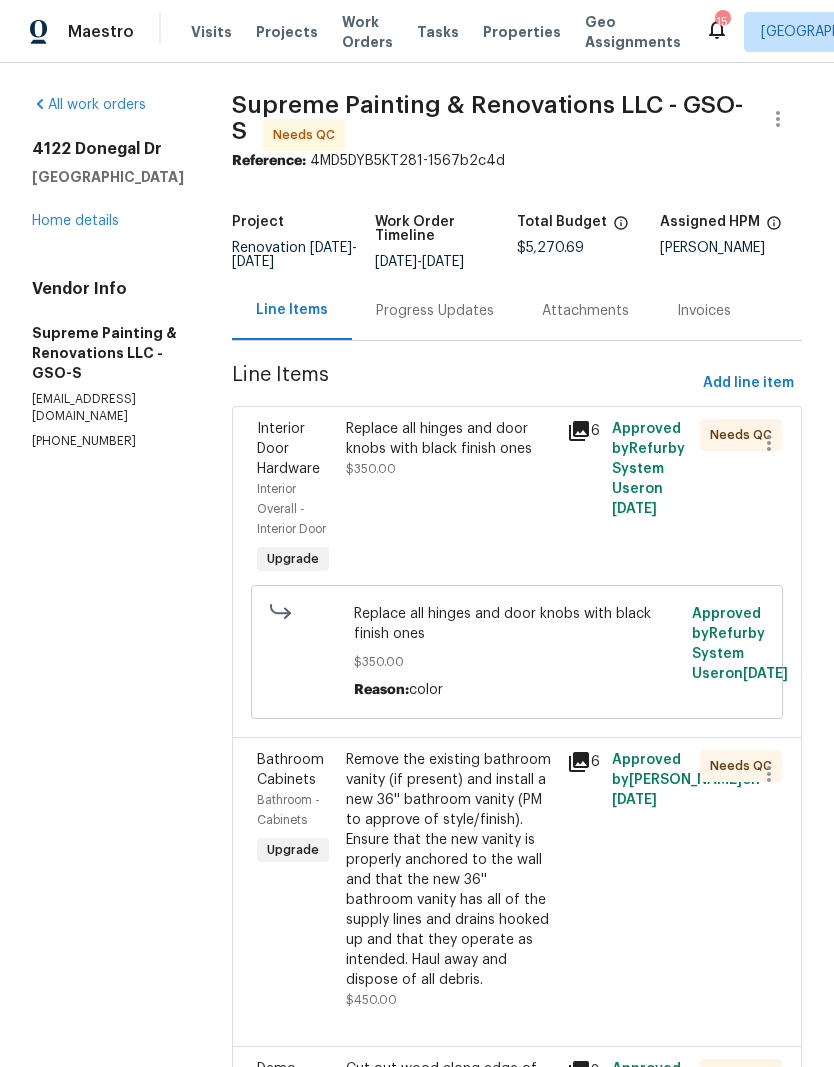 click on "Replace all hinges and door knobs with black finish ones $350.00" at bounding box center [451, 499] 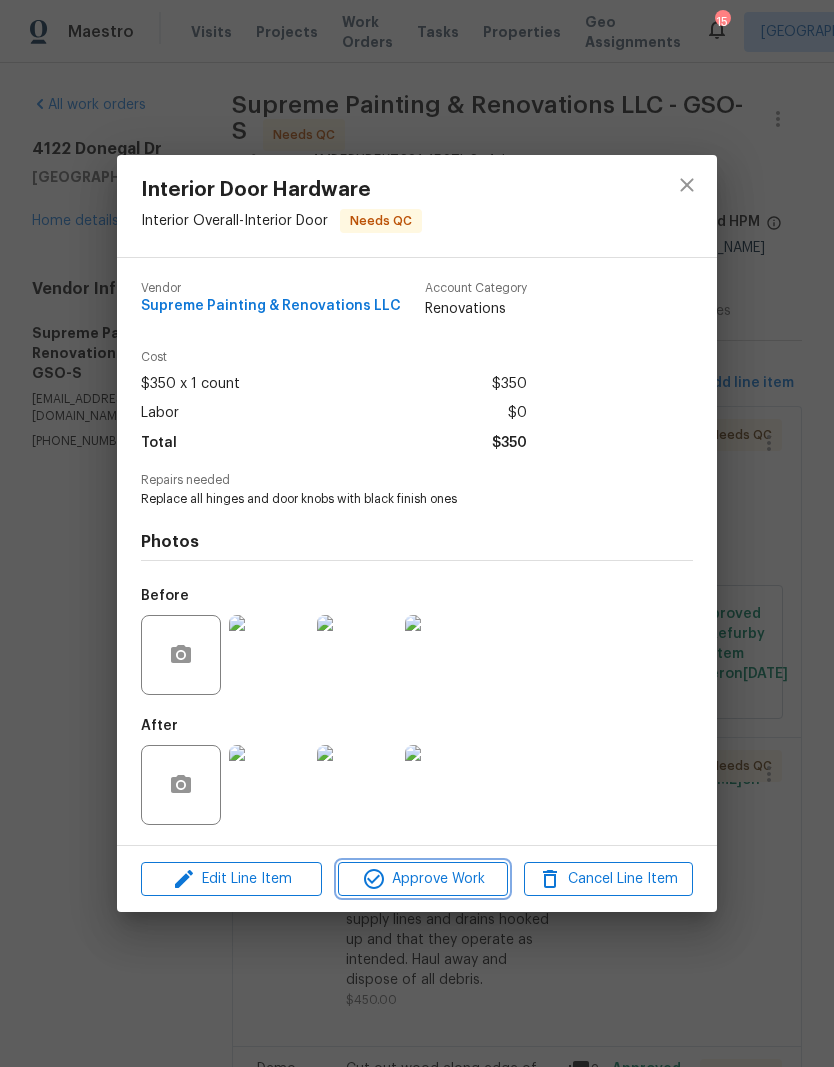 click on "Approve Work" at bounding box center (422, 879) 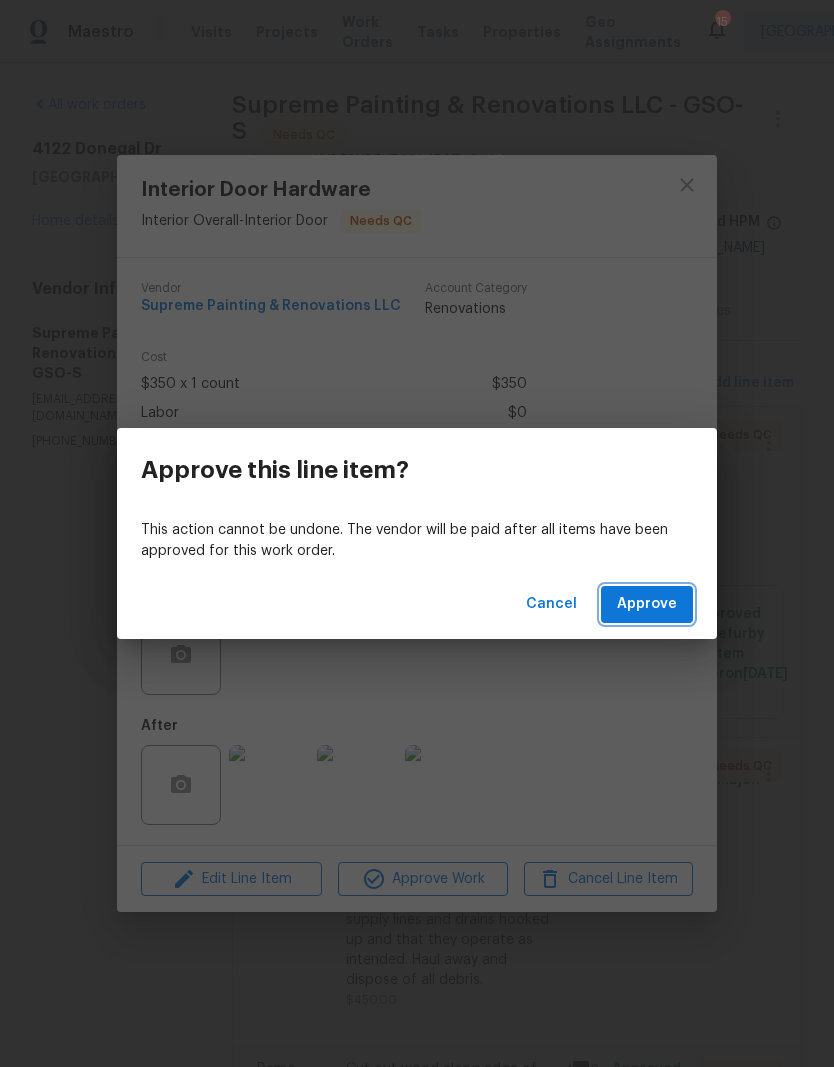 click on "Approve" at bounding box center [647, 604] 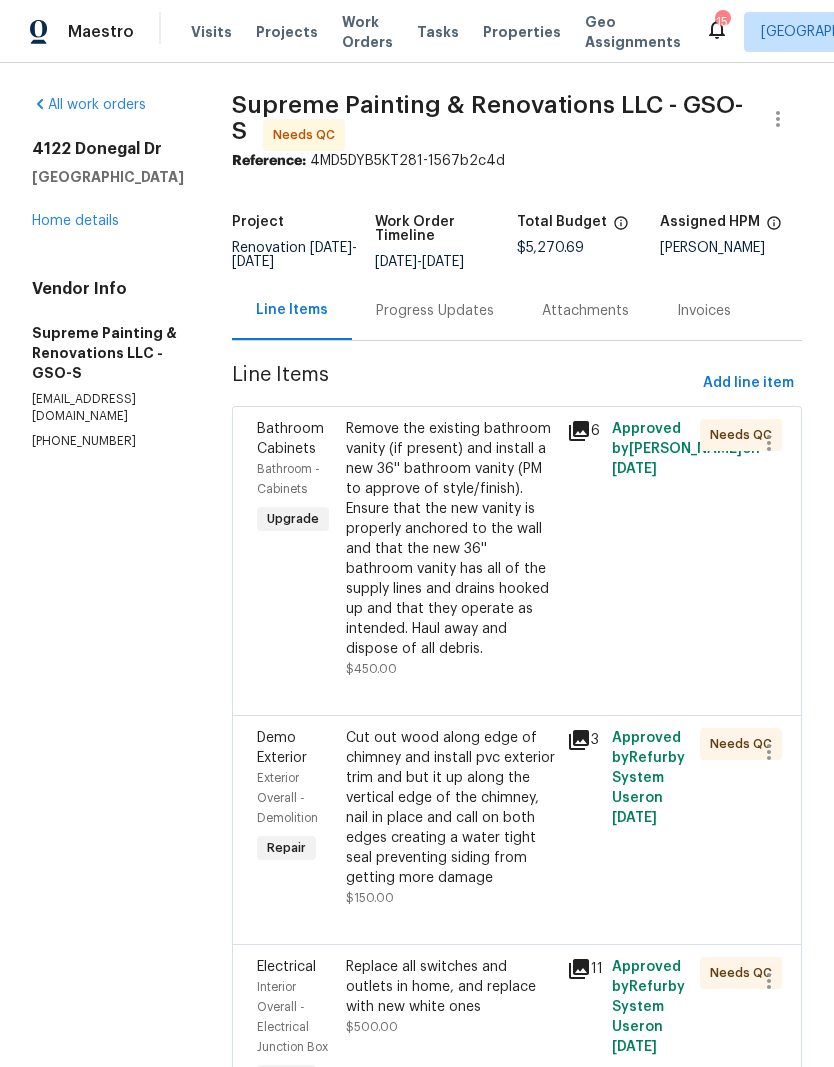 click on "Remove the existing bathroom vanity (if present) and install a new 36'' bathroom vanity (PM to approve of style/finish). Ensure that the new vanity is properly anchored to the wall and that the new 36'' bathroom vanity has all of the supply lines and drains hooked up and that they operate as intended. Haul away and dispose of all debris. $450.00" at bounding box center (451, 549) 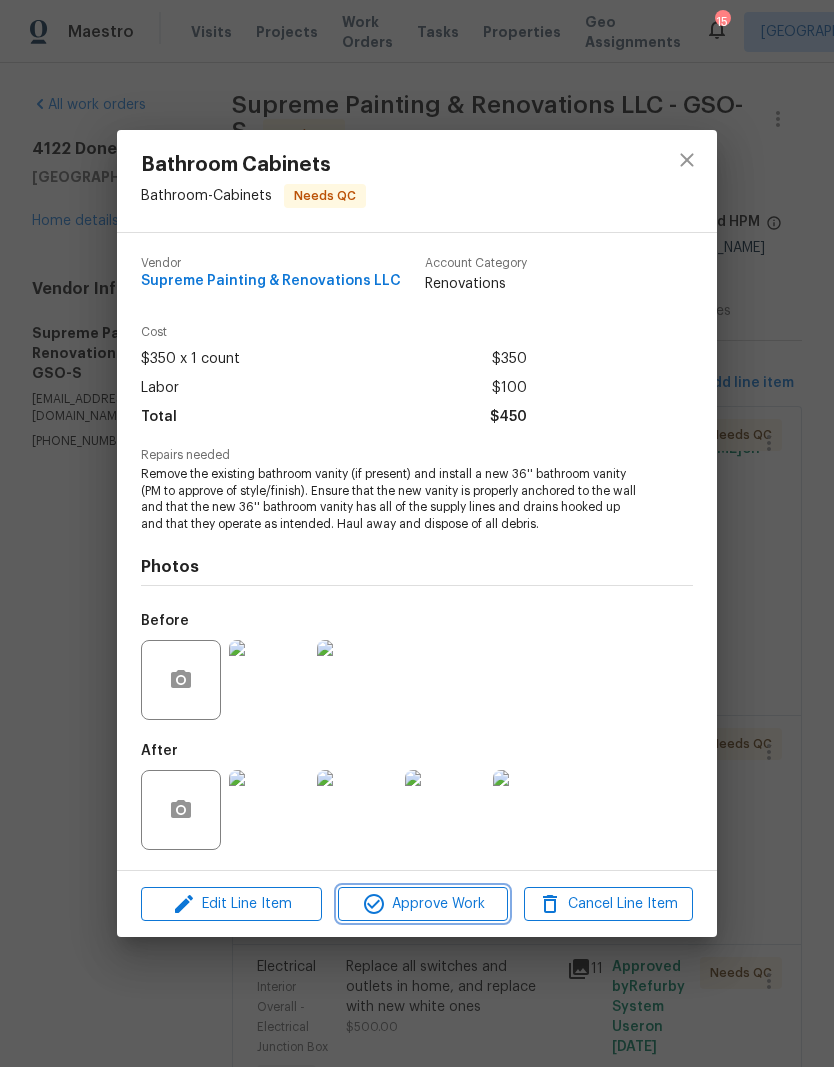 click on "Approve Work" at bounding box center [422, 904] 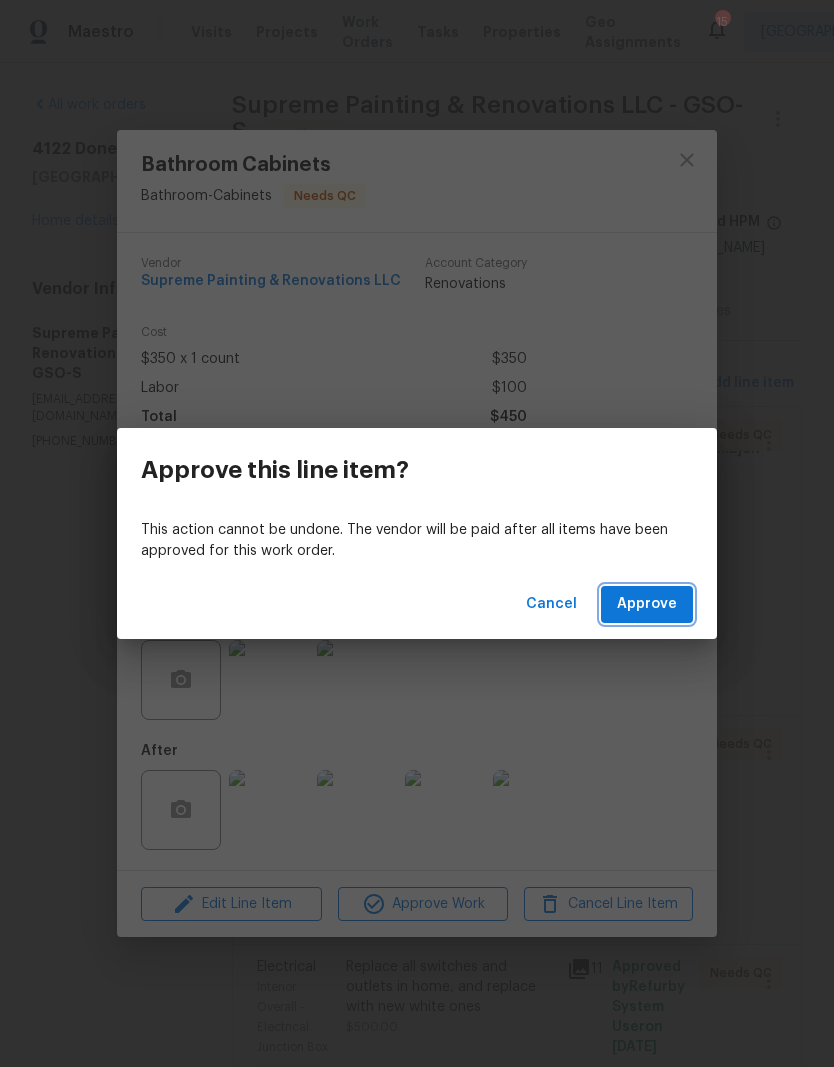 click on "Approve" at bounding box center [647, 604] 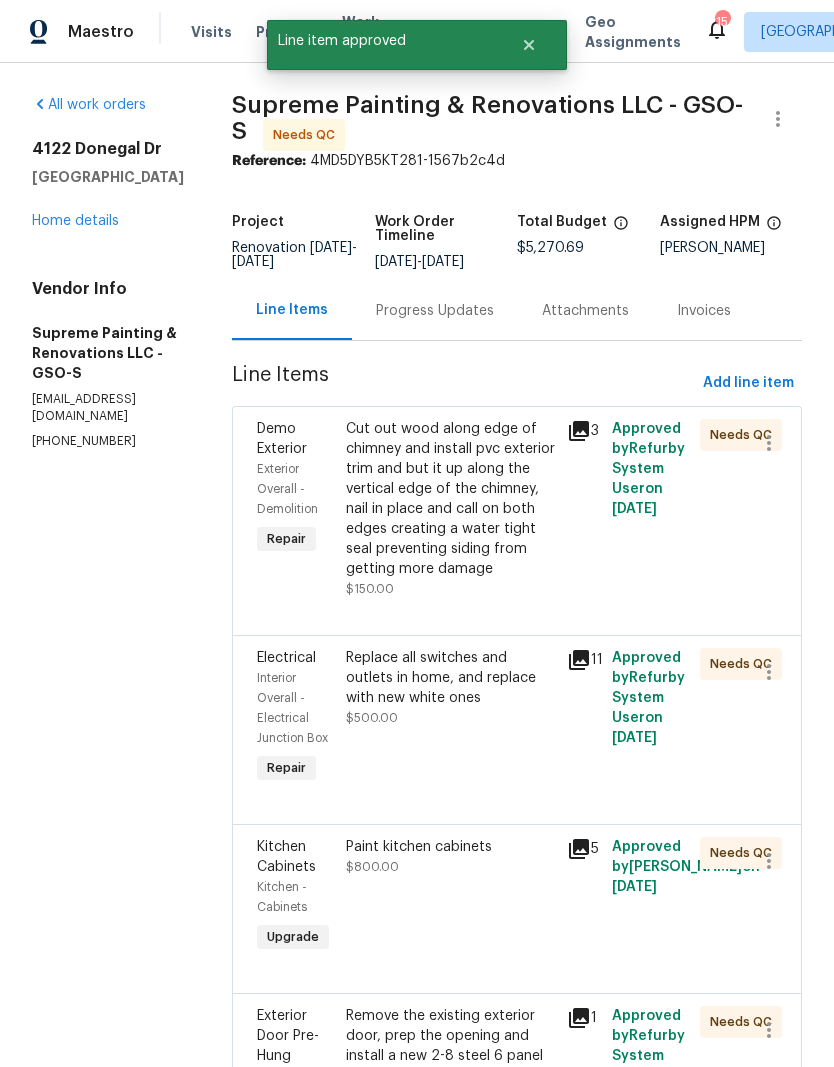 click on "Replace all switches and outlets in home, and replace with new white ones $500.00" at bounding box center (451, 688) 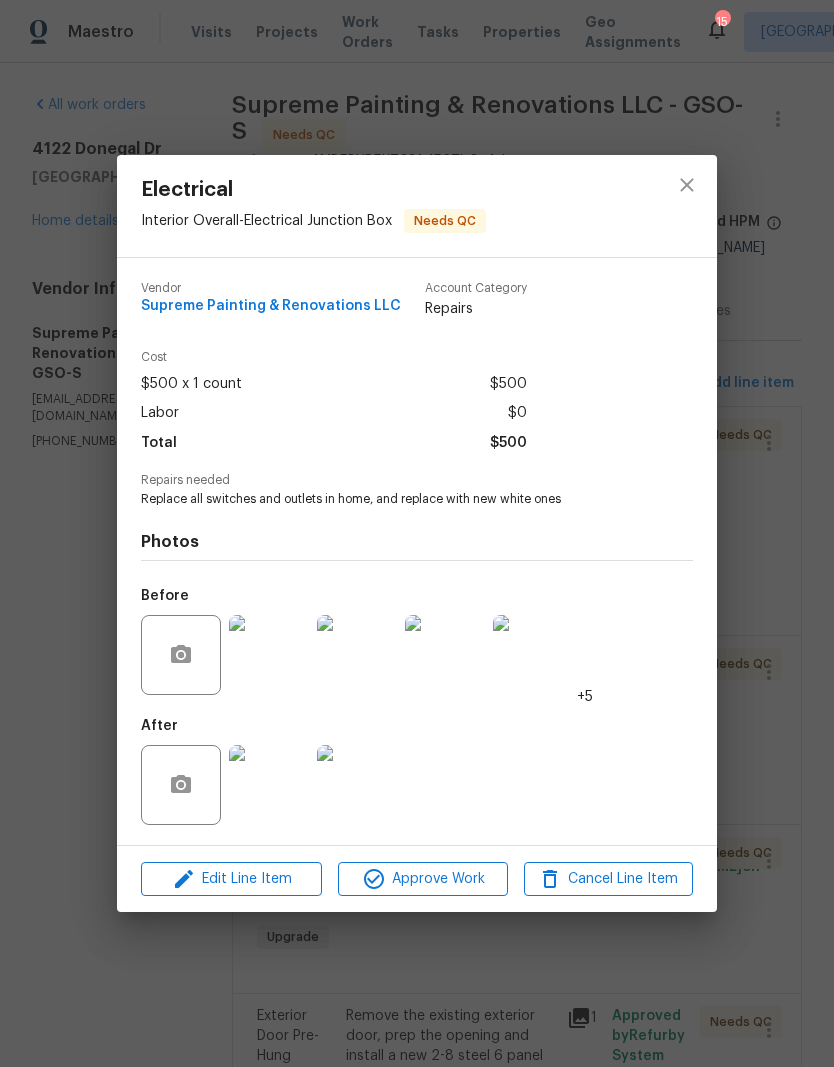 click on "Approve Work" at bounding box center (422, 879) 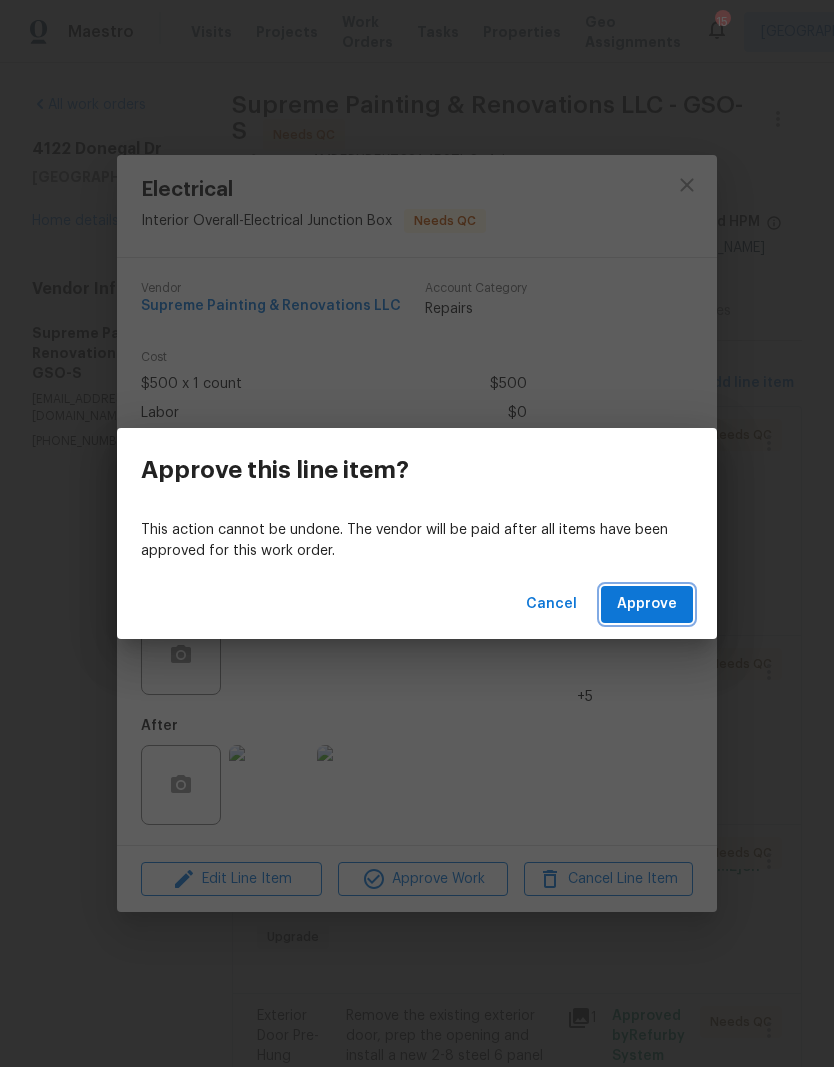 click on "Approve" at bounding box center (647, 604) 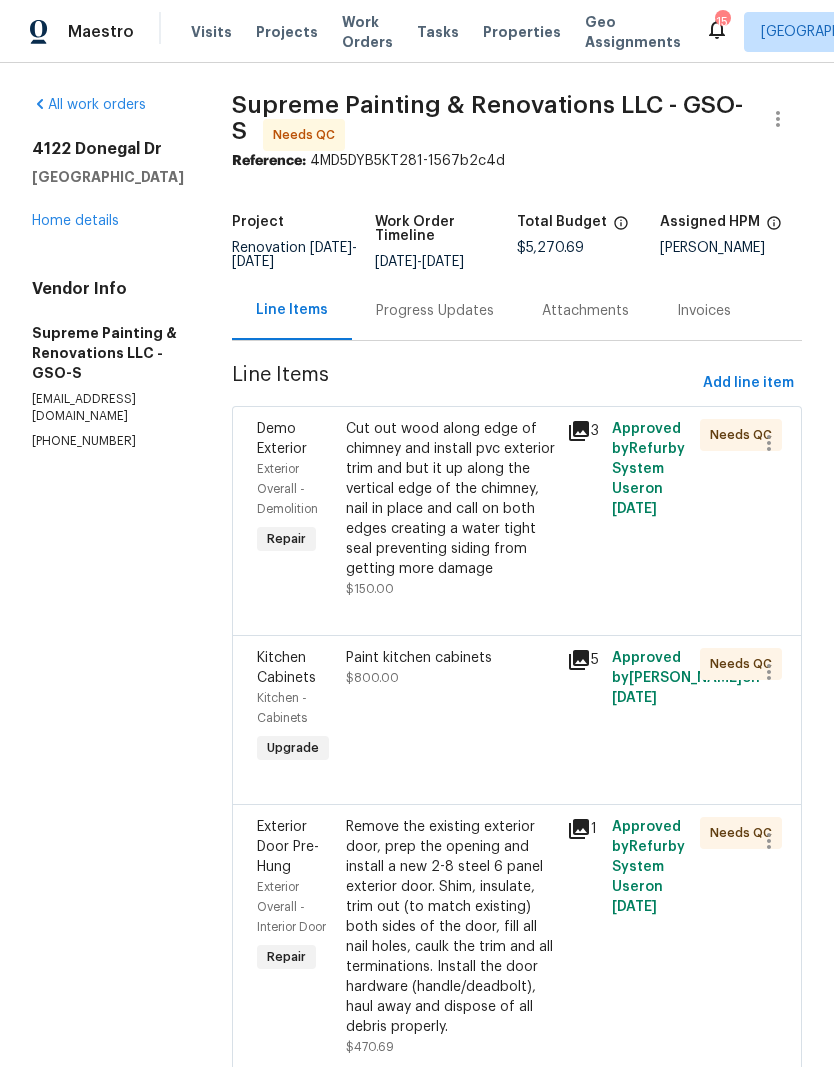 click on "Cut out wood along edge of chimney and install pvc exterior trim and but it up along the vertical edge of the chimney, nail in place and call on both edges creating a water tight seal preventing siding from getting more damage" at bounding box center [451, 499] 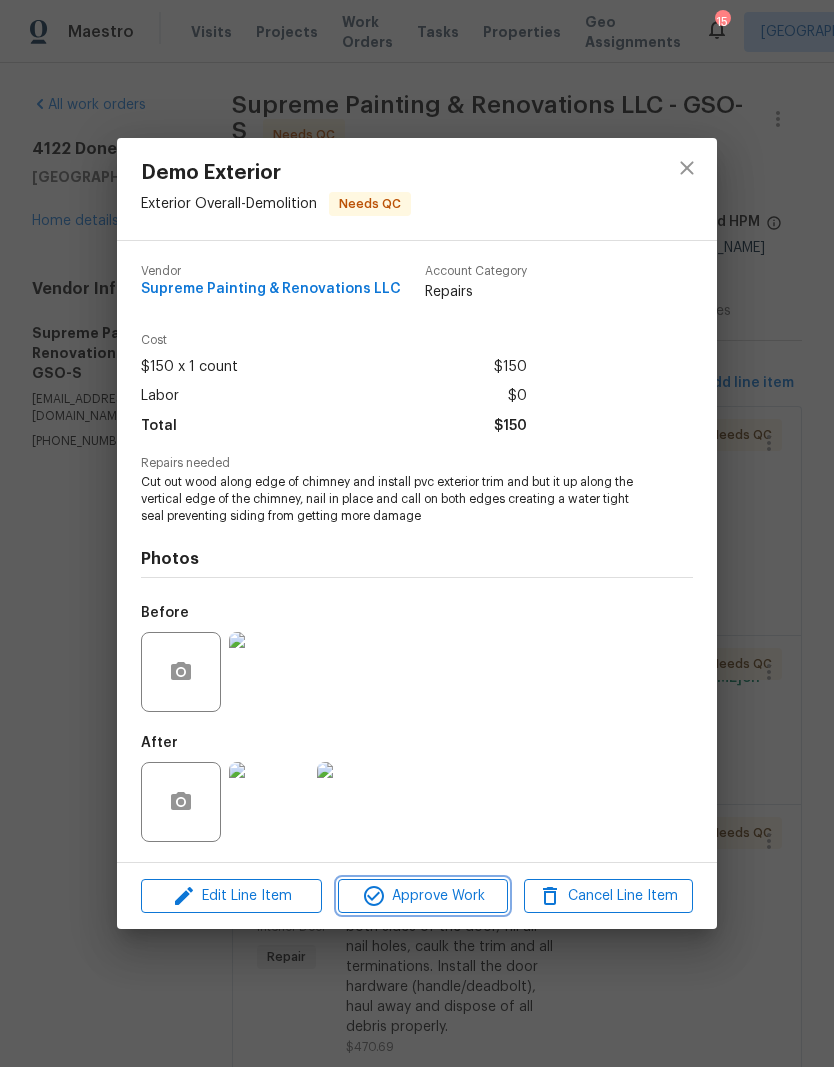 click on "Approve Work" at bounding box center [422, 896] 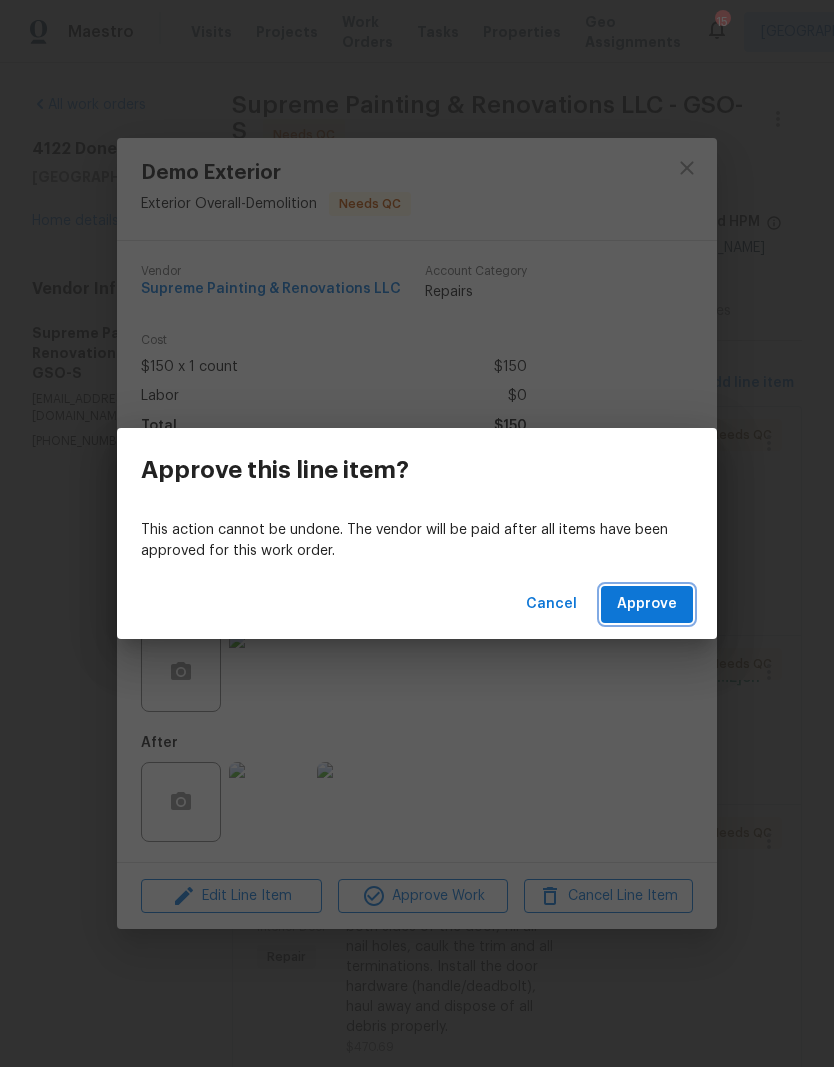 click on "Approve" at bounding box center (647, 604) 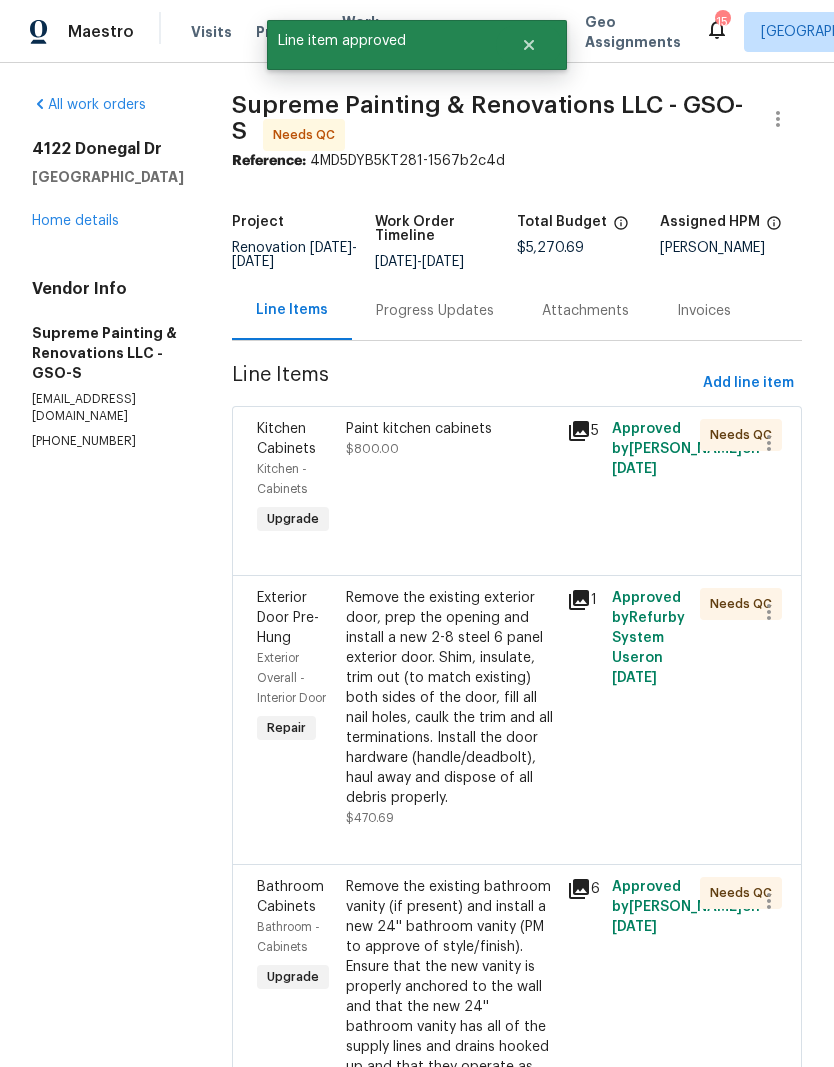 click on "Paint kitchen cabinets $800.00" at bounding box center (451, 479) 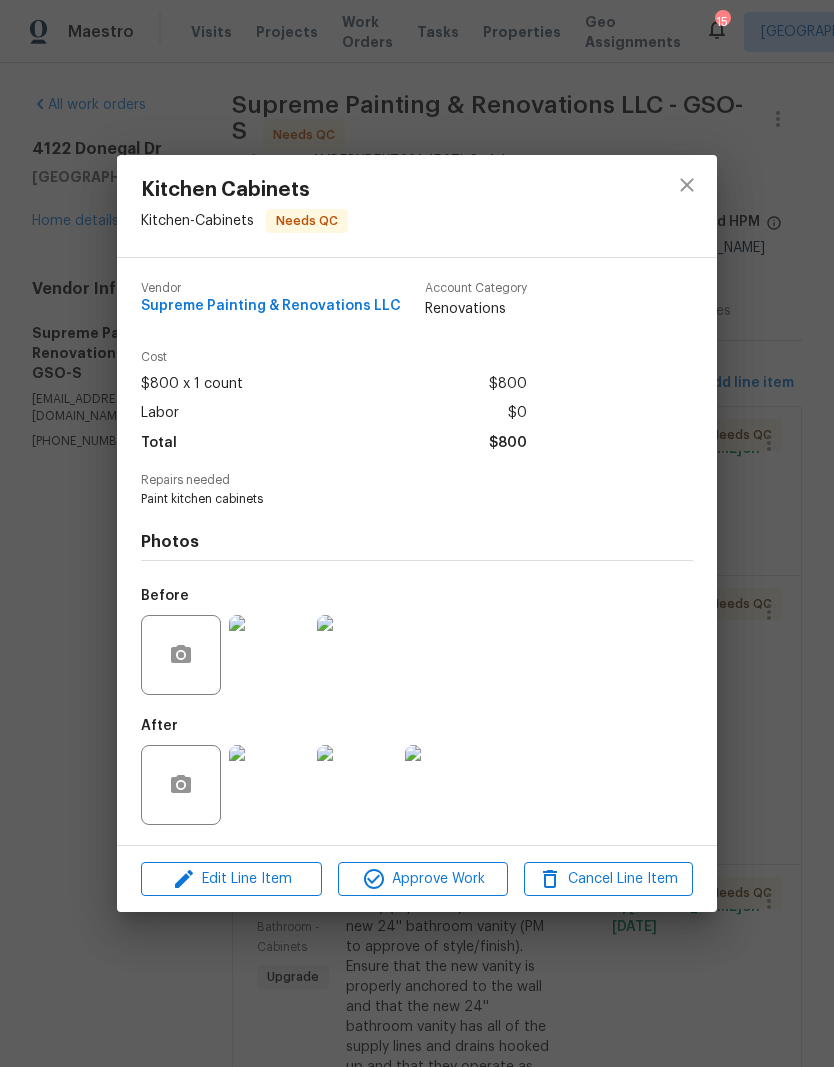 click at bounding box center [357, 785] 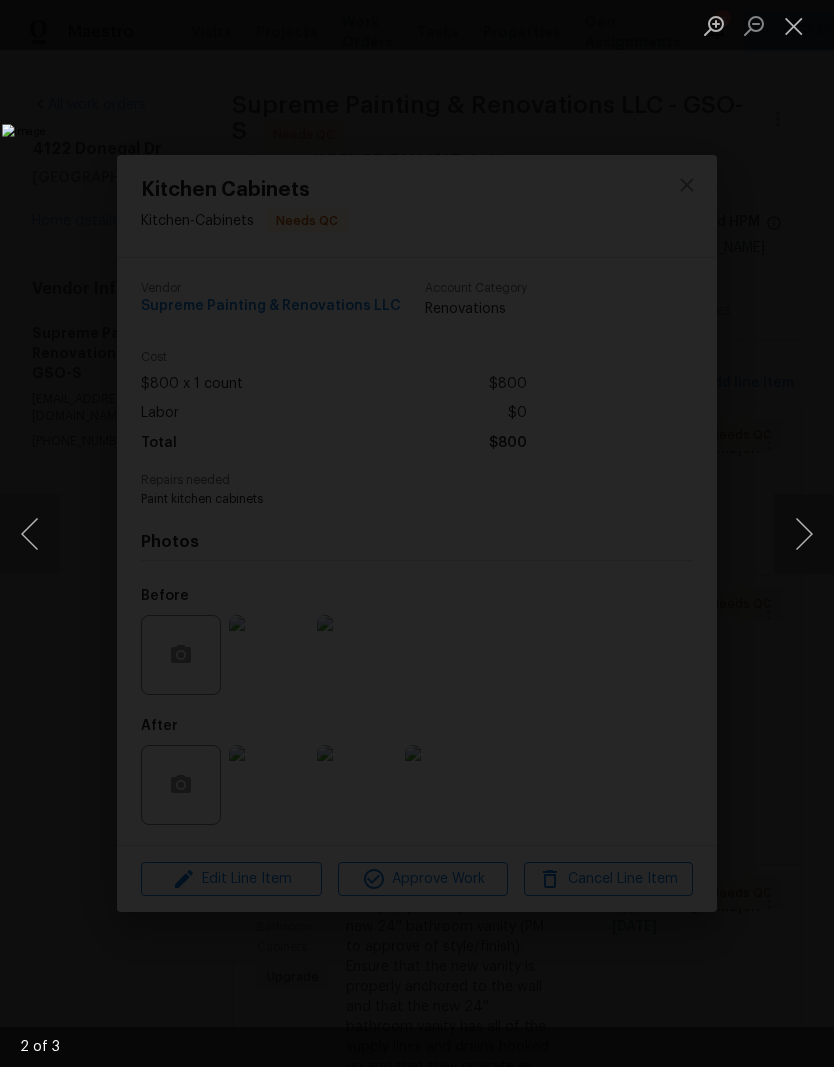click at bounding box center (794, 25) 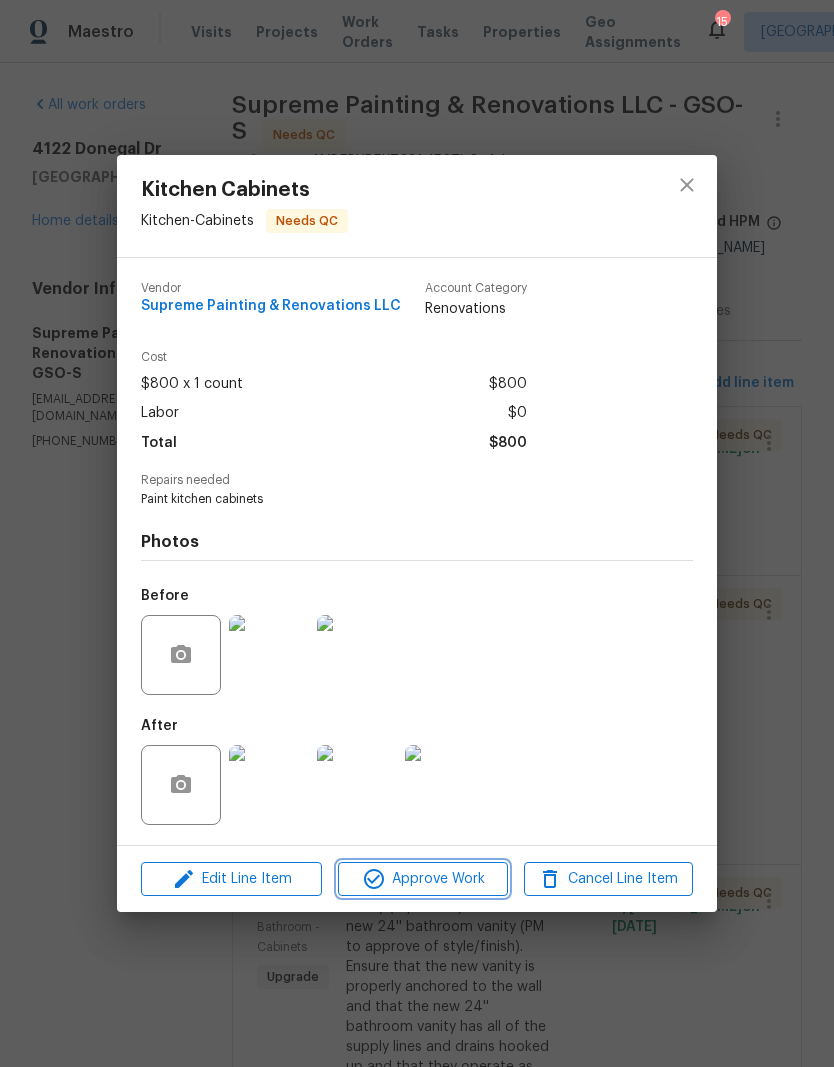click on "Approve Work" at bounding box center (422, 879) 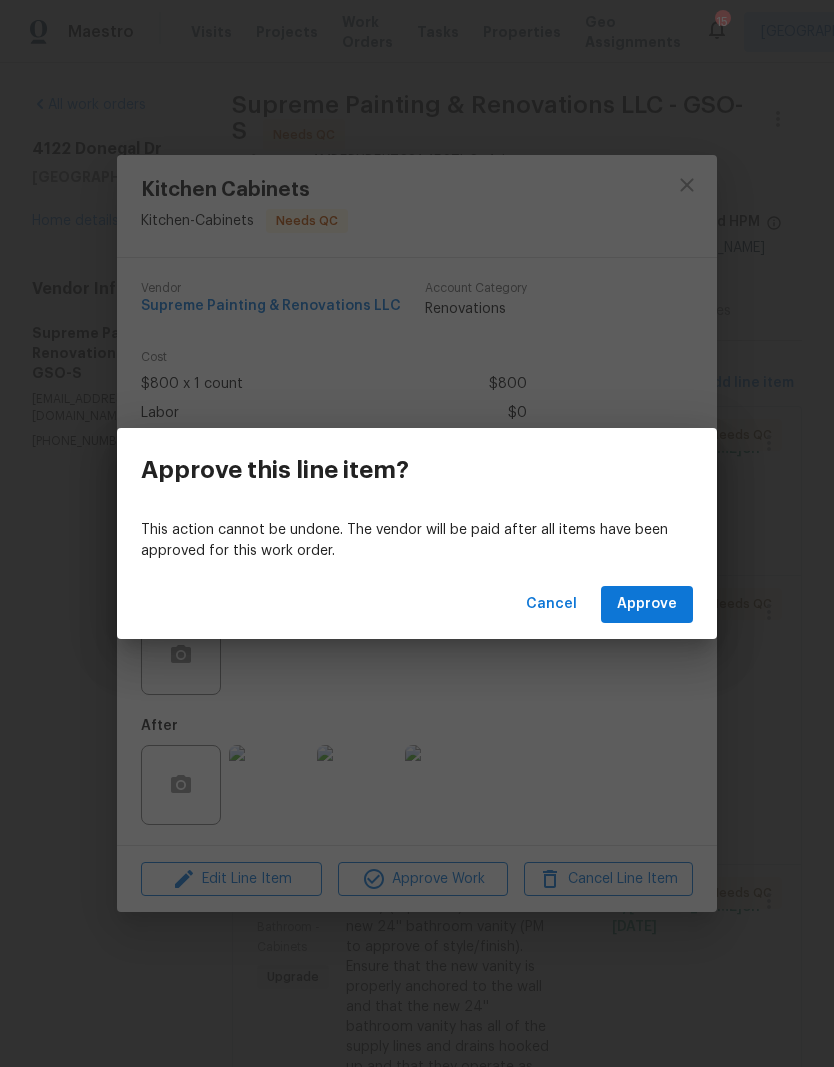 click on "Approve" at bounding box center [647, 604] 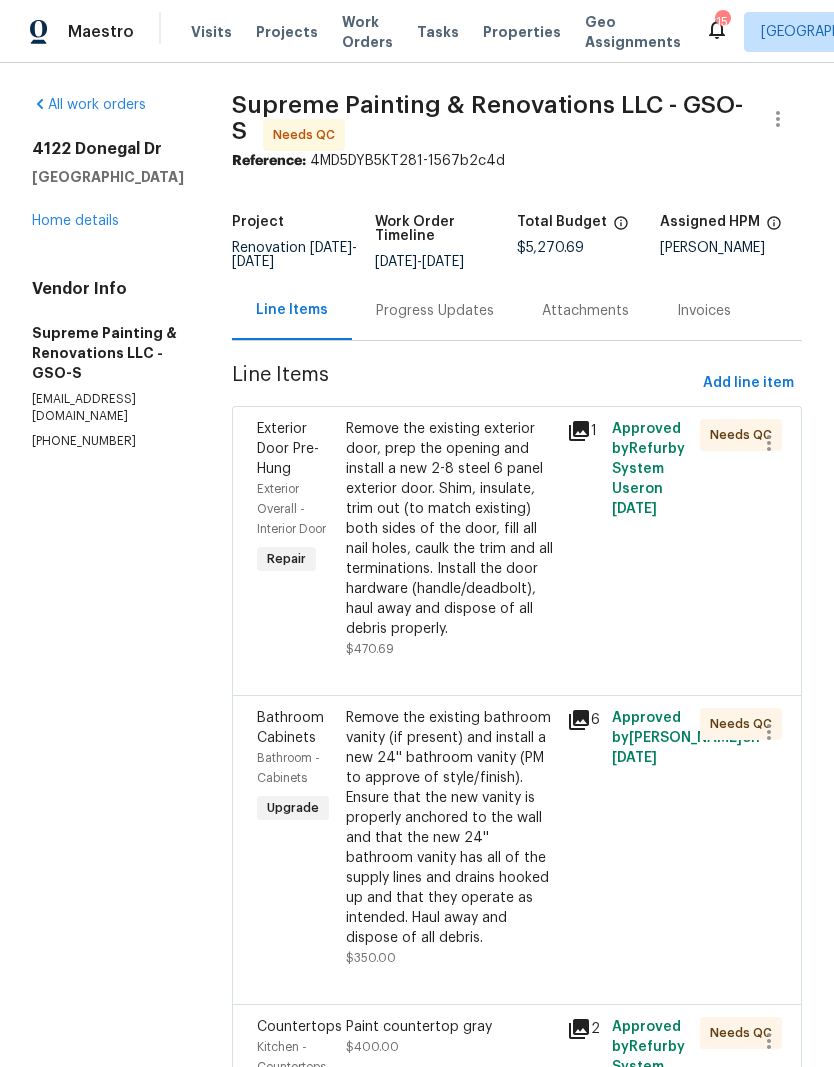 click on "Remove the existing exterior door, prep the opening and install a new 2-8 steel 6 panel exterior door. Shim, insulate, trim out (to match existing) both sides of the door, fill all nail holes, caulk the trim and all terminations. Install the door hardware (handle/deadbolt), haul away and dispose of all debris properly." at bounding box center [451, 529] 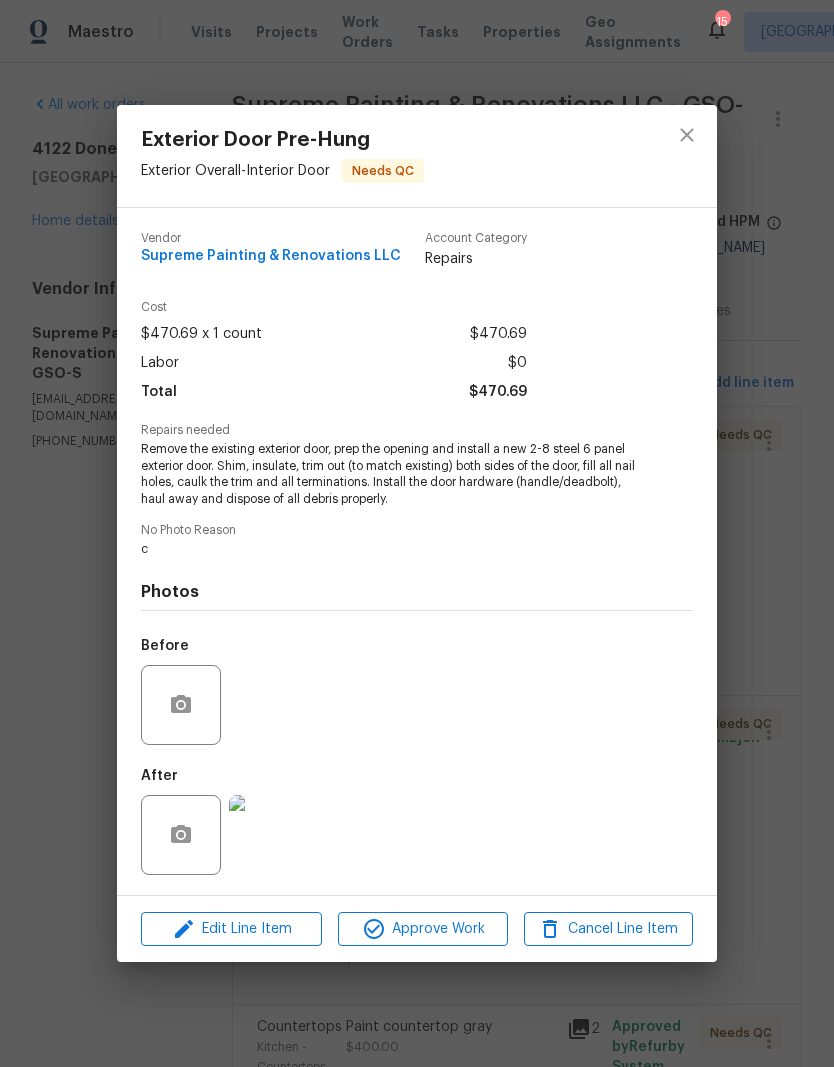 click on "After" at bounding box center (417, 822) 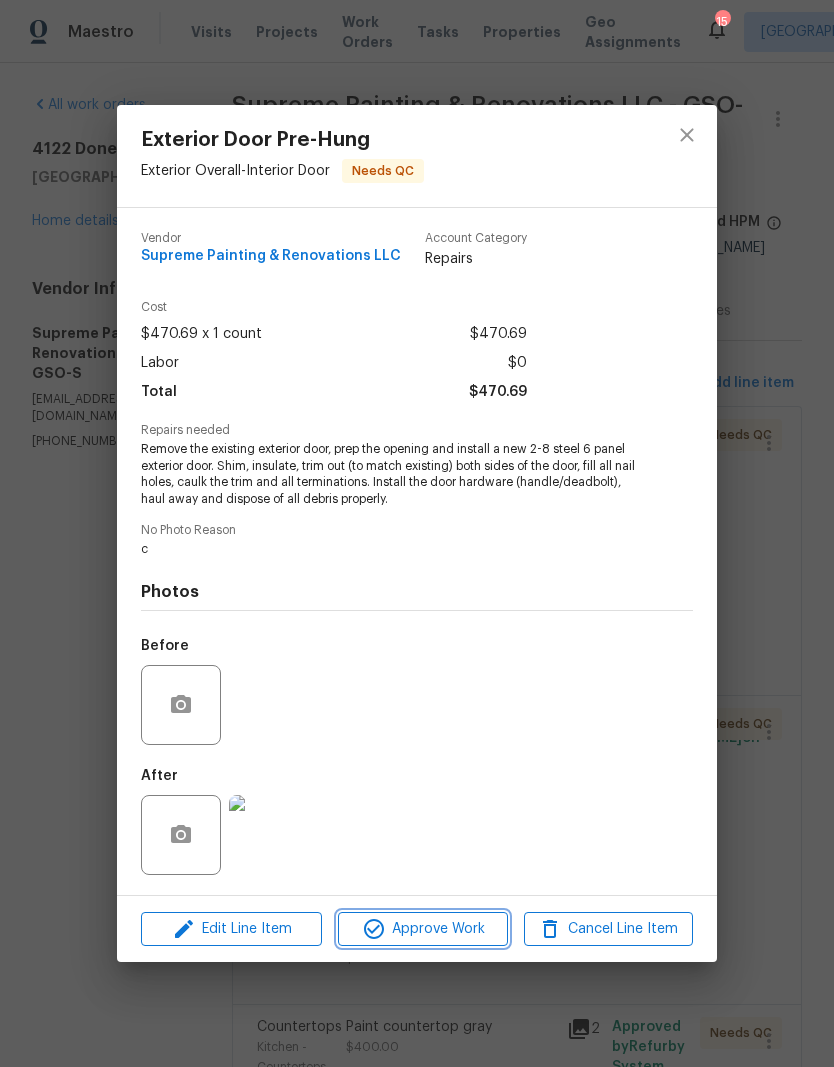 click on "Approve Work" at bounding box center [422, 929] 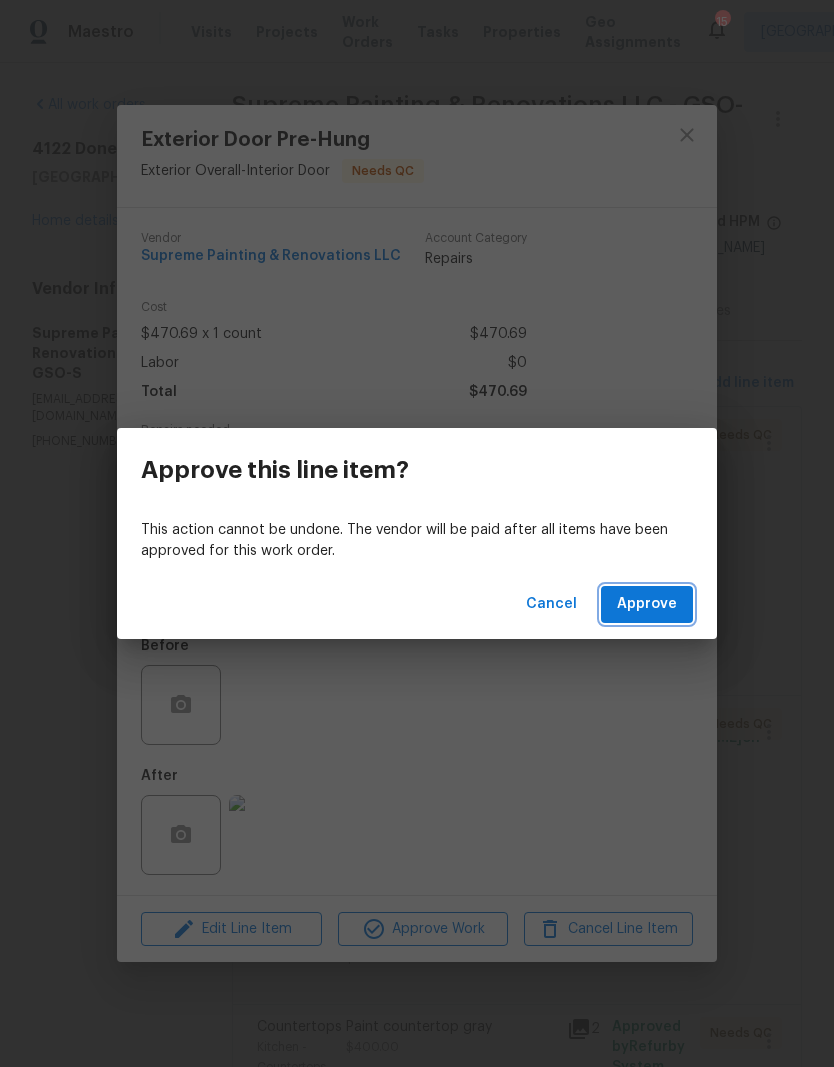 click on "Approve" at bounding box center [647, 604] 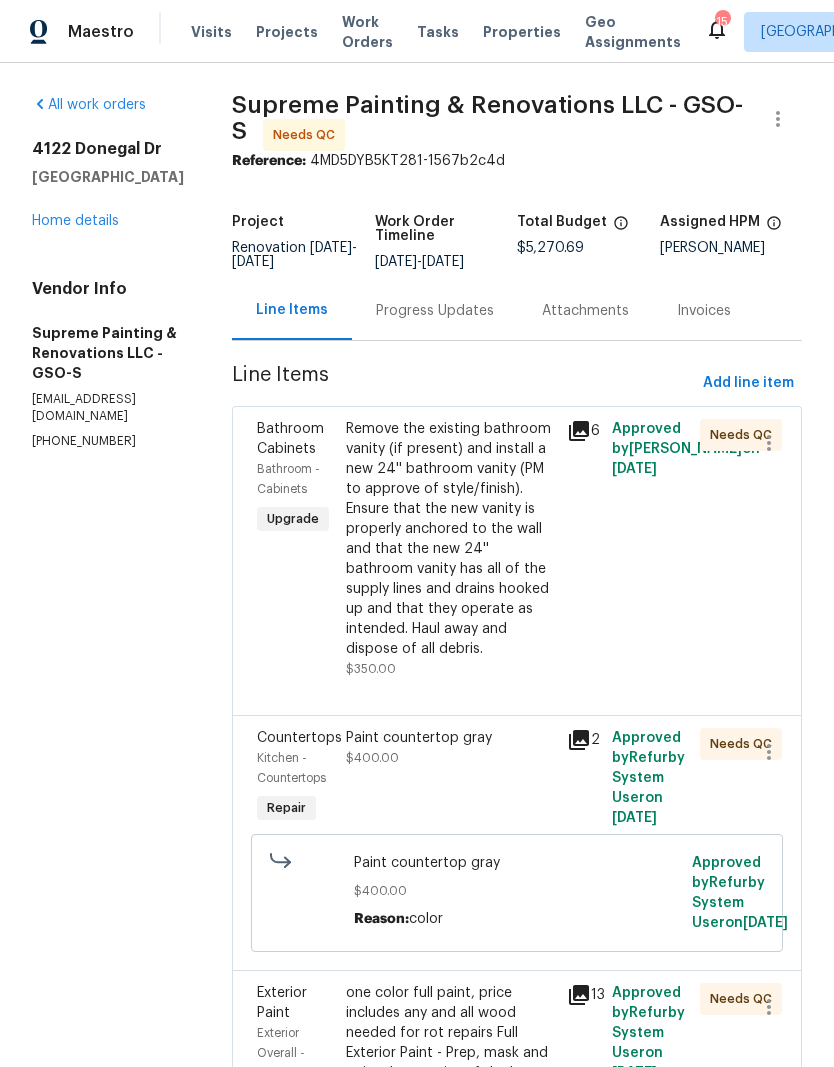 click on "Remove the existing bathroom vanity (if present) and install a new 24'' bathroom vanity (PM to approve of style/finish). Ensure that the new vanity is properly anchored to the wall and that the new 24'' bathroom vanity has all of the supply lines and drains hooked up and that they operate as intended. Haul away and dispose of all debris." at bounding box center (451, 539) 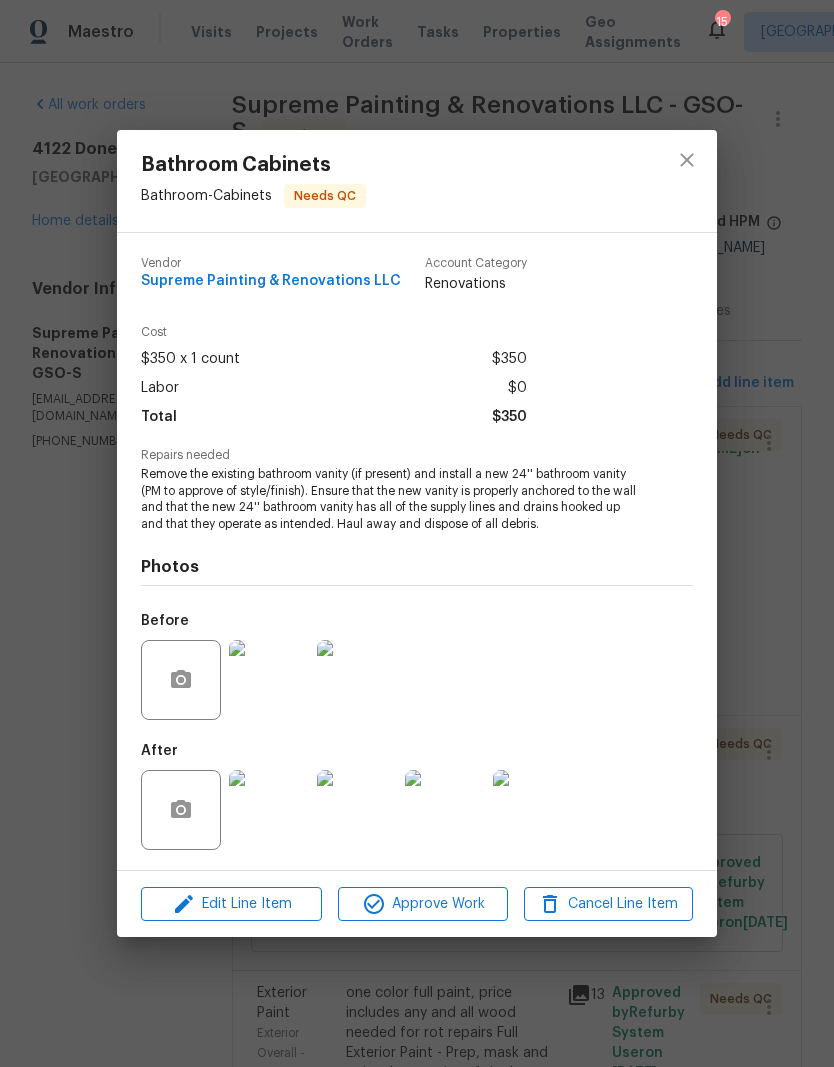 click at bounding box center (269, 810) 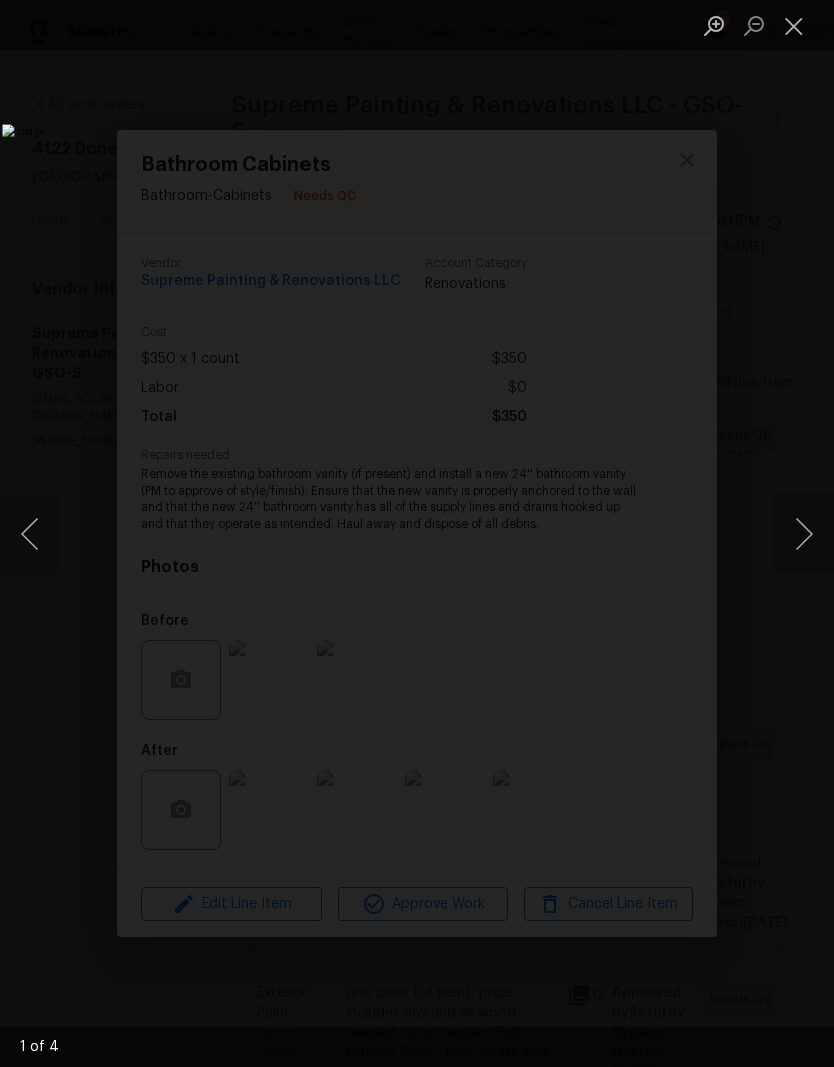 click at bounding box center [804, 534] 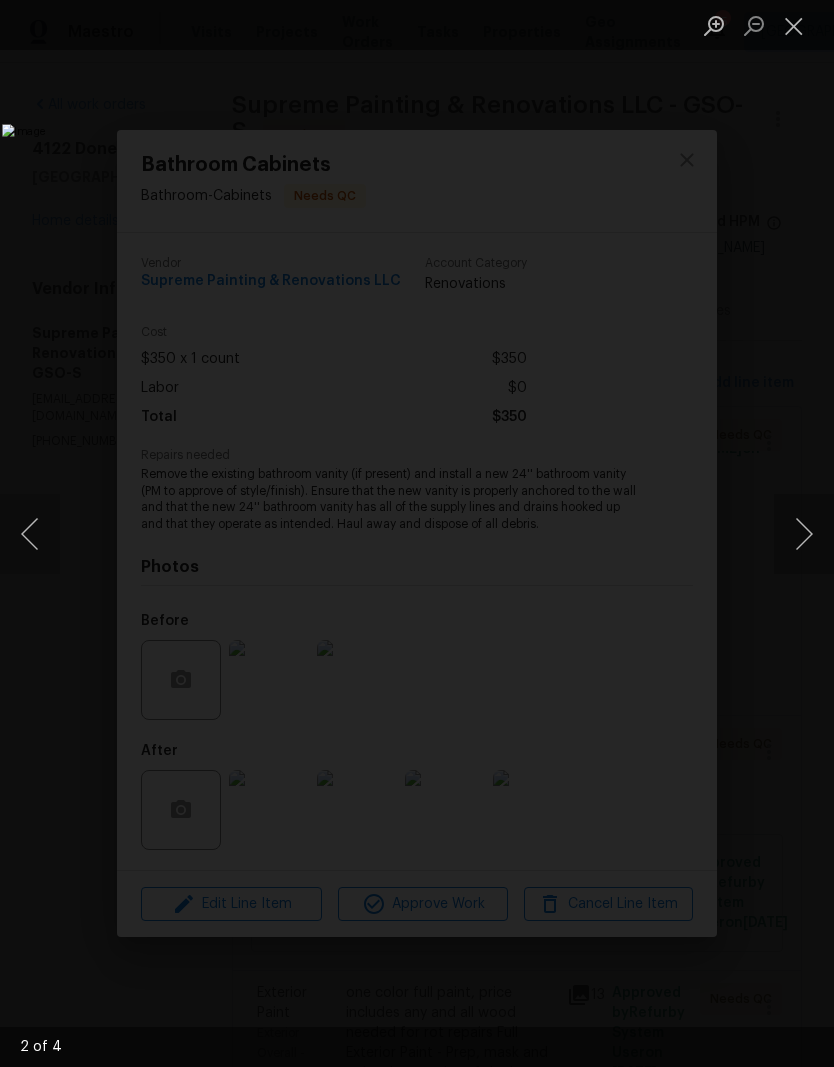 click at bounding box center (794, 25) 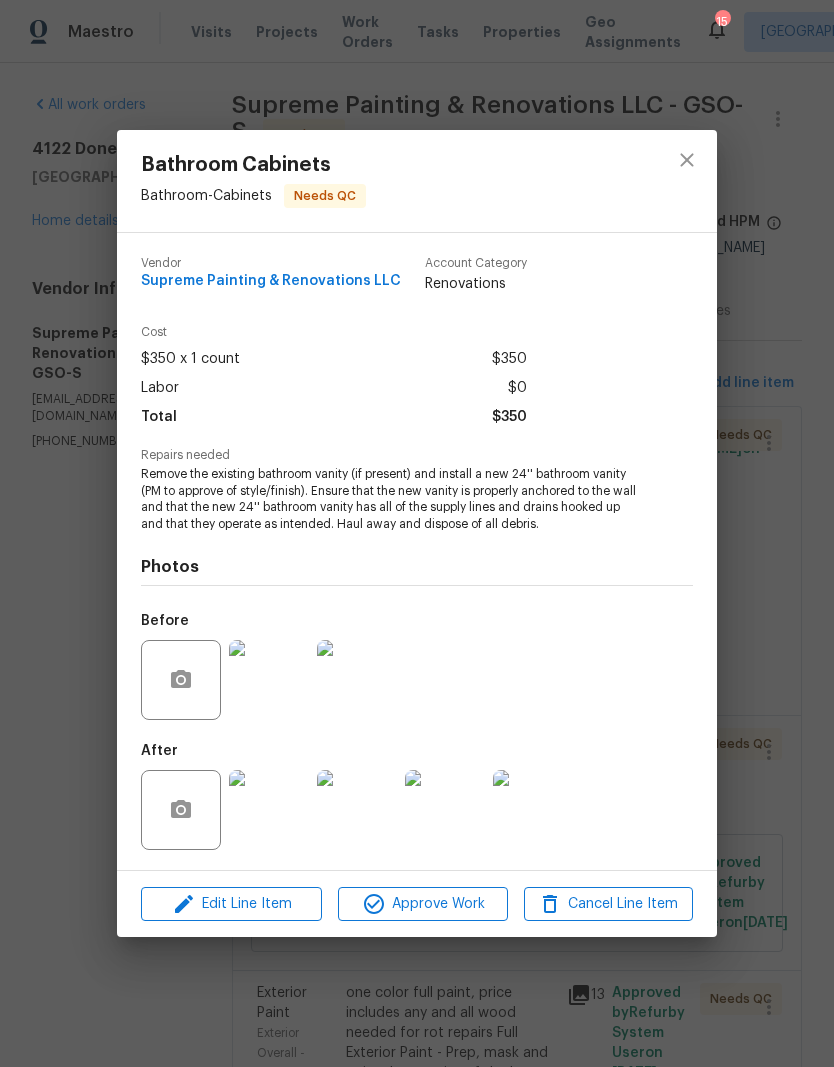 click on "Approve Work" at bounding box center (422, 904) 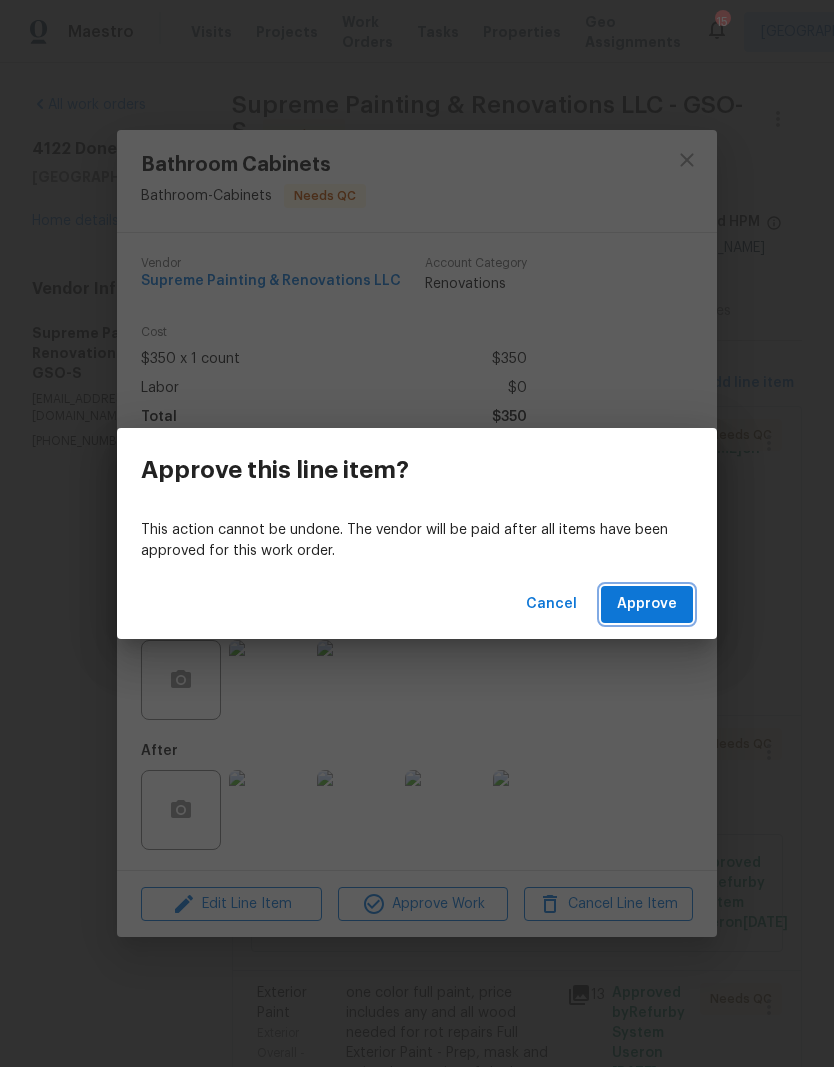 click on "Approve" at bounding box center [647, 604] 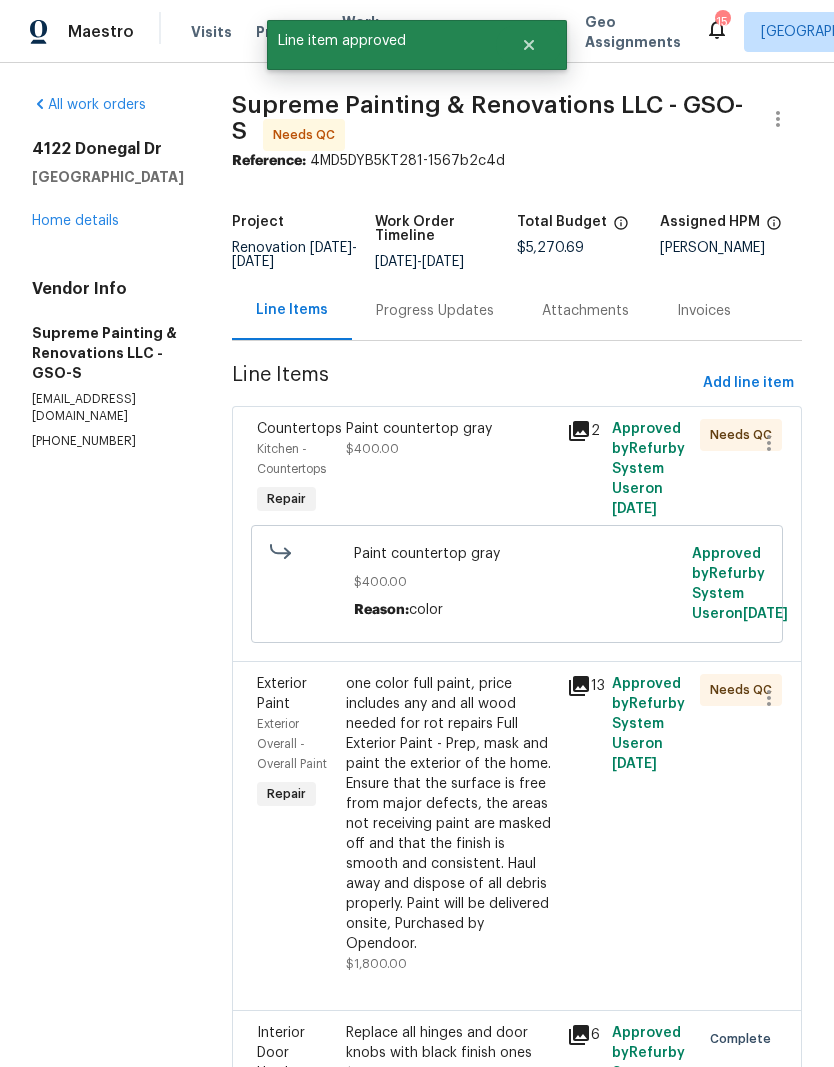 click on "Paint countertop gray $400.00" at bounding box center (451, 469) 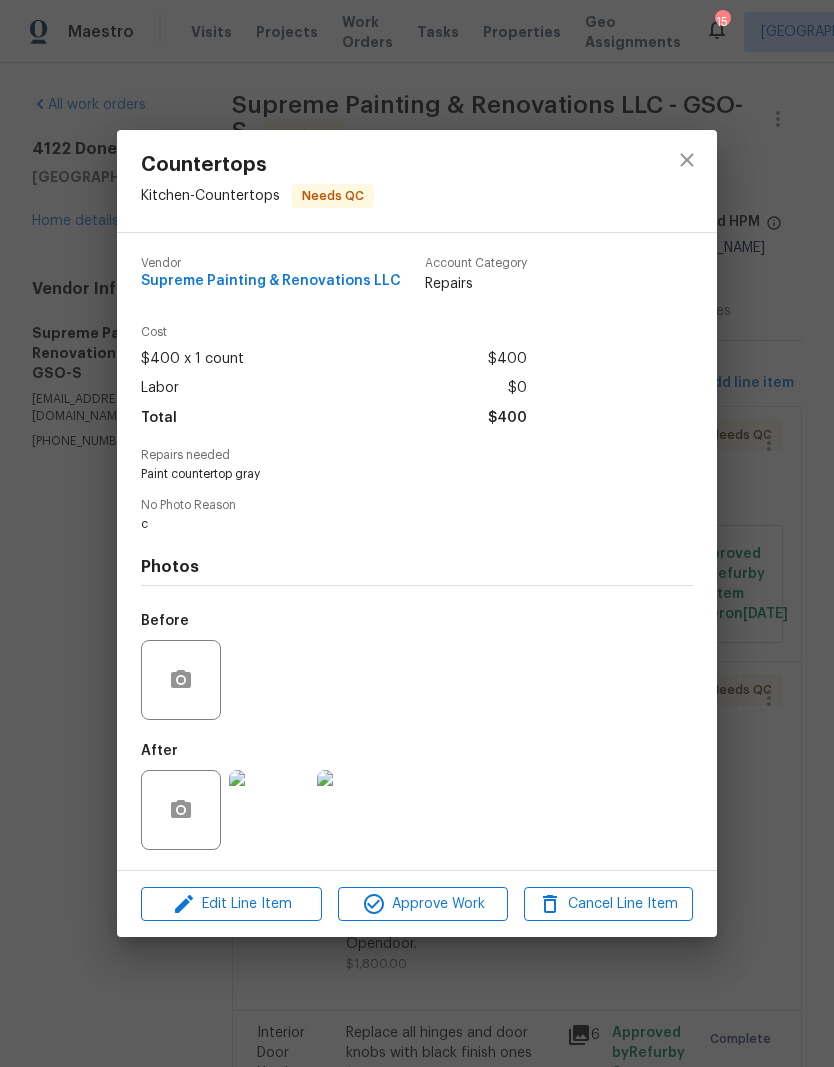 click at bounding box center [357, 810] 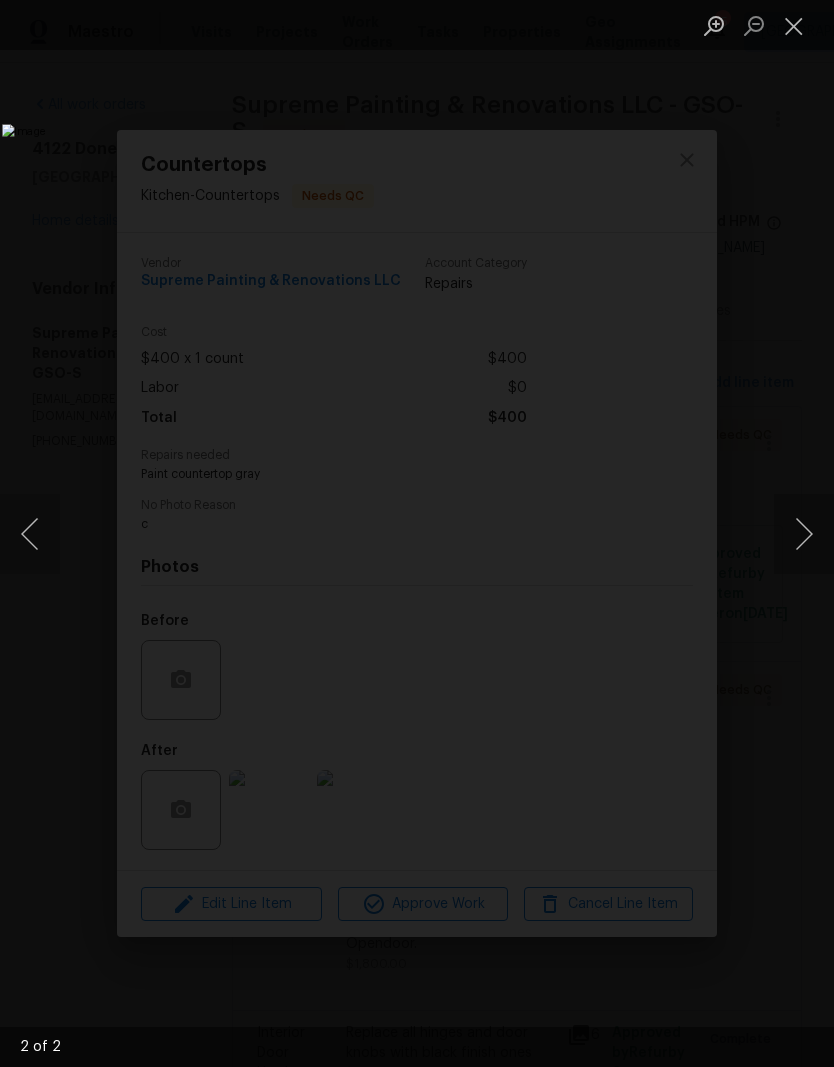 click at bounding box center (794, 25) 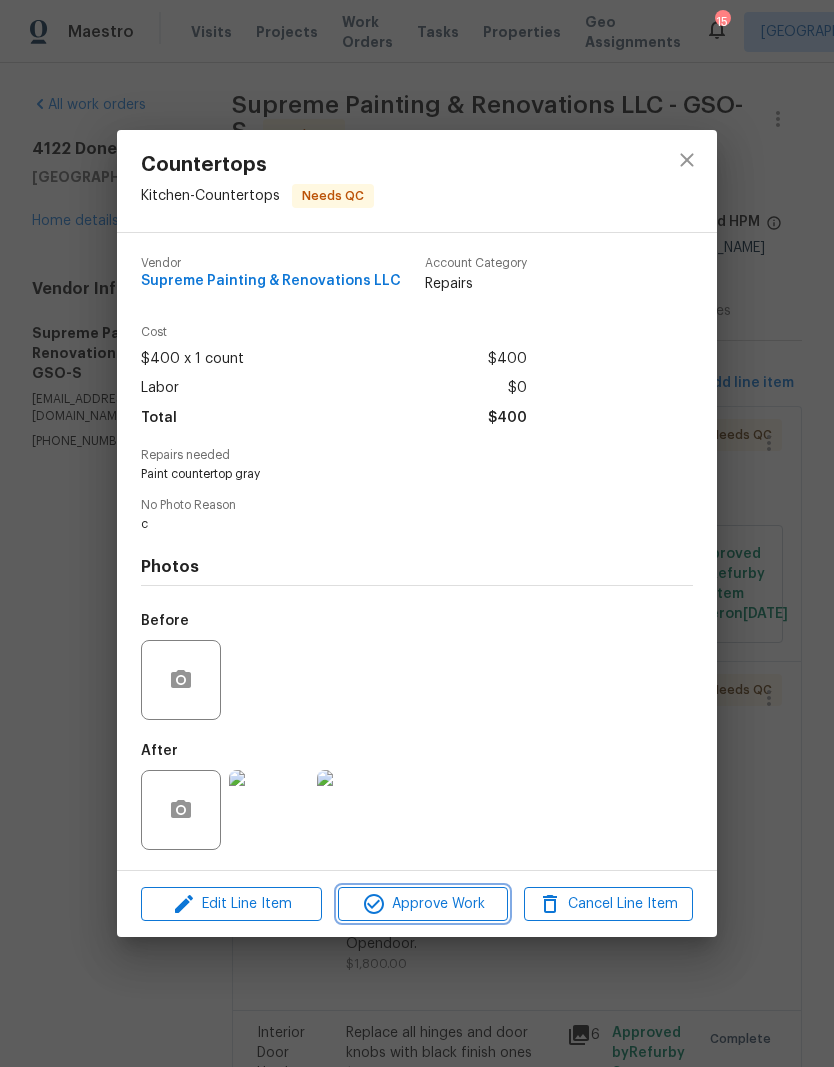click on "Approve Work" at bounding box center (422, 904) 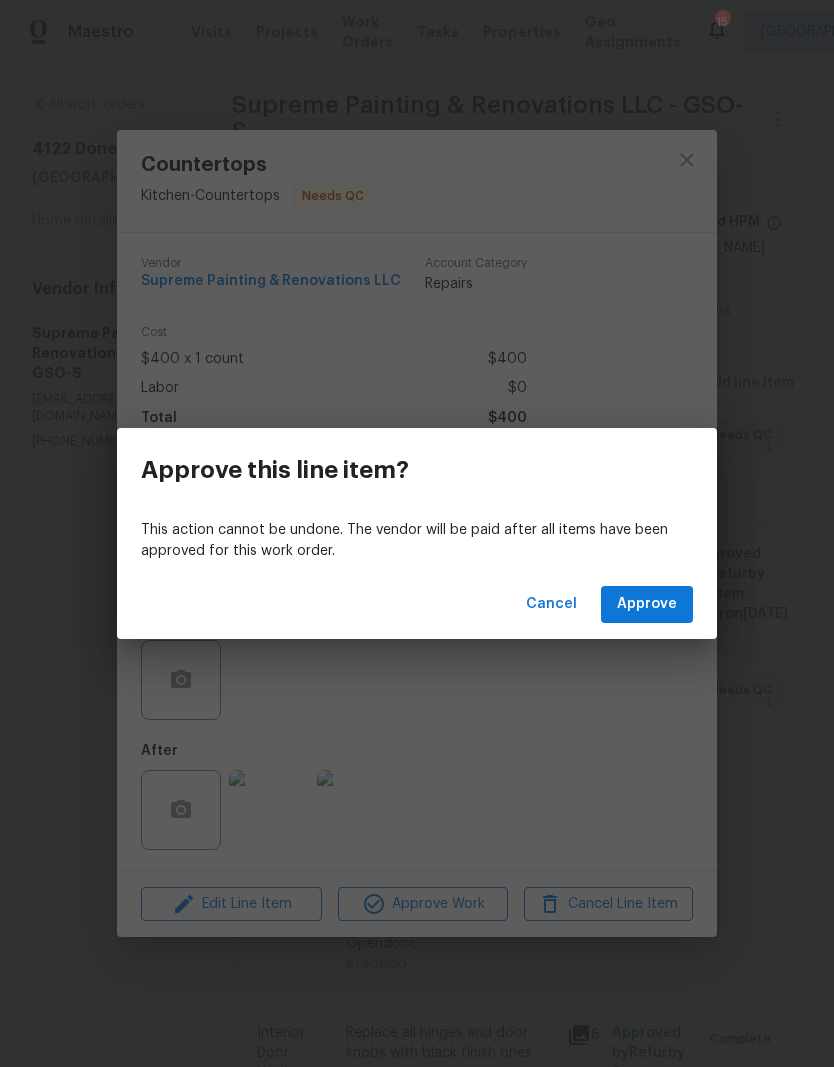 click on "Approve" at bounding box center (647, 604) 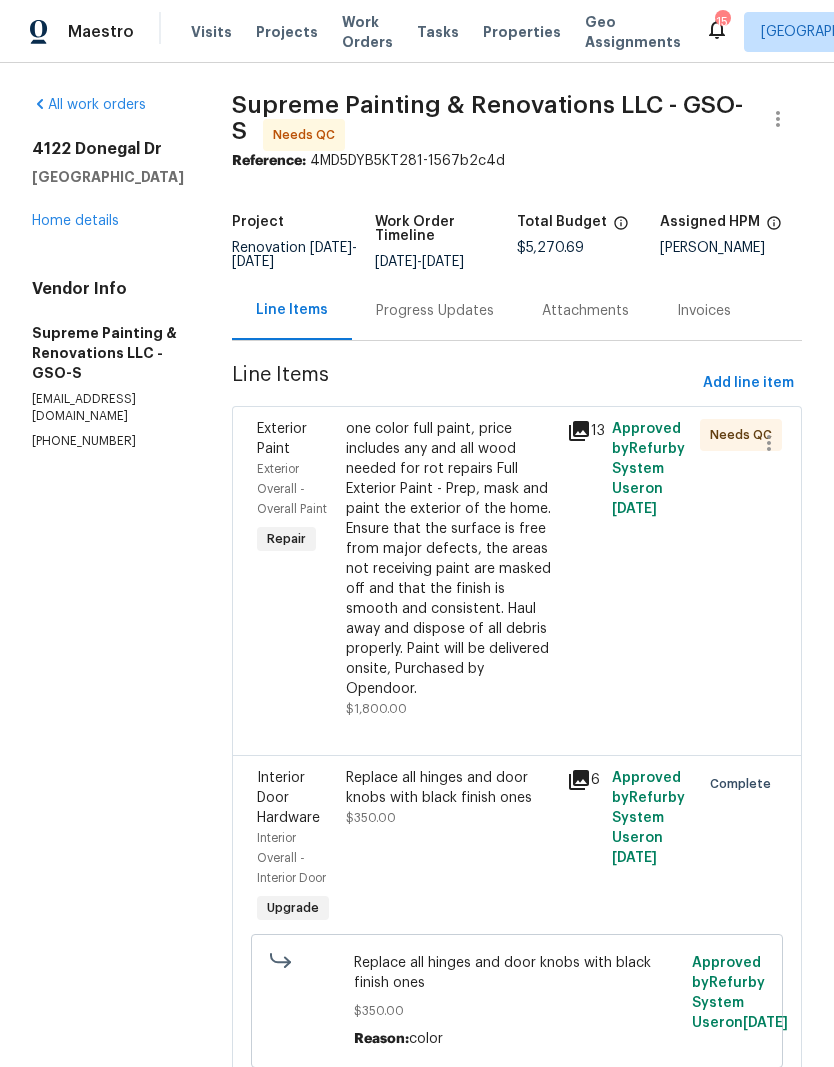 click on "one color full paint, price includes any and all wood needed for rot repairs
Full Exterior Paint - Prep, mask and paint the exterior of the home. Ensure that the surface is free from major defects, the areas not receiving paint are masked off and that the finish is smooth and consistent. Haul away and dispose of all debris properly. Paint will be delivered onsite, Purchased by Opendoor." at bounding box center (451, 559) 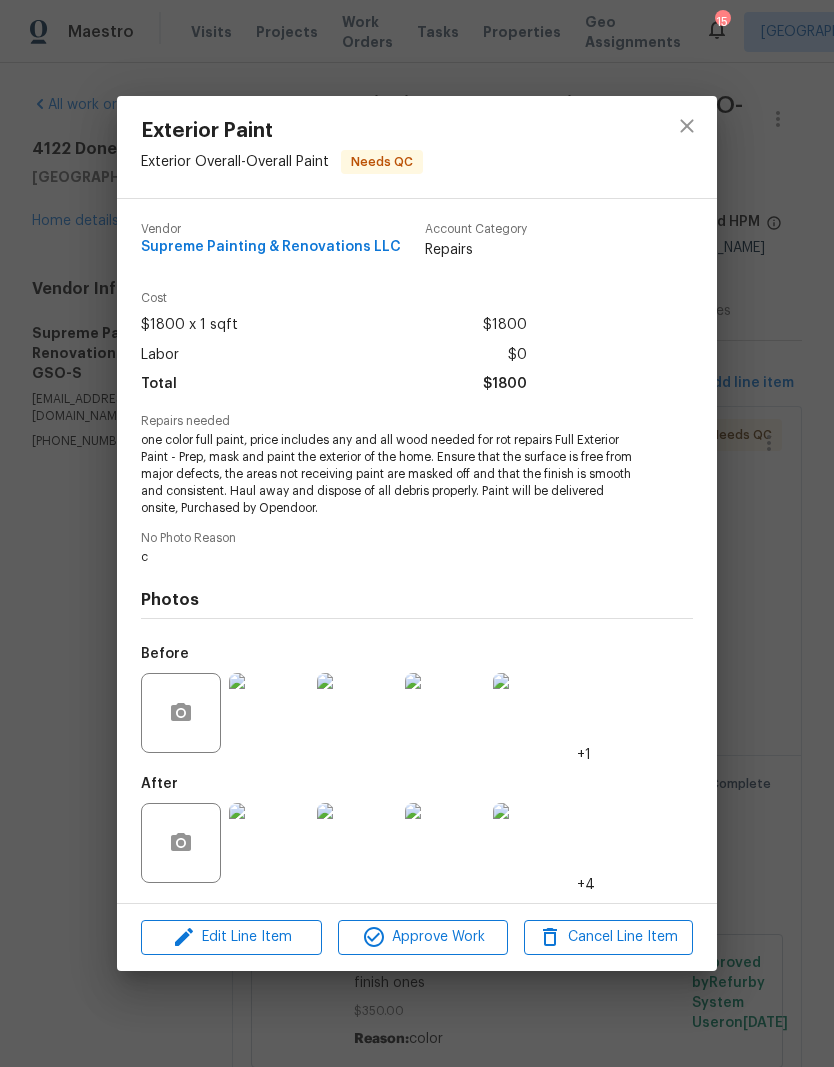 click at bounding box center (269, 843) 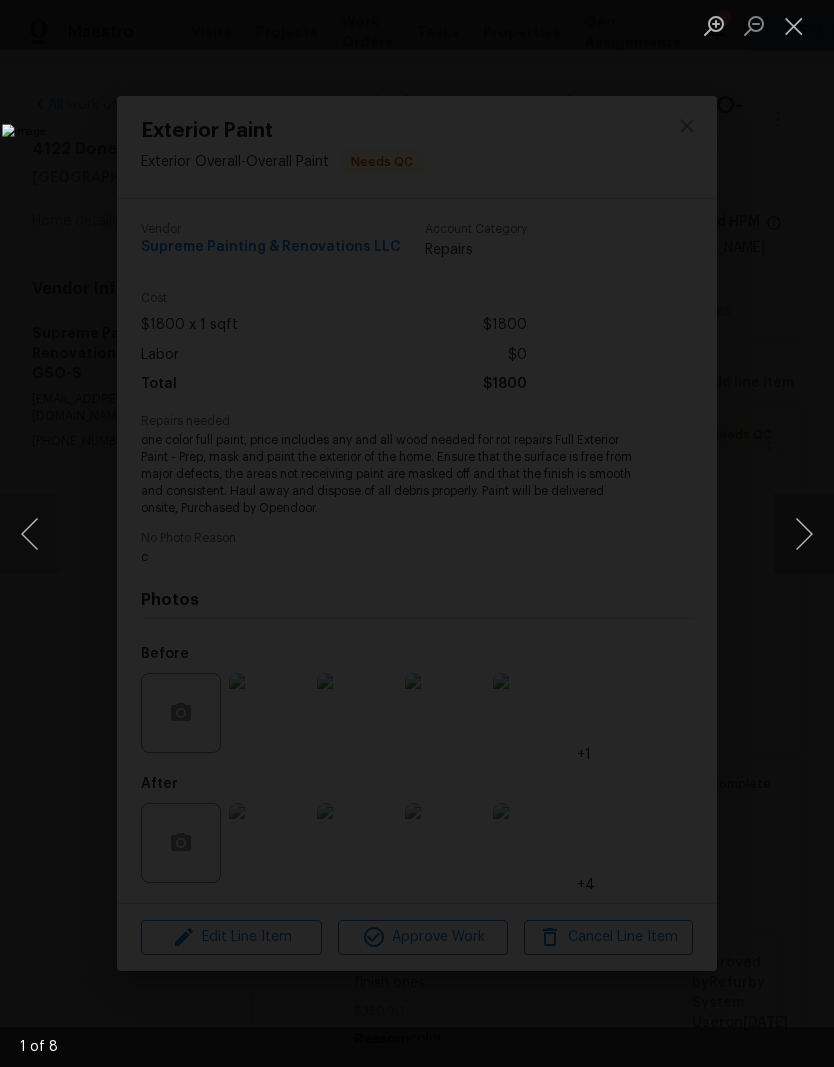 click at bounding box center [804, 534] 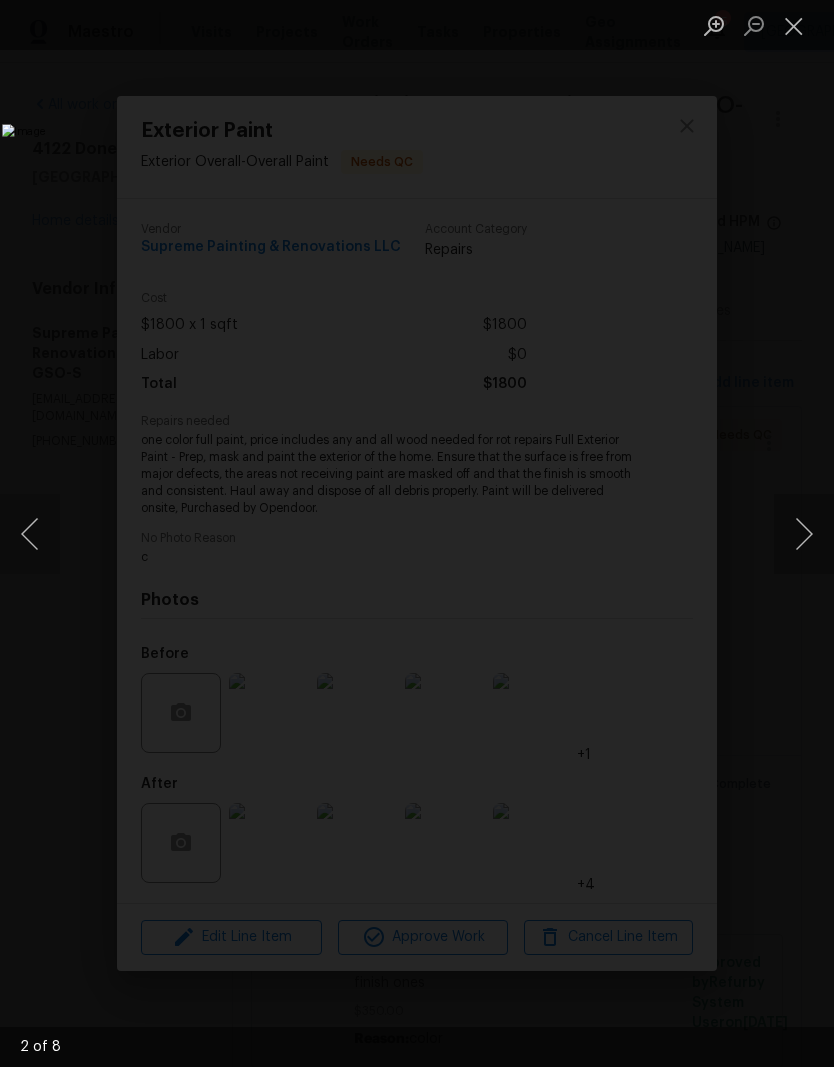 click at bounding box center [804, 534] 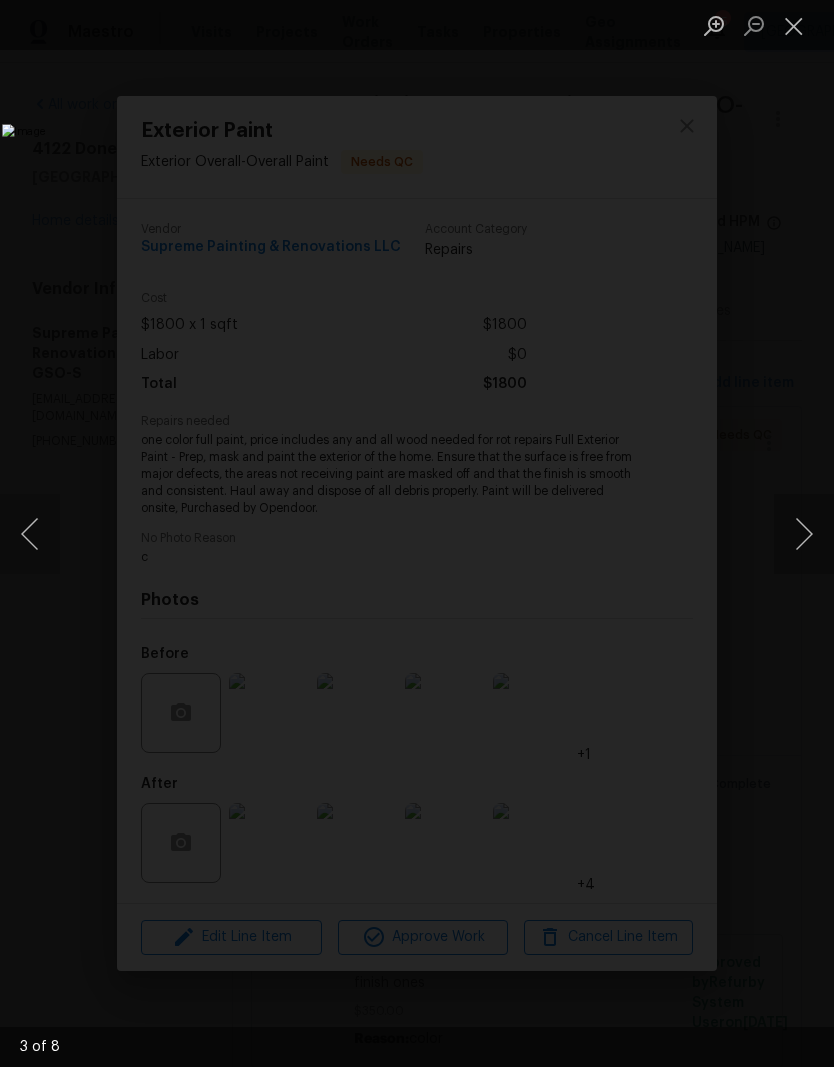 click at bounding box center (794, 25) 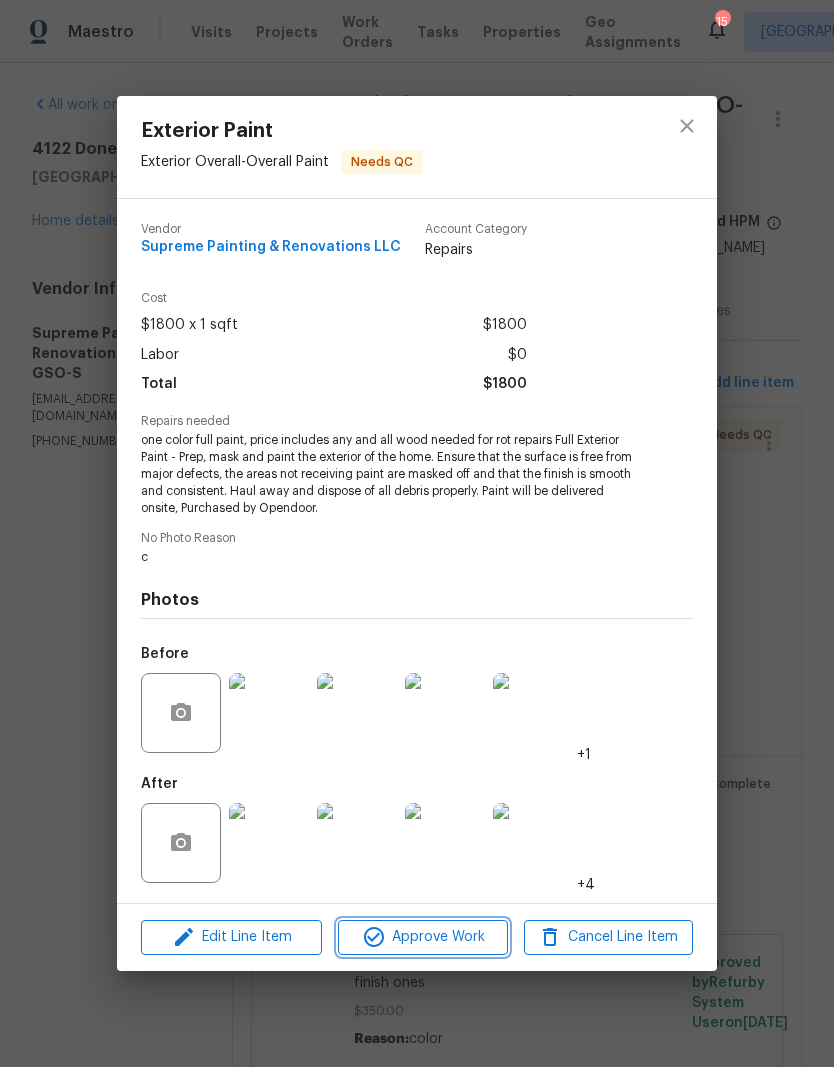 click on "Approve Work" at bounding box center [422, 937] 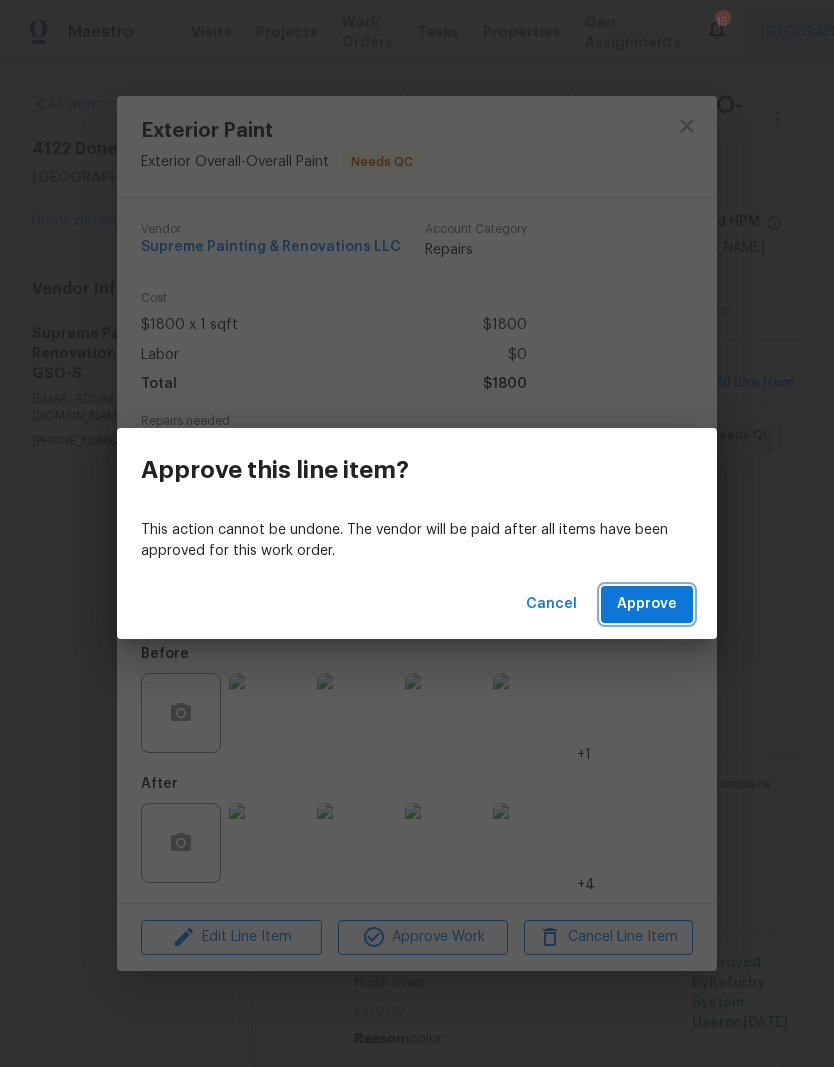 click on "Approve" at bounding box center [647, 604] 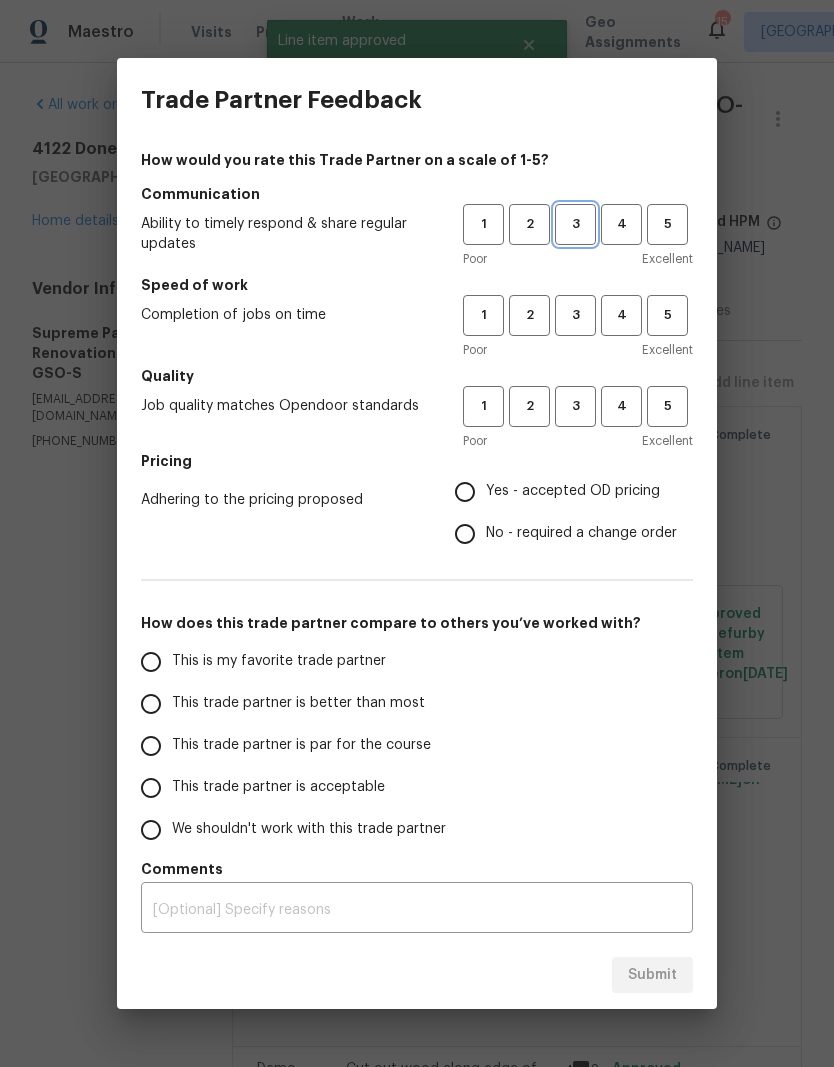 click on "3" at bounding box center [575, 224] 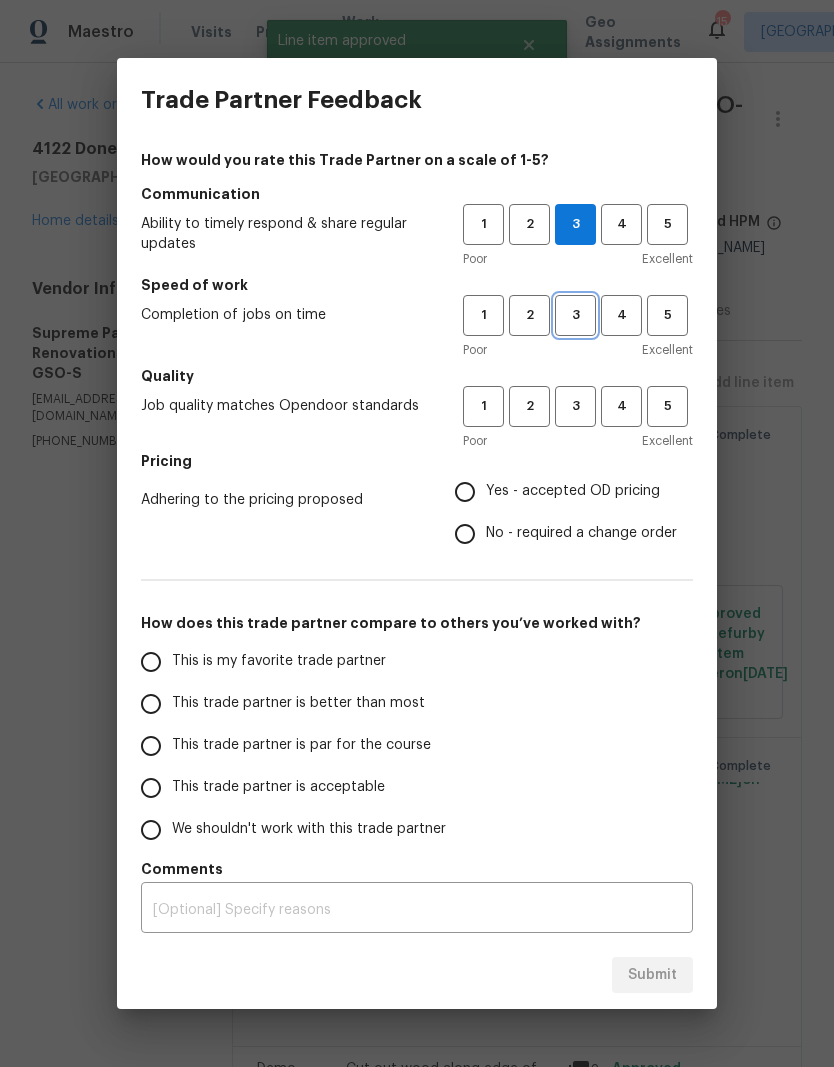 click on "3" at bounding box center [575, 315] 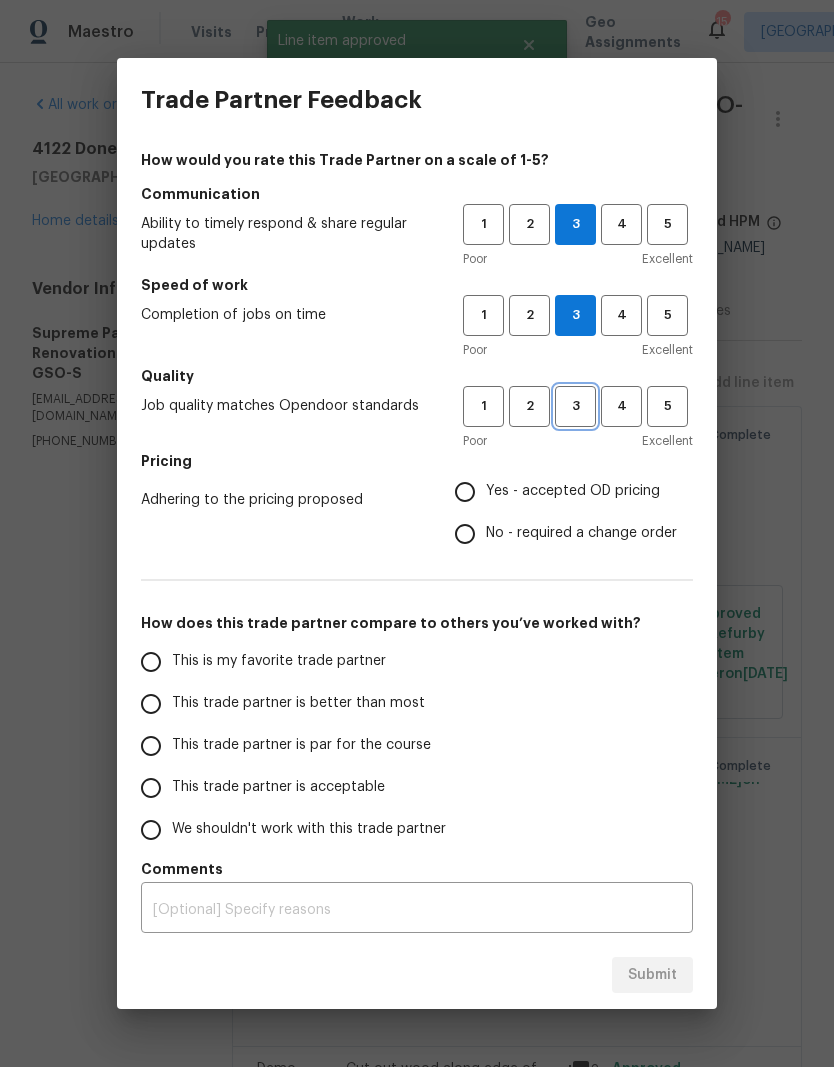 click on "3" at bounding box center (575, 406) 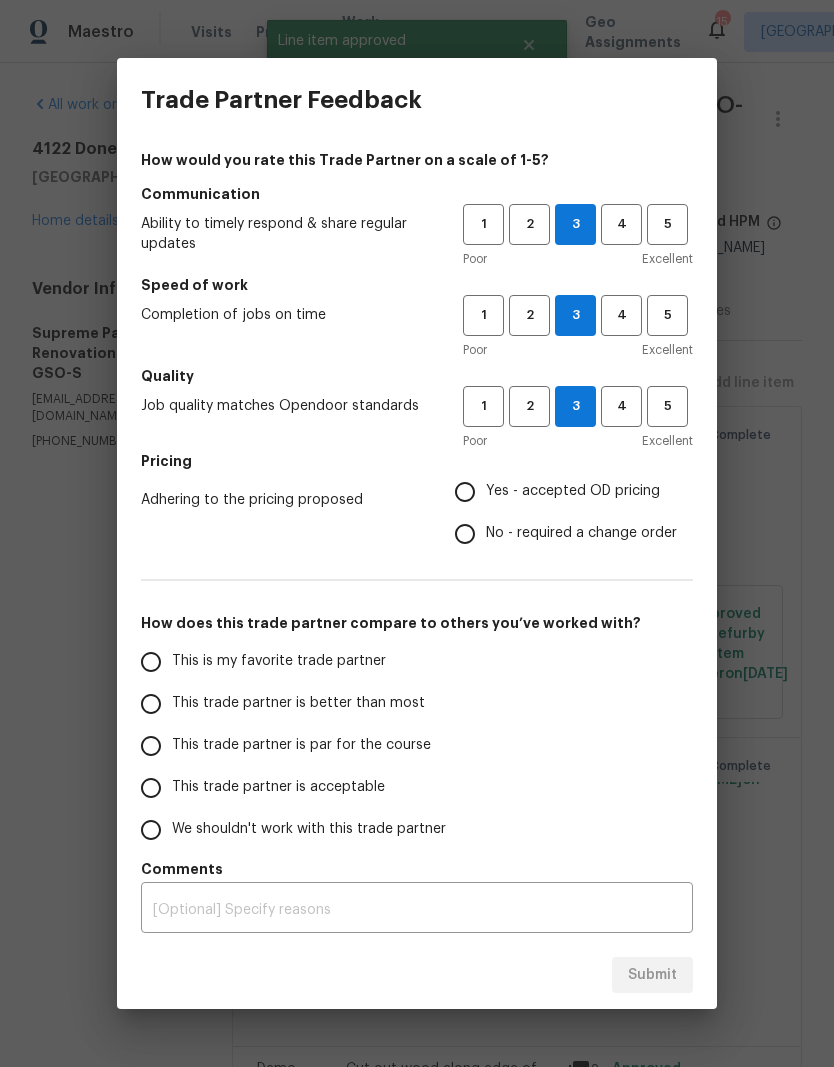 click on "Yes - accepted OD pricing" at bounding box center (465, 492) 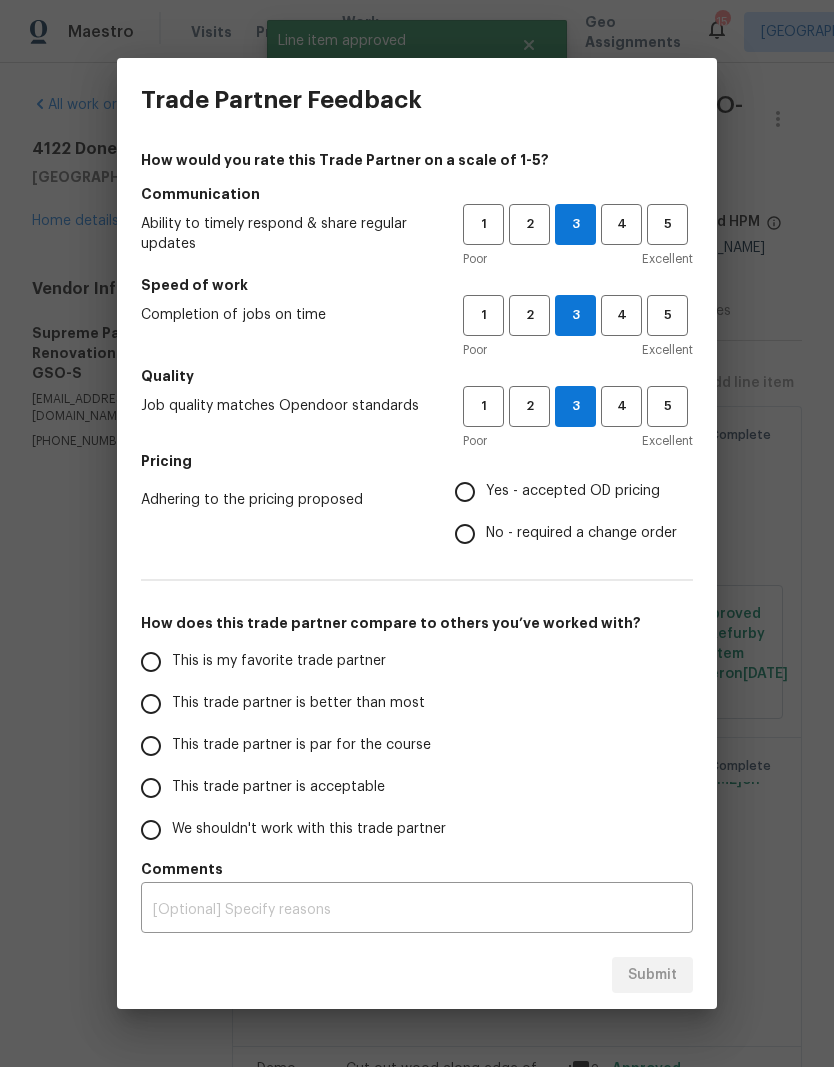 radio on "true" 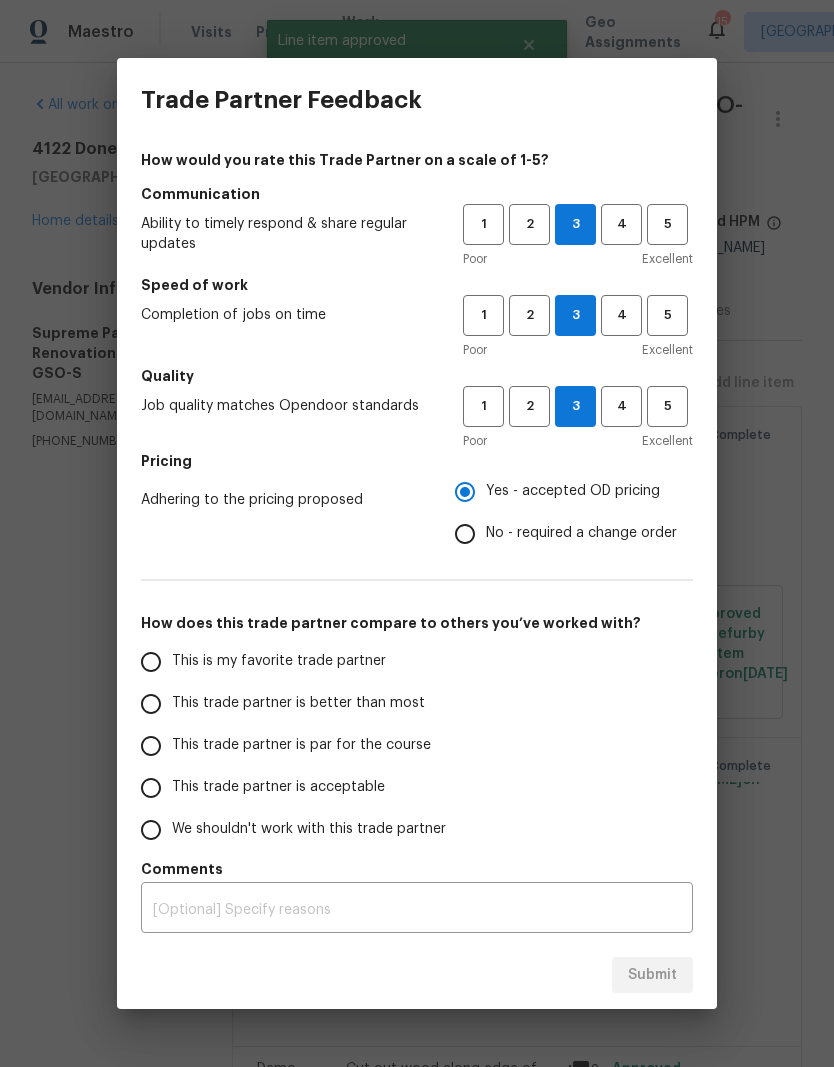 click on "This is my favorite trade partner" at bounding box center (279, 661) 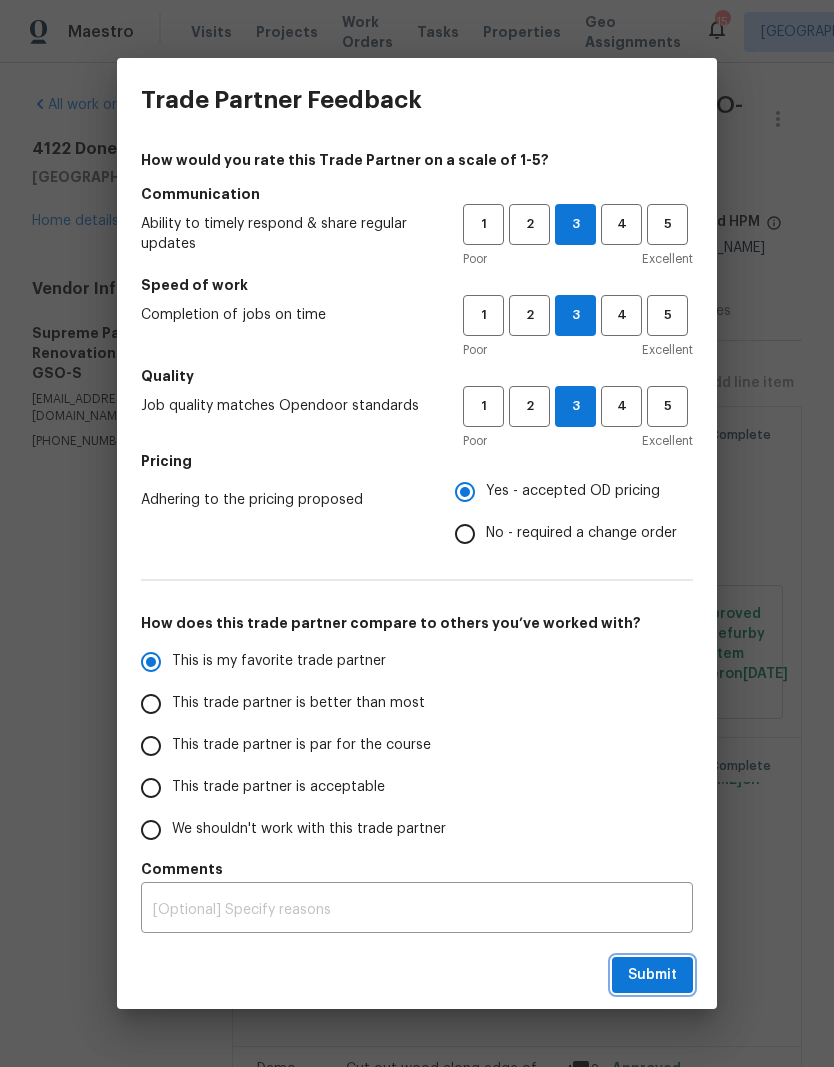 click on "Submit" at bounding box center (652, 975) 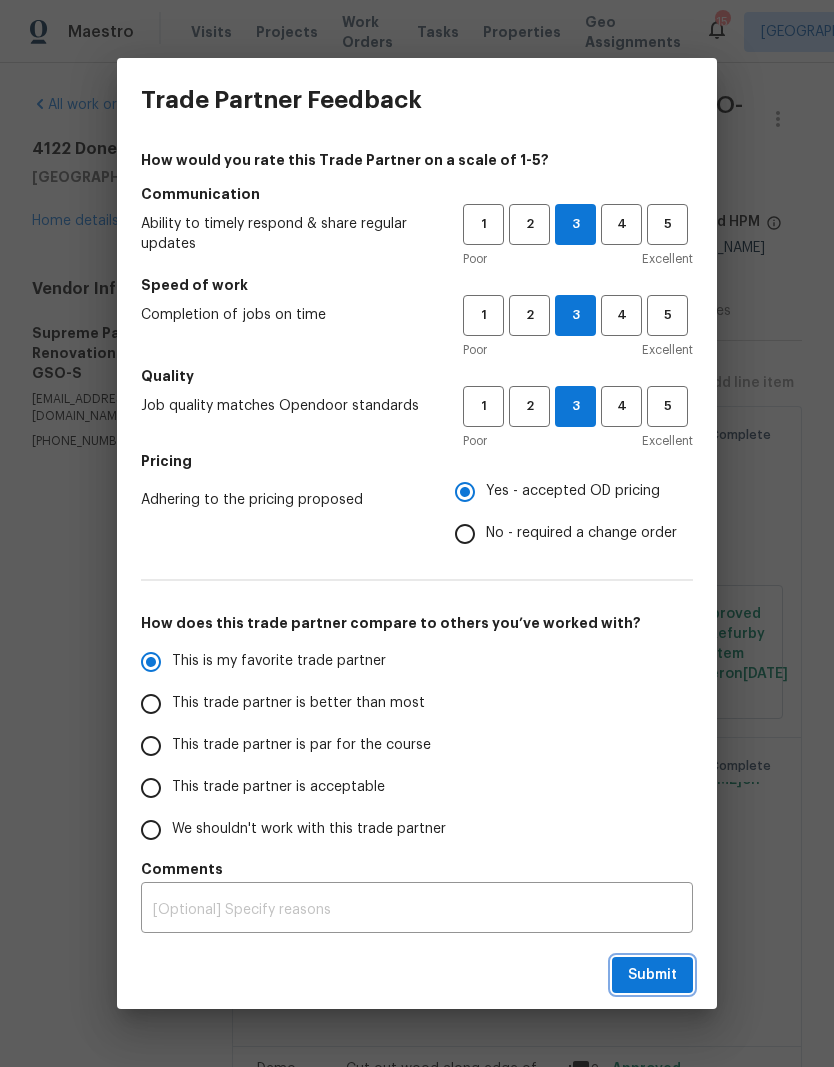 radio on "true" 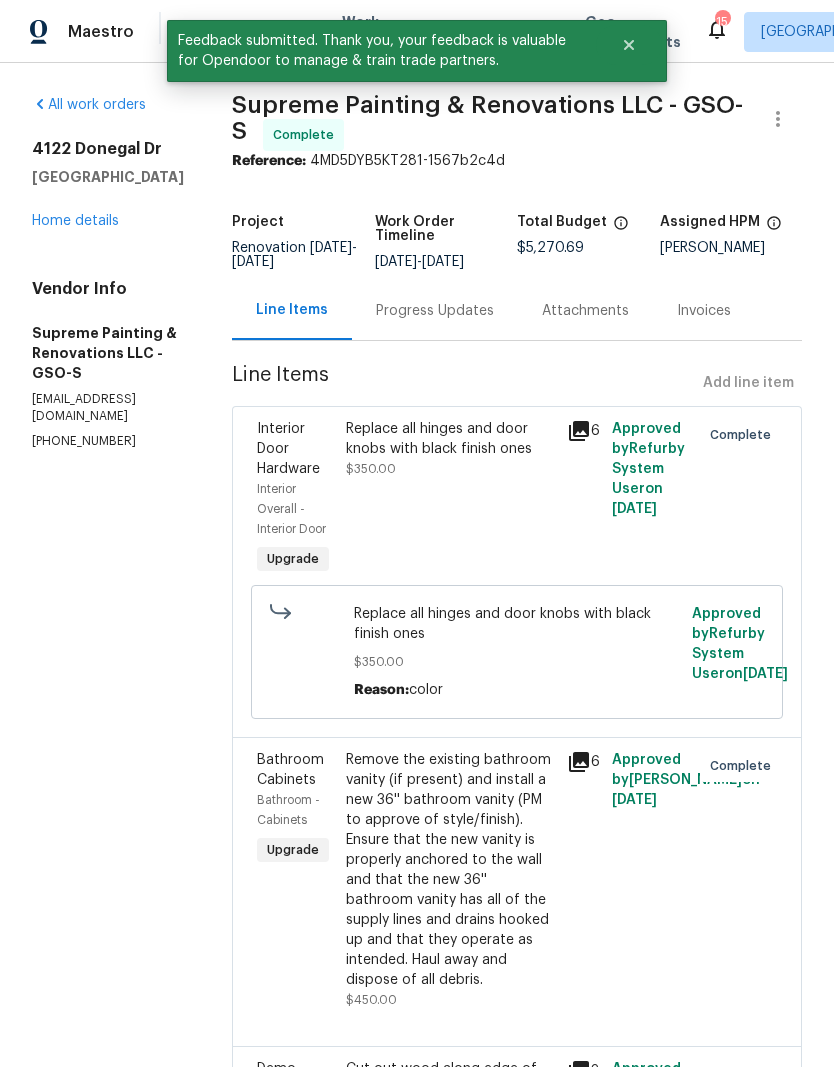 click on "Home details" at bounding box center [75, 221] 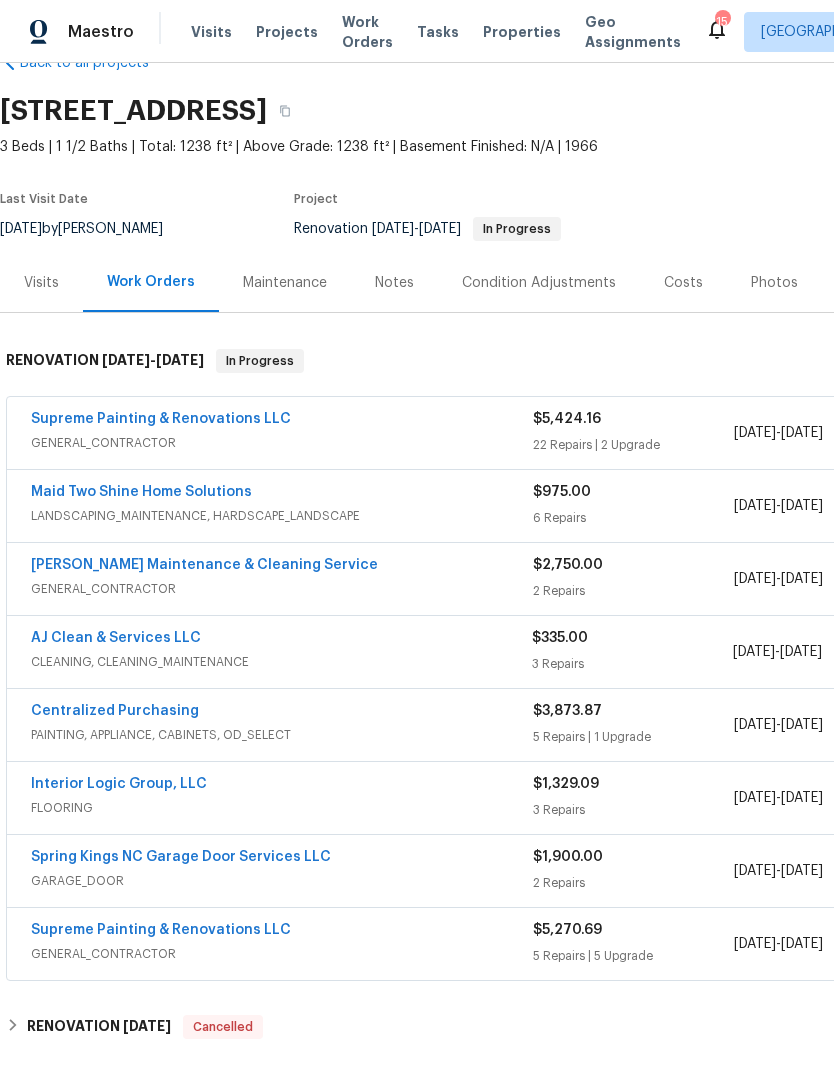 scroll, scrollTop: 50, scrollLeft: 0, axis: vertical 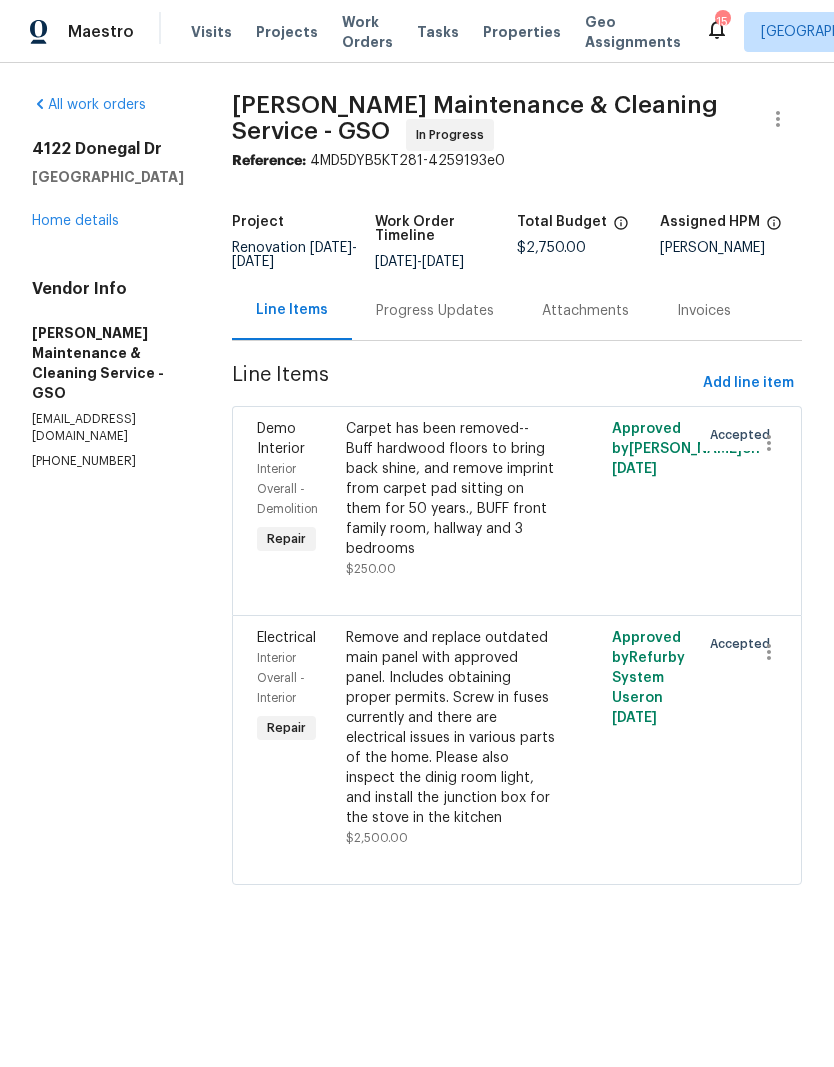 click on "Add line item" at bounding box center [748, 383] 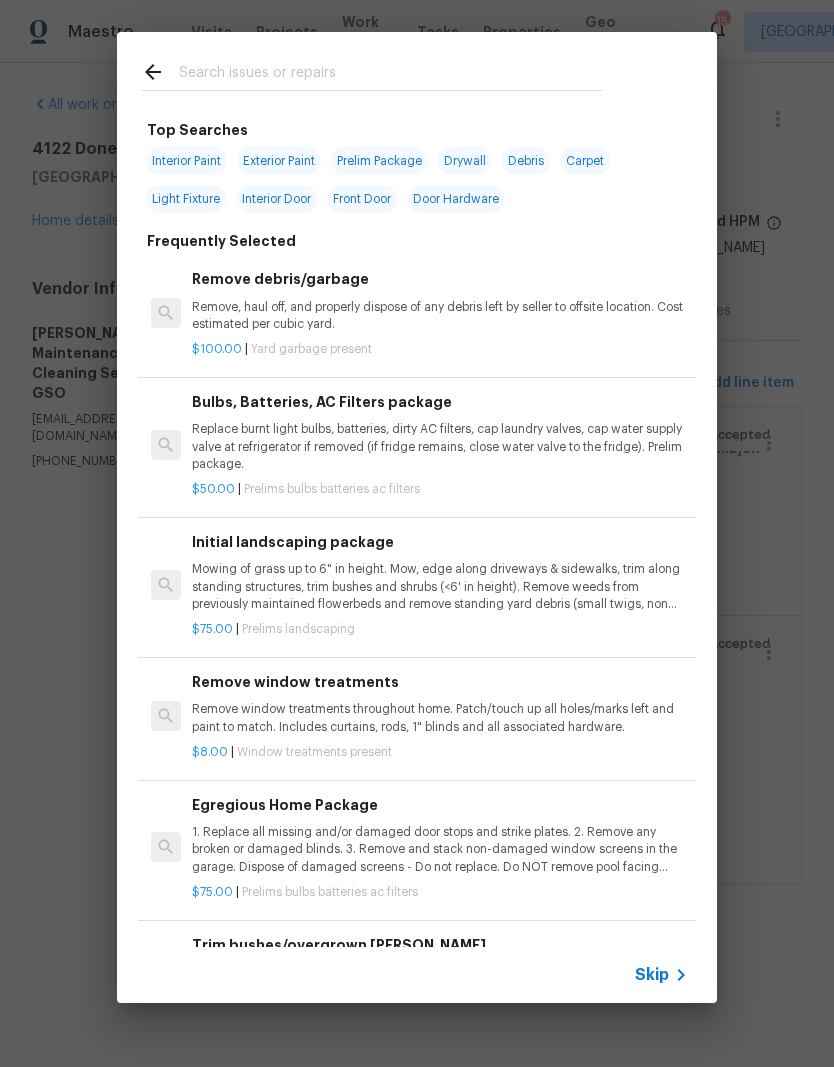 click at bounding box center (391, 75) 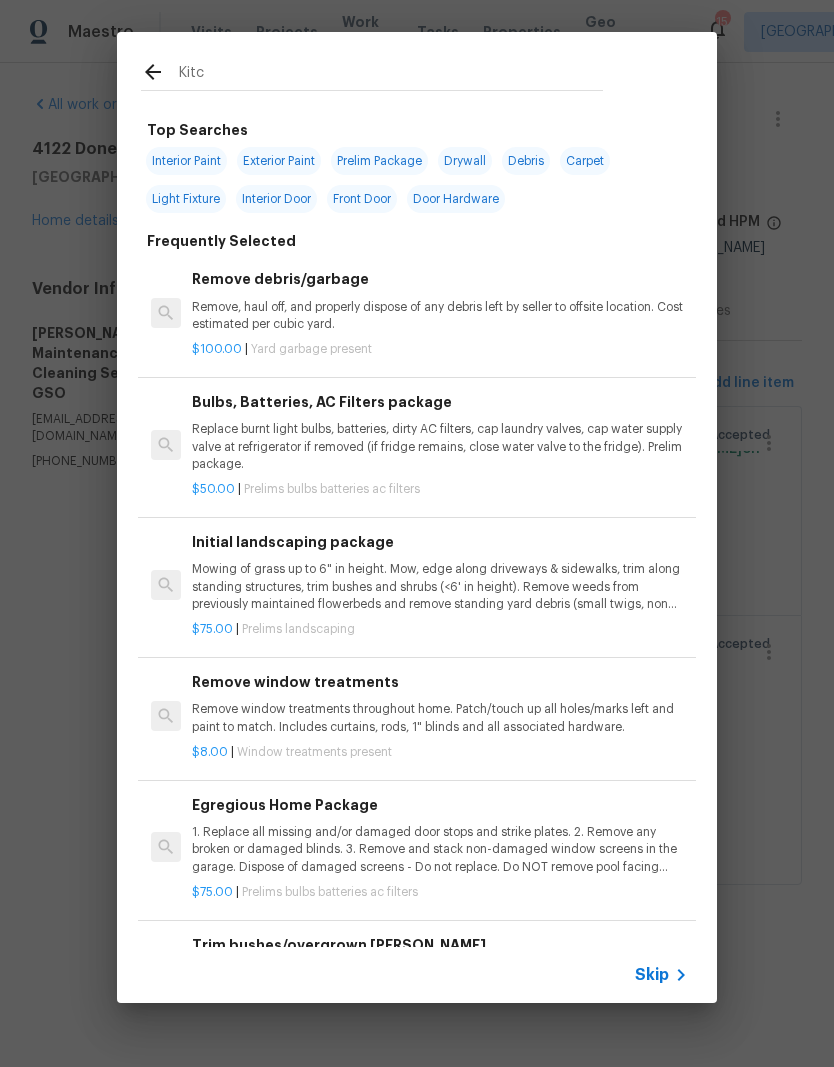type on "Kitch" 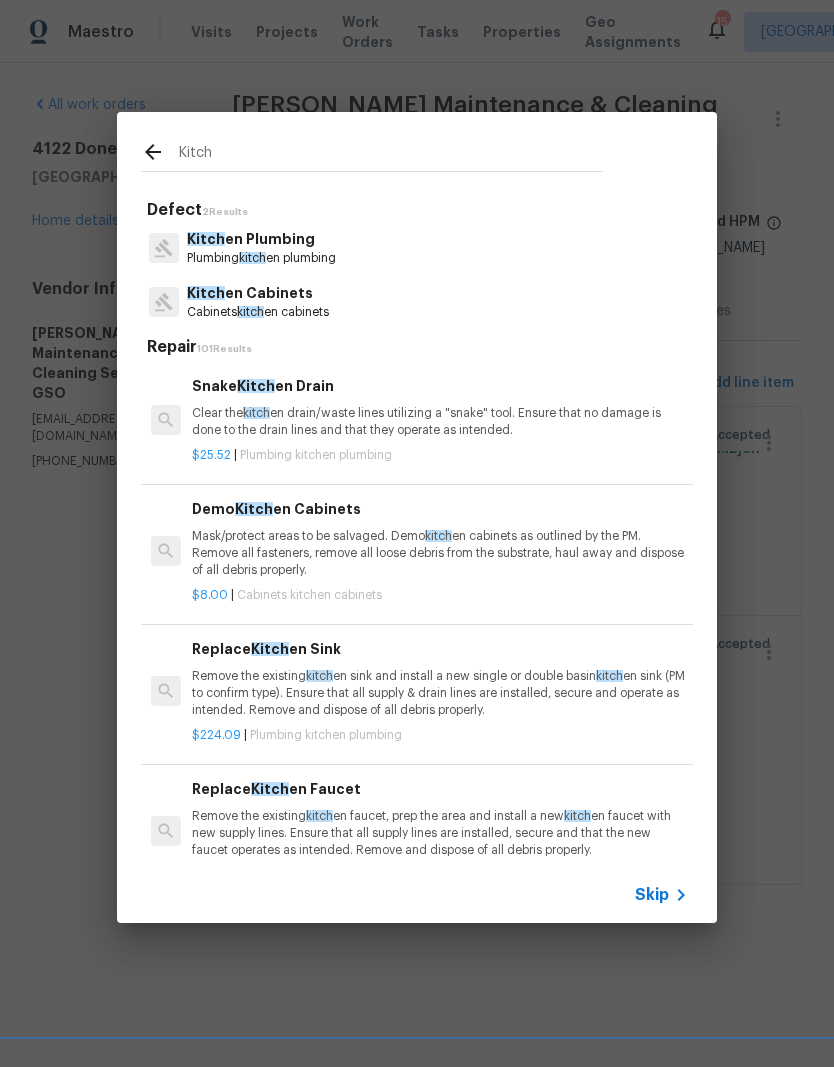 click on "Kitch en Cabinets" at bounding box center [258, 293] 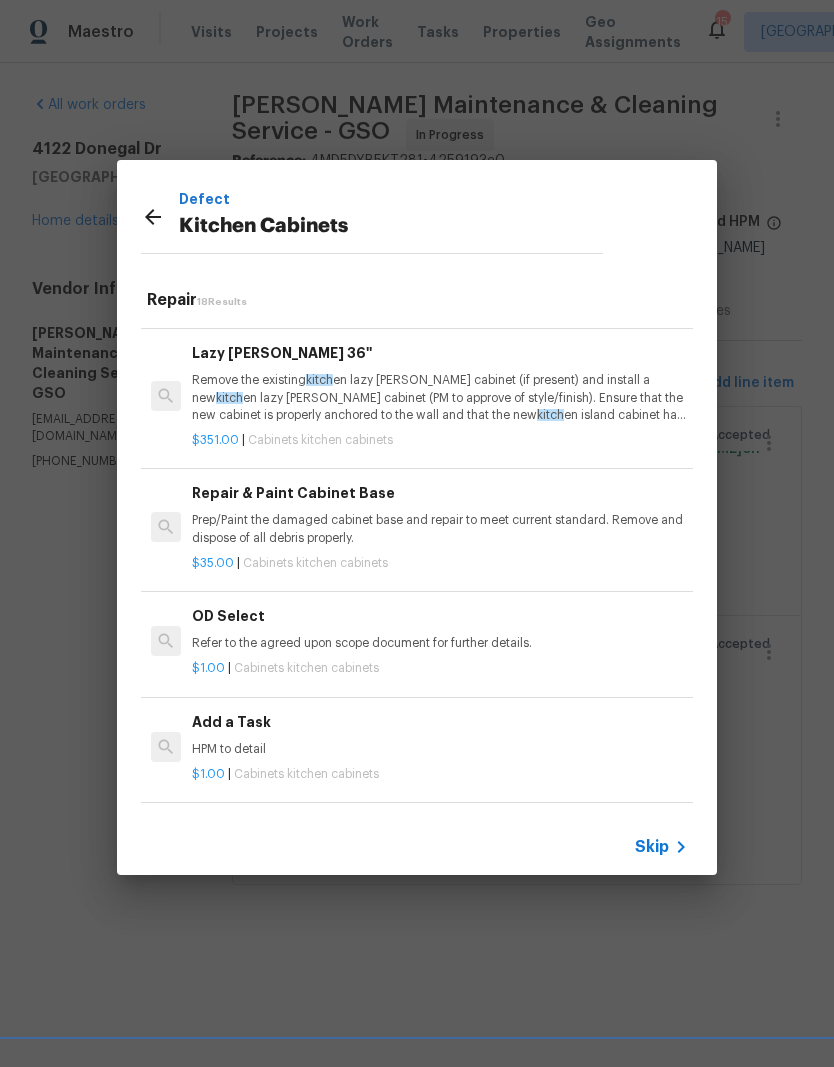scroll, scrollTop: 1809, scrollLeft: 0, axis: vertical 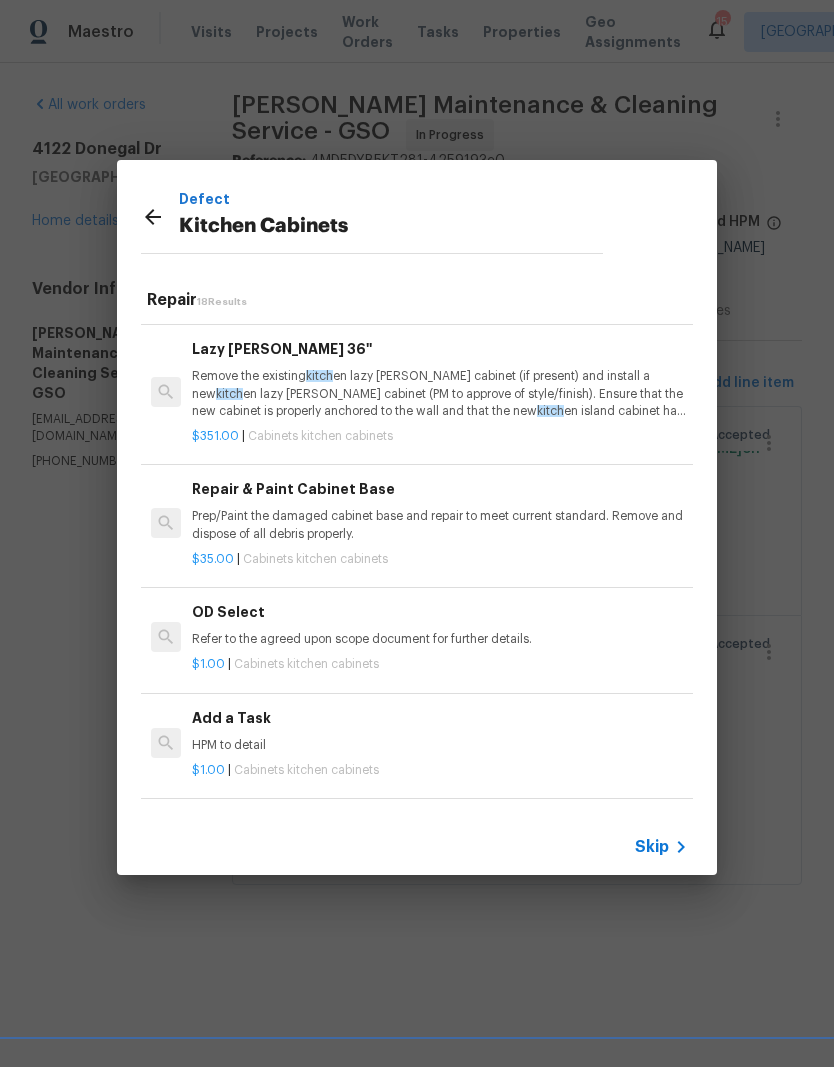 click on "Add a Task" at bounding box center (440, 718) 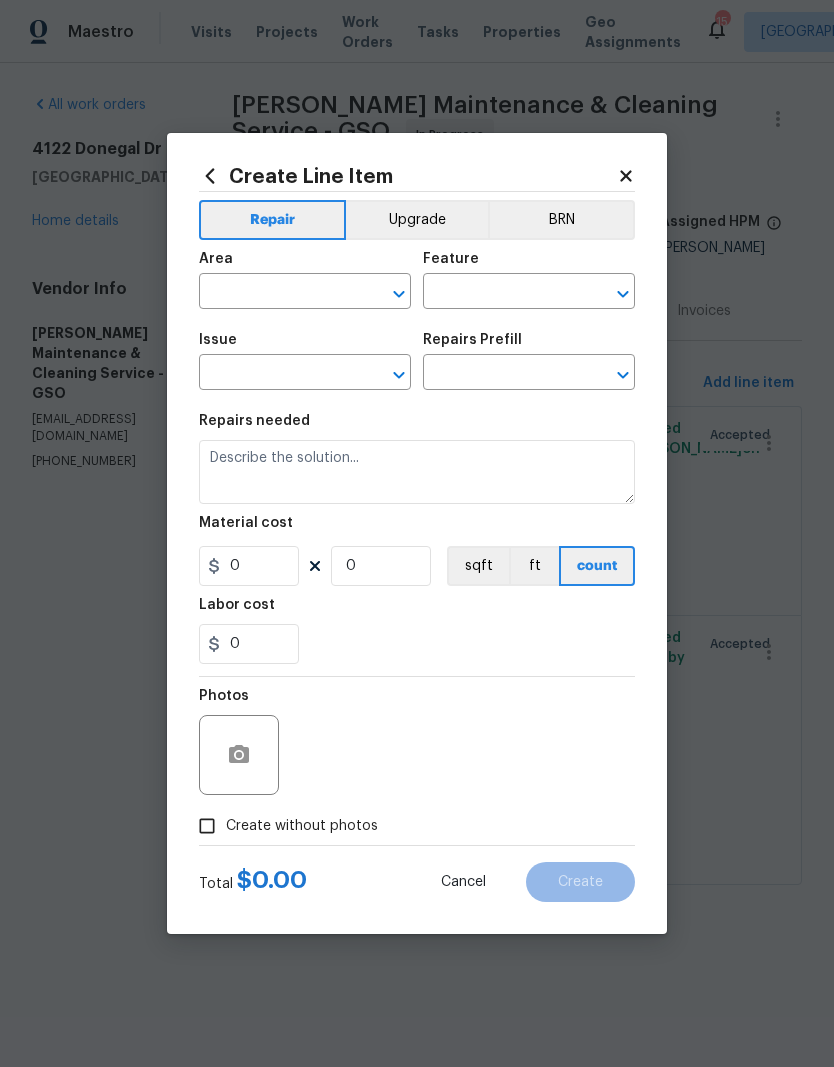 type on "Cabinets" 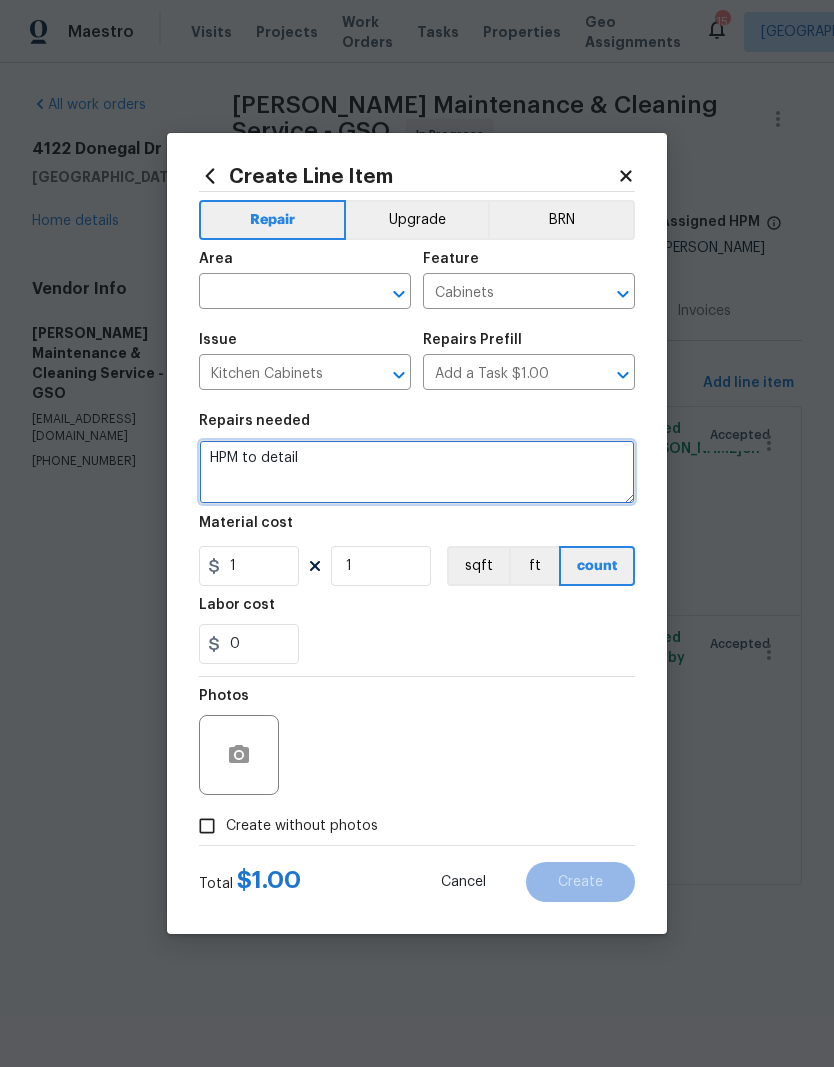 click on "HPM to detail" at bounding box center [417, 472] 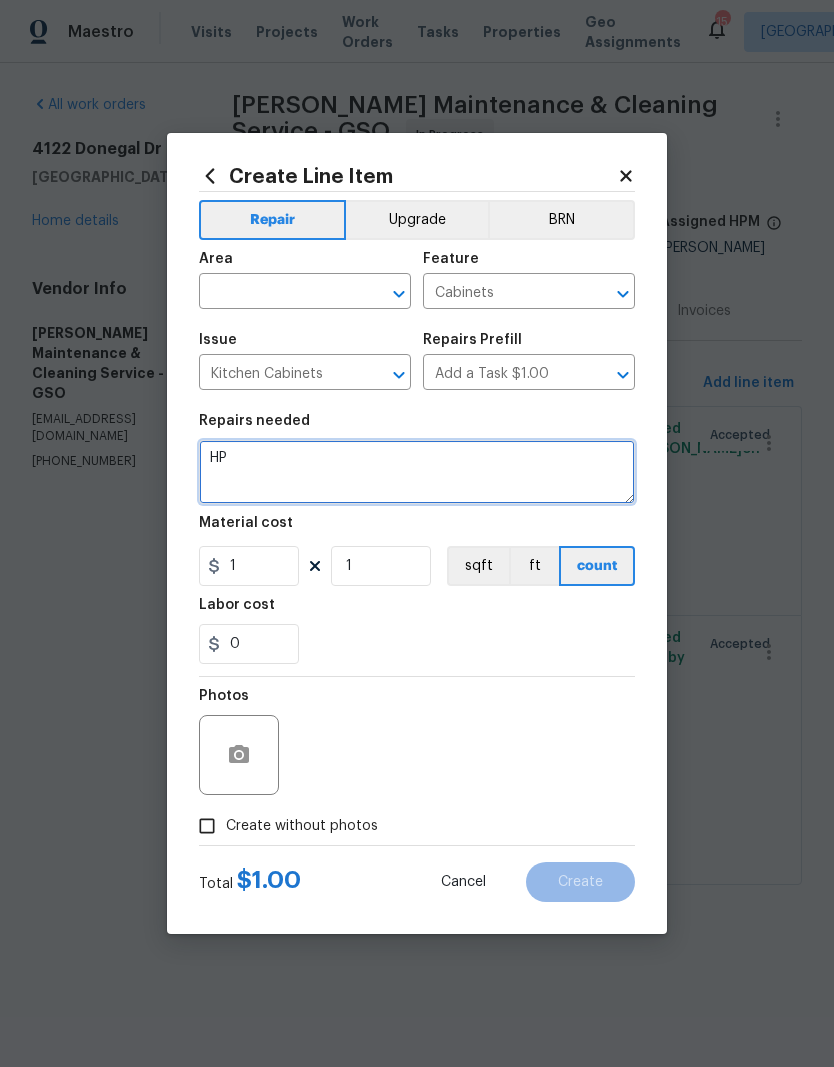 type on "H" 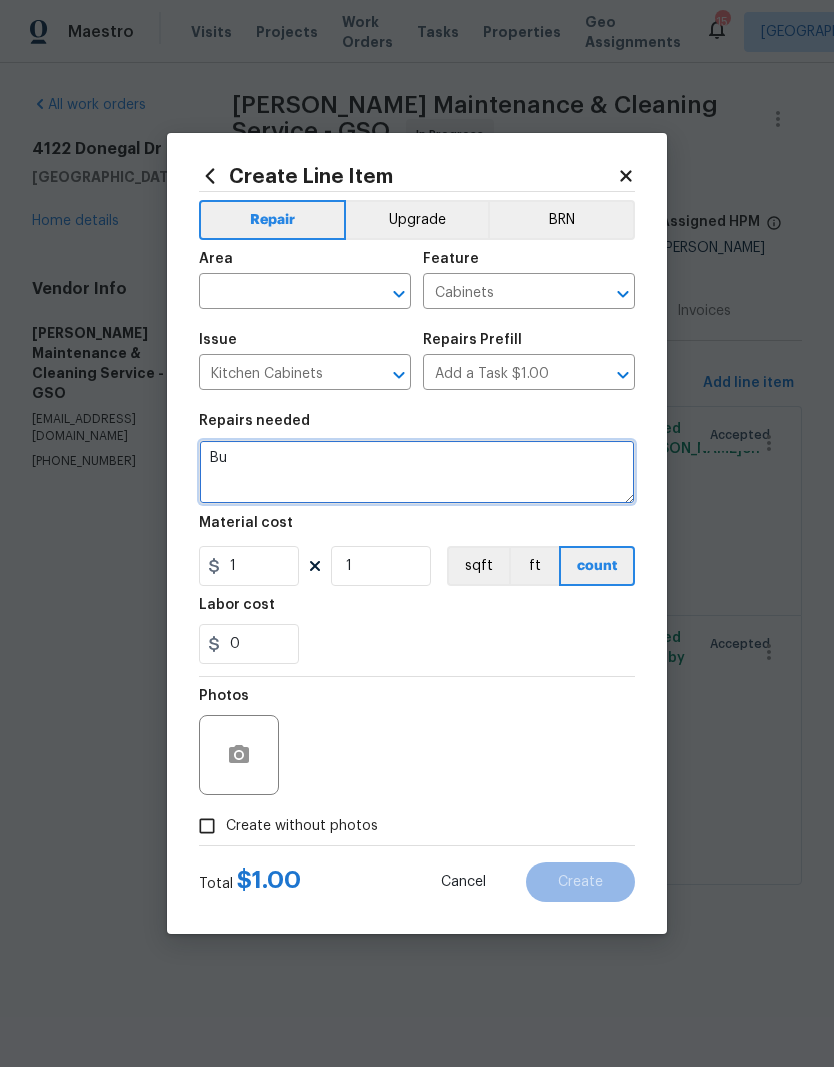 type on "B" 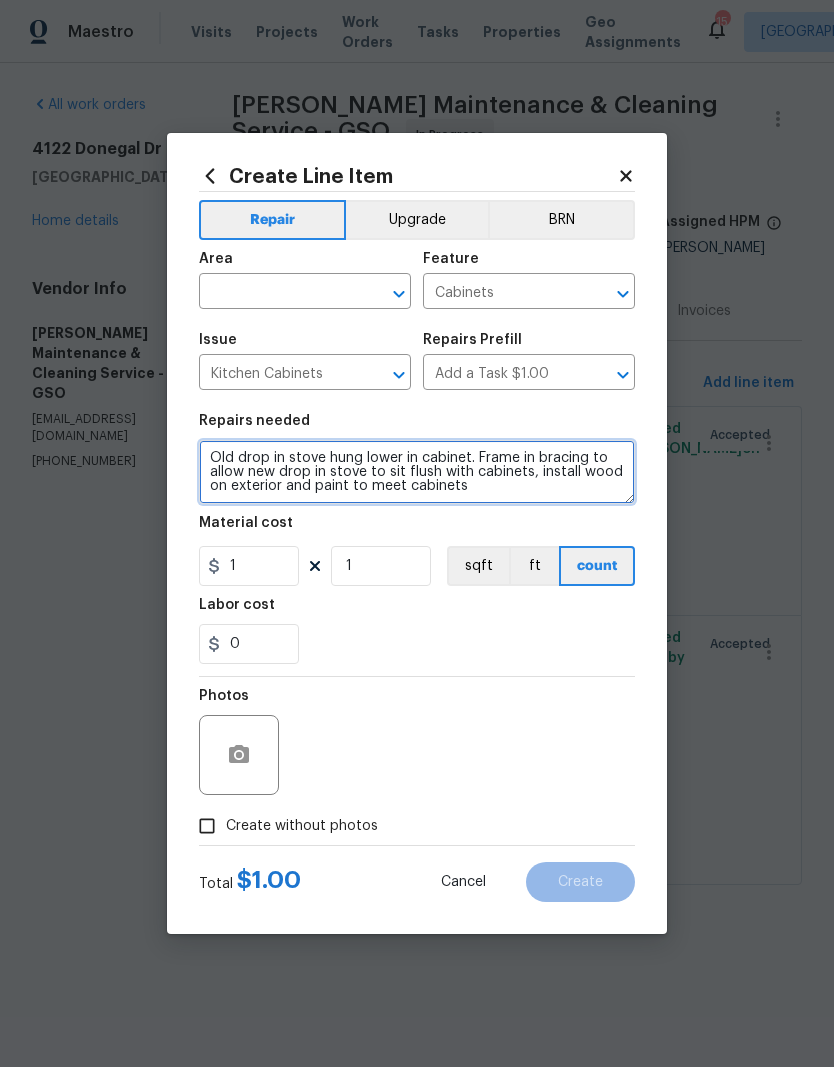 type on "Old drop in stove hung lower in cabinet. Frame in bracing to allow new drop in stove to sit flush with cabinets, install wood on exterior and paint to meet cabinets" 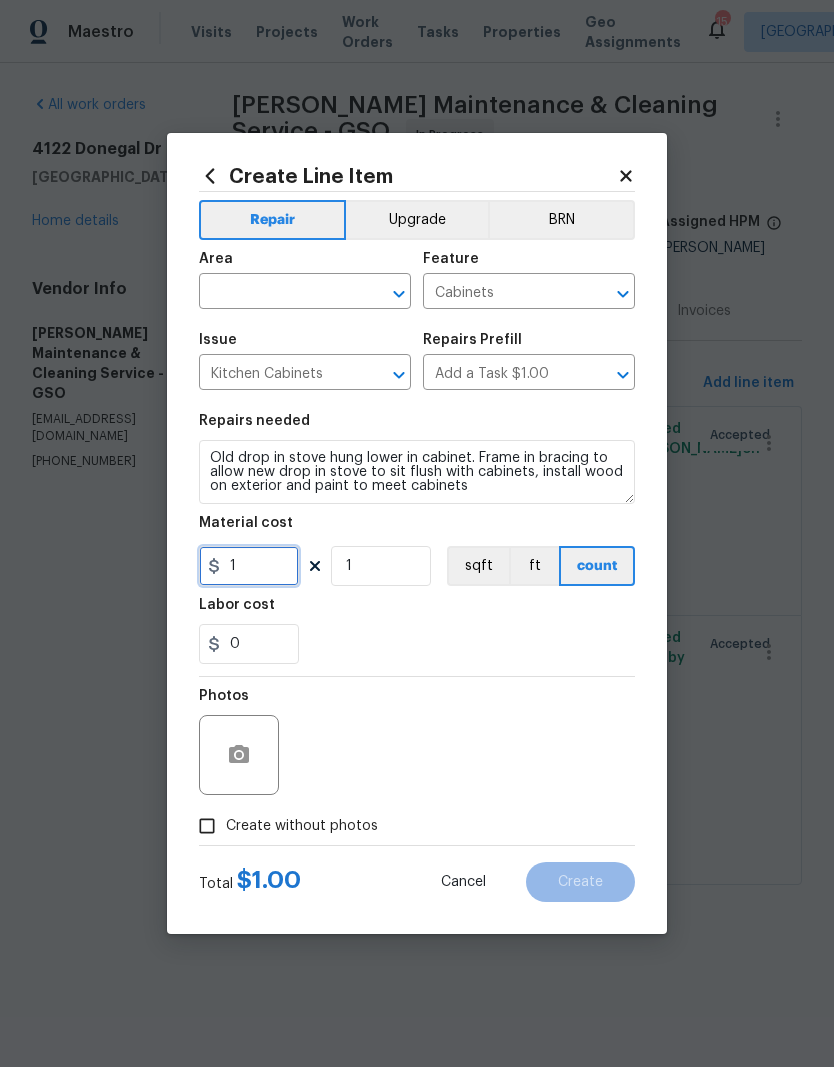 click on "1" at bounding box center [249, 566] 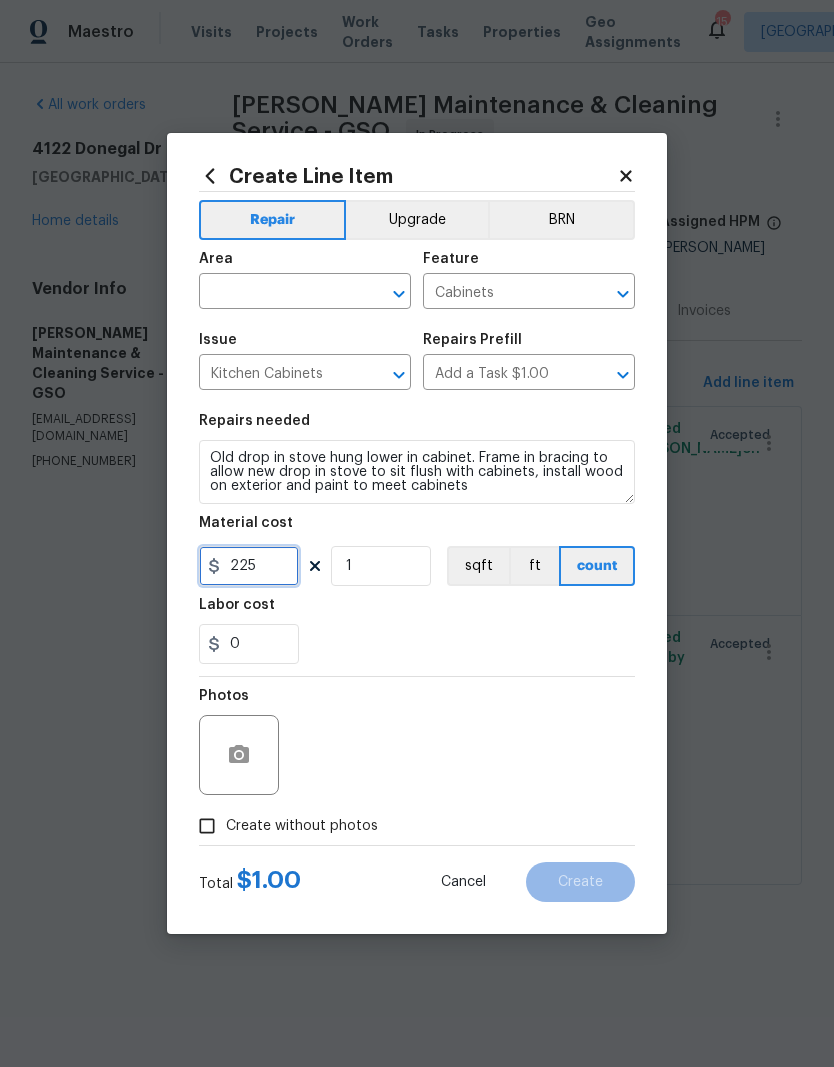 type on "225" 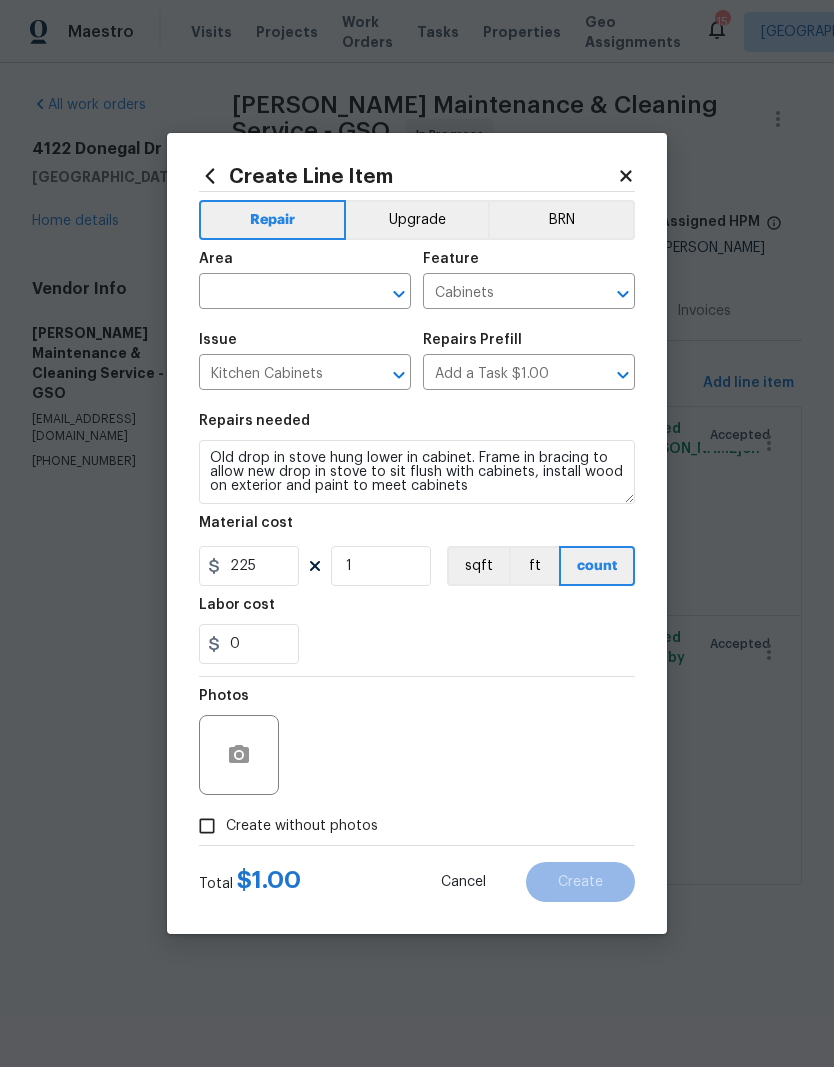 click at bounding box center [277, 293] 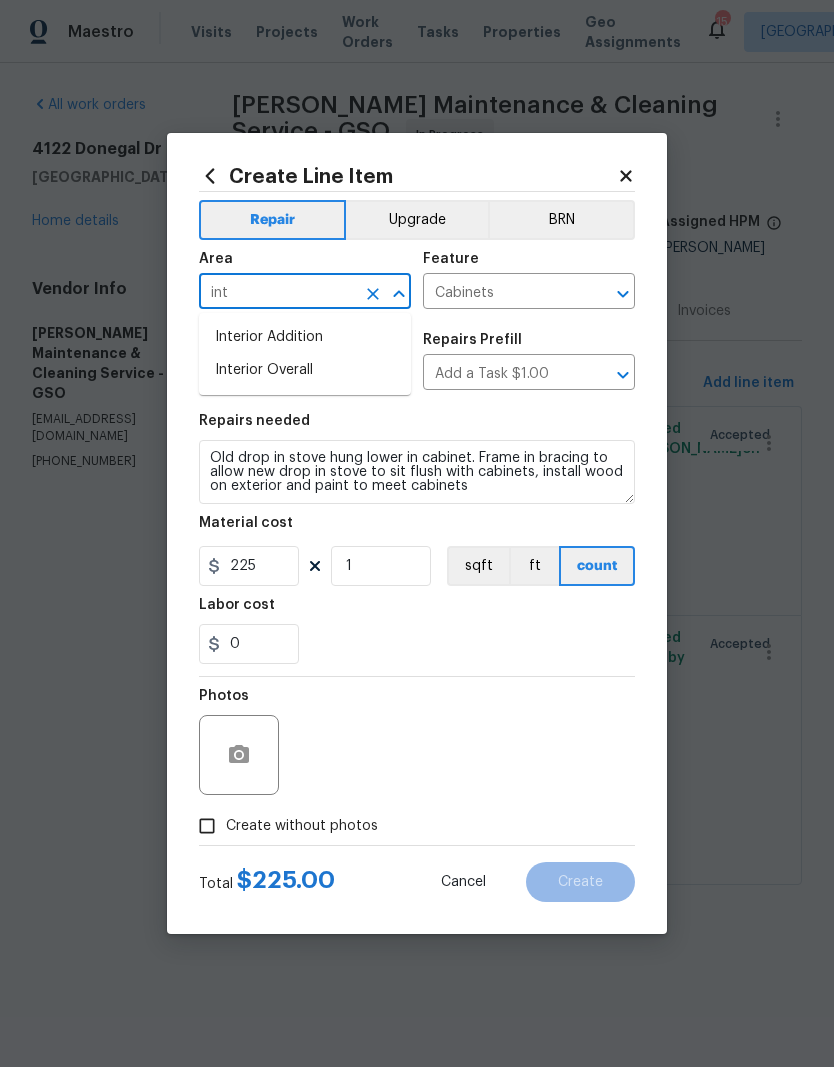 type on "int" 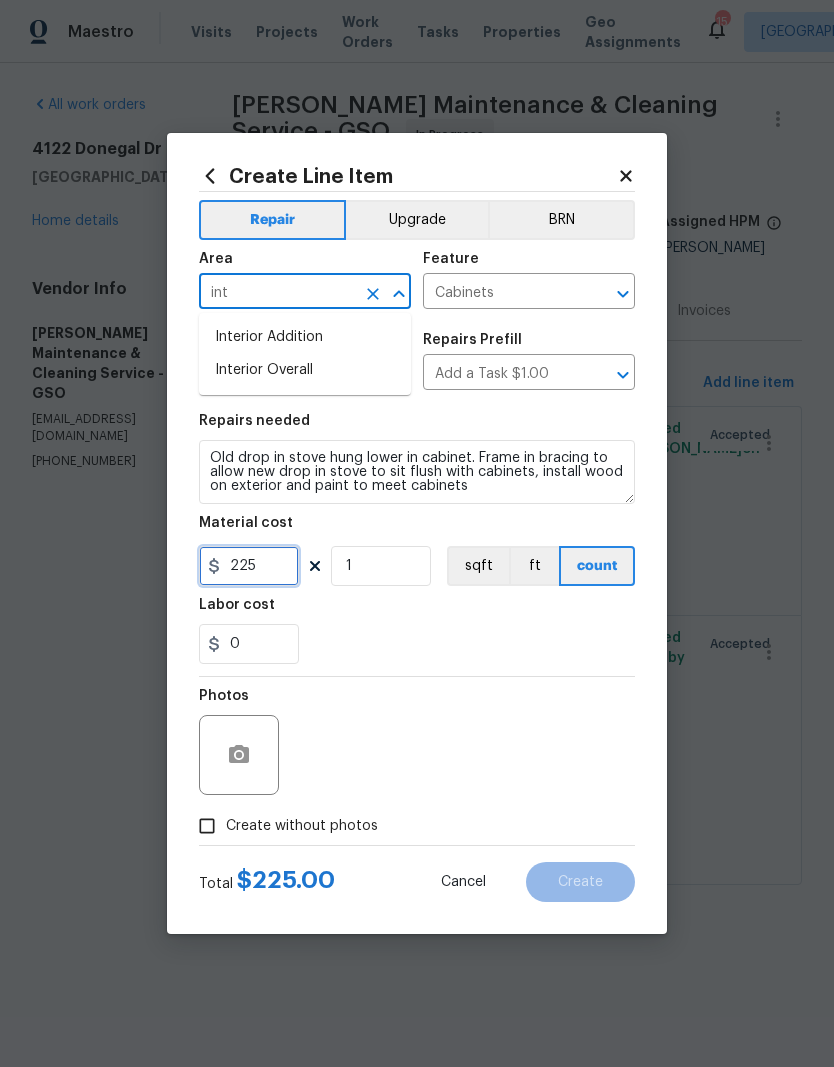 click on "225" at bounding box center [249, 566] 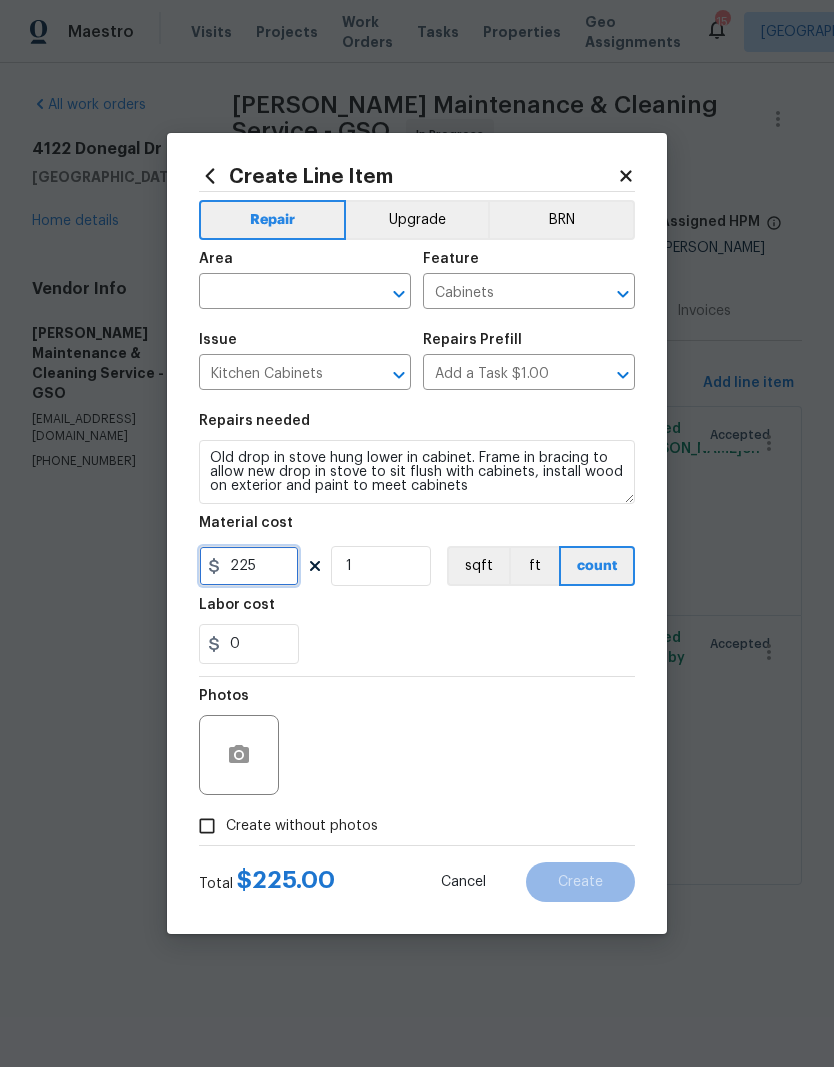 click on "225" at bounding box center [249, 566] 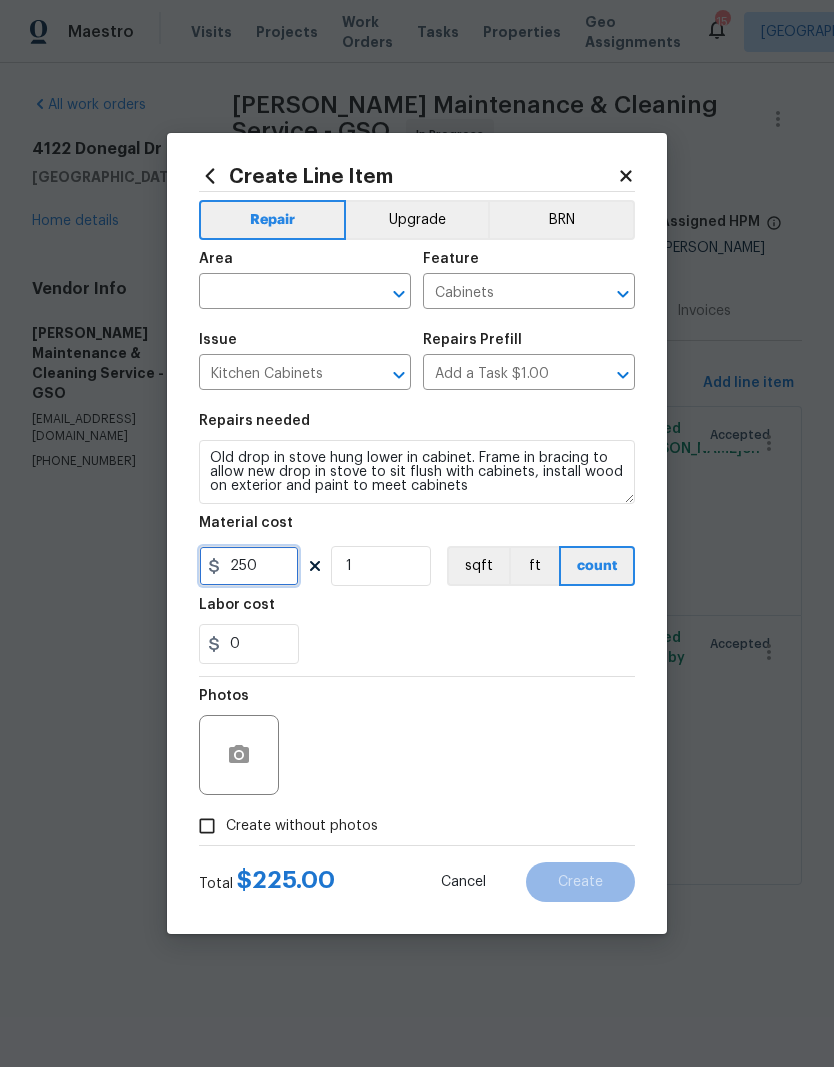 type on "250" 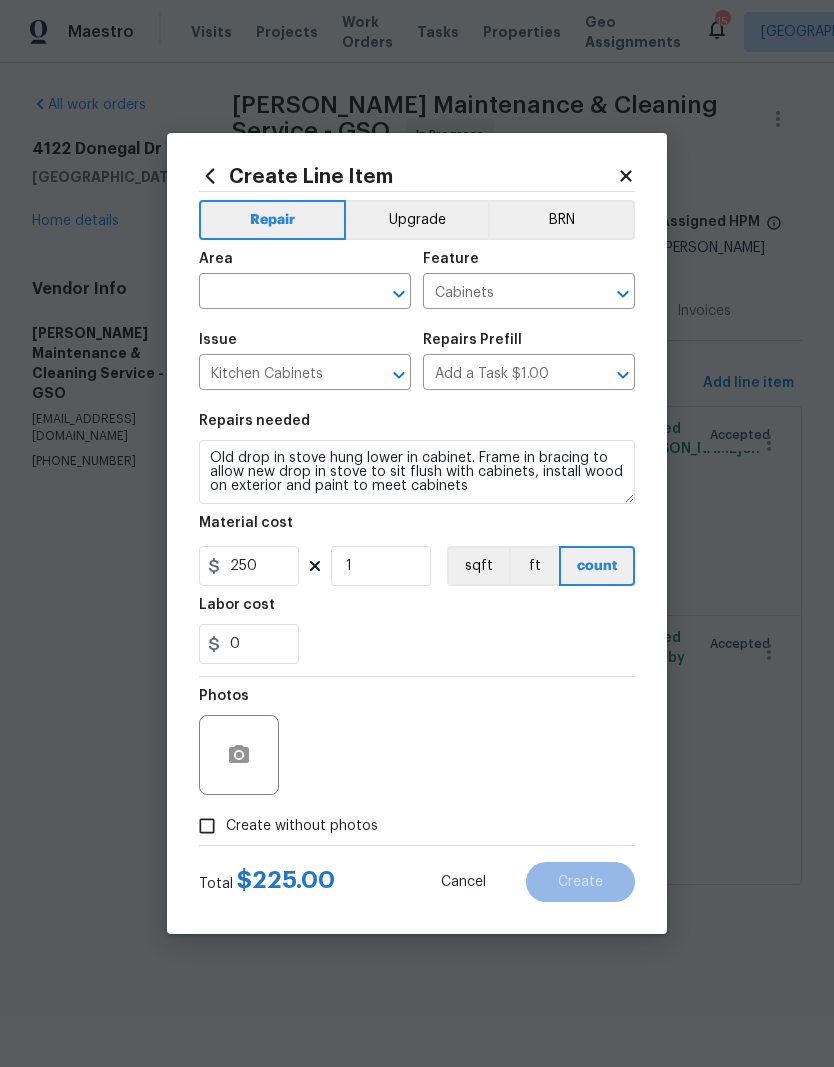 click on "Labor cost" at bounding box center (417, 611) 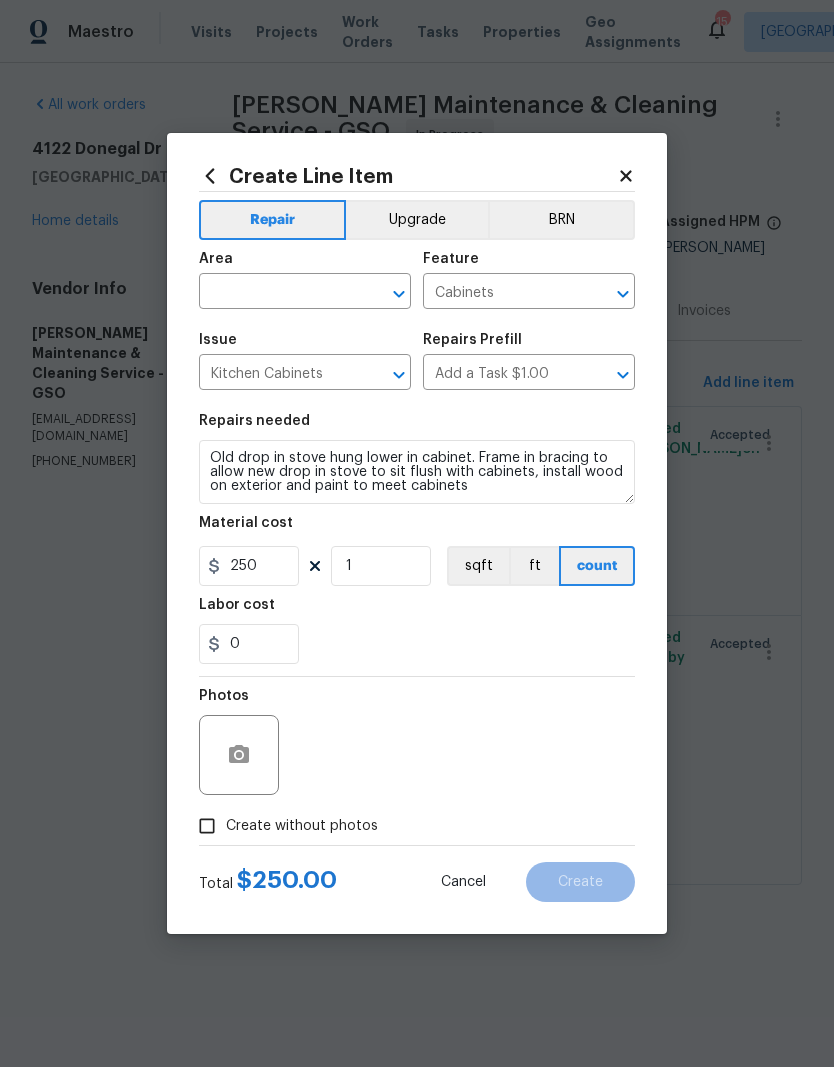 click on "Area" at bounding box center (305, 265) 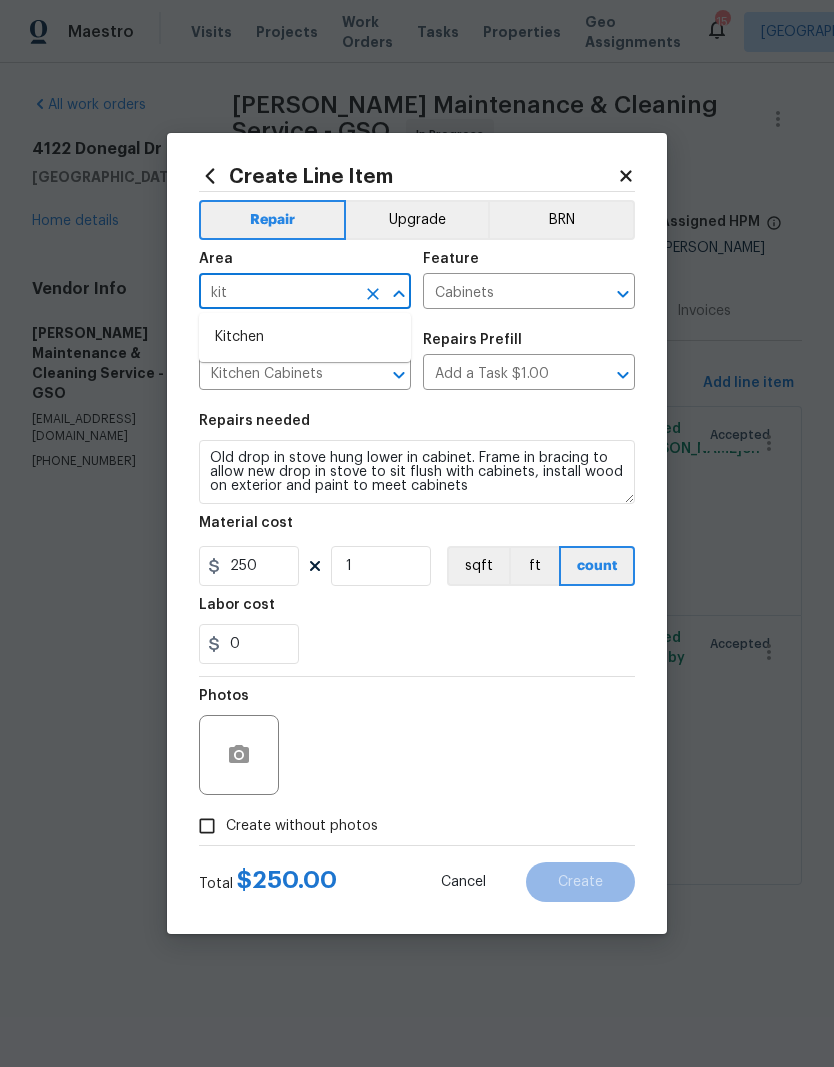 click on "Kitchen" at bounding box center [305, 337] 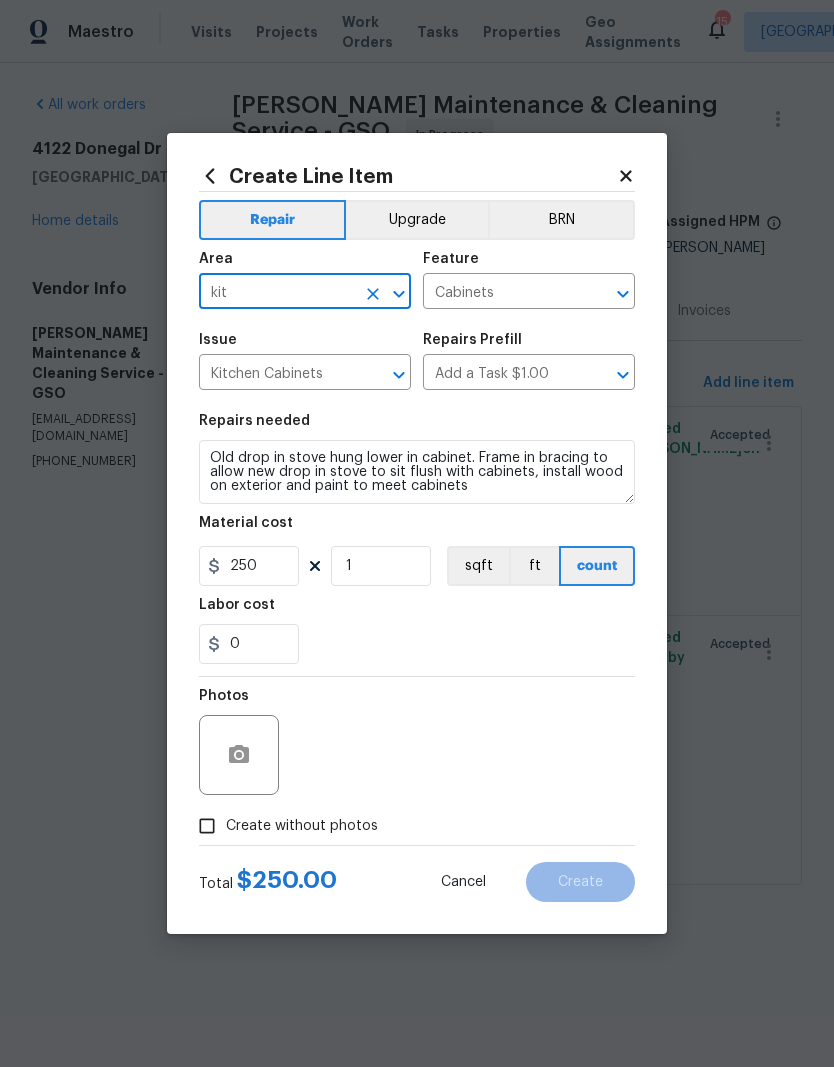 type on "Kitchen" 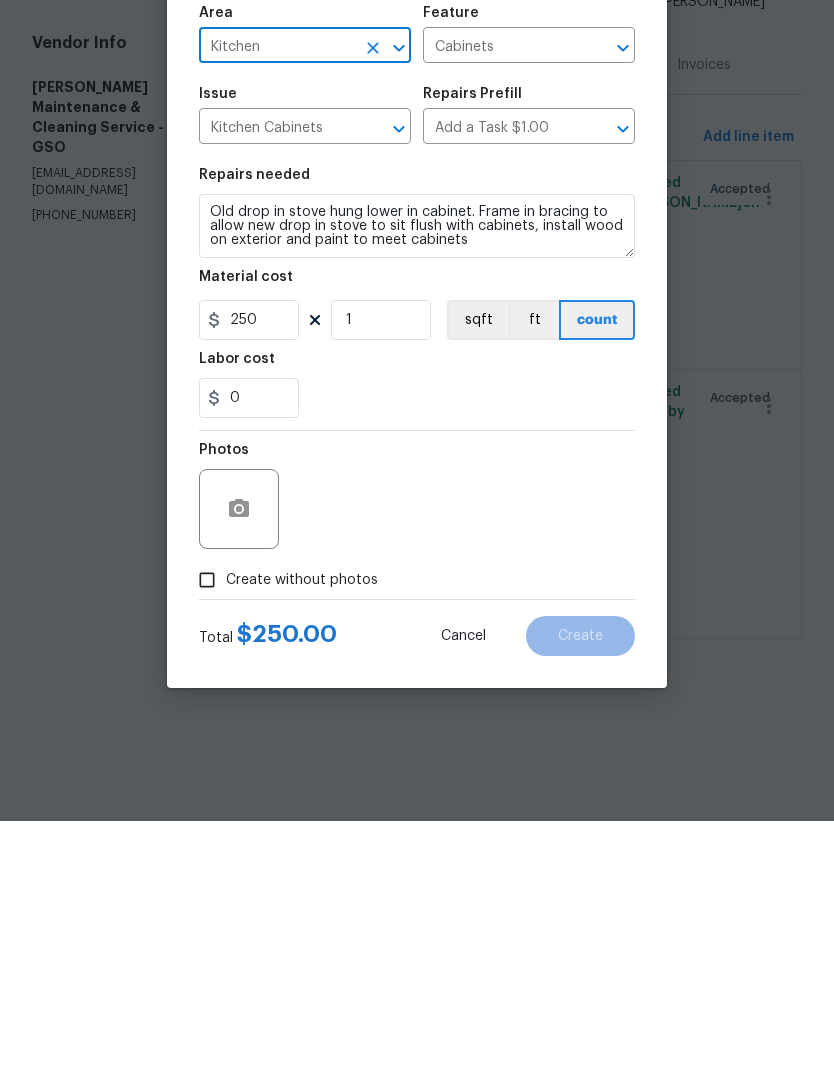 click on "Create without photos" at bounding box center [207, 826] 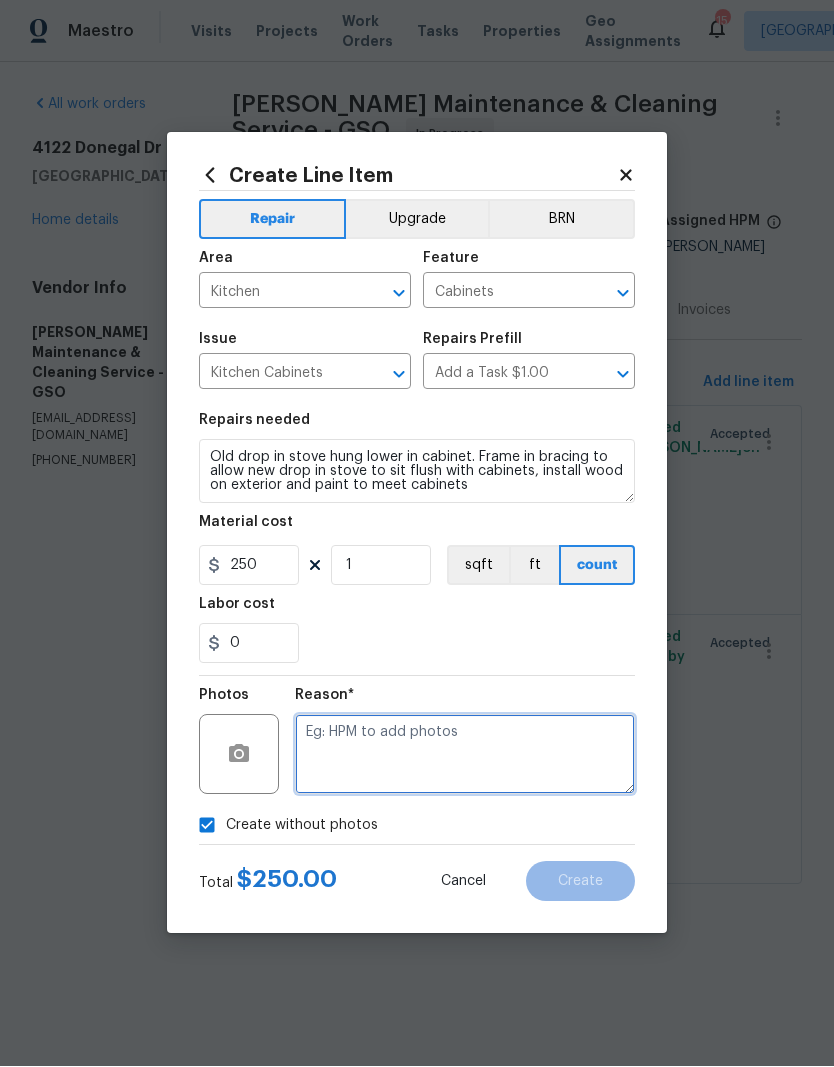 click at bounding box center [465, 755] 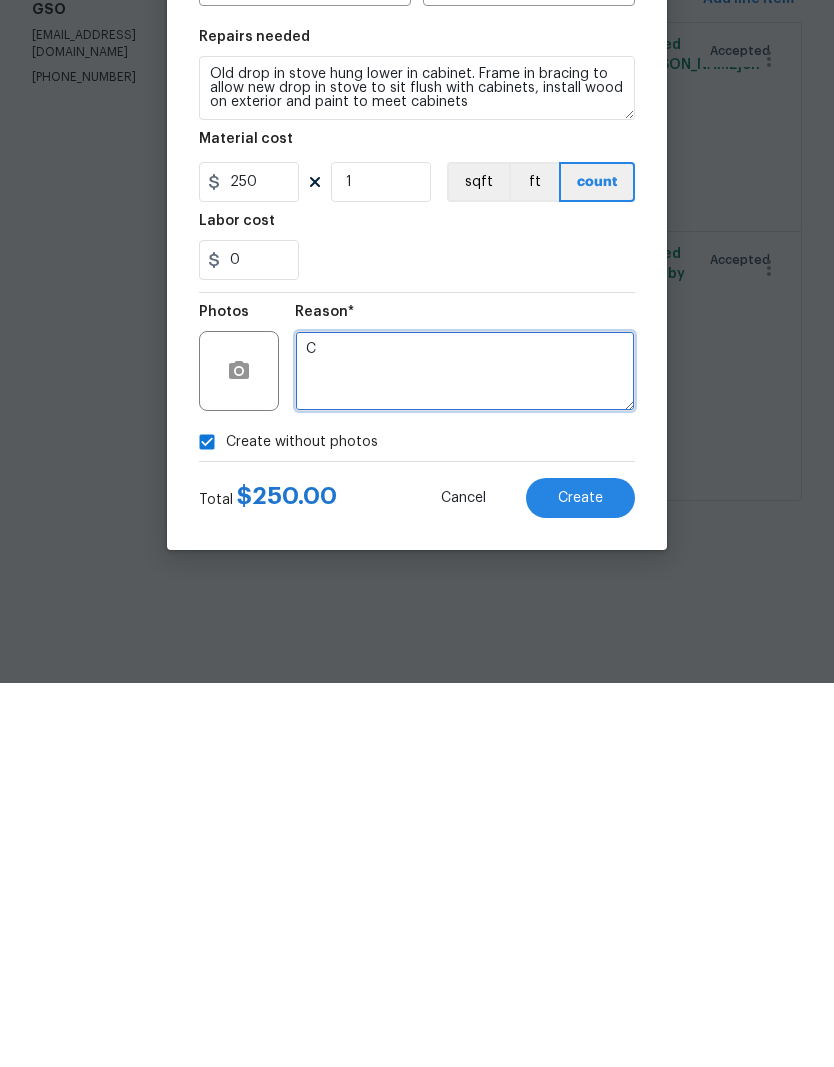 type on "C" 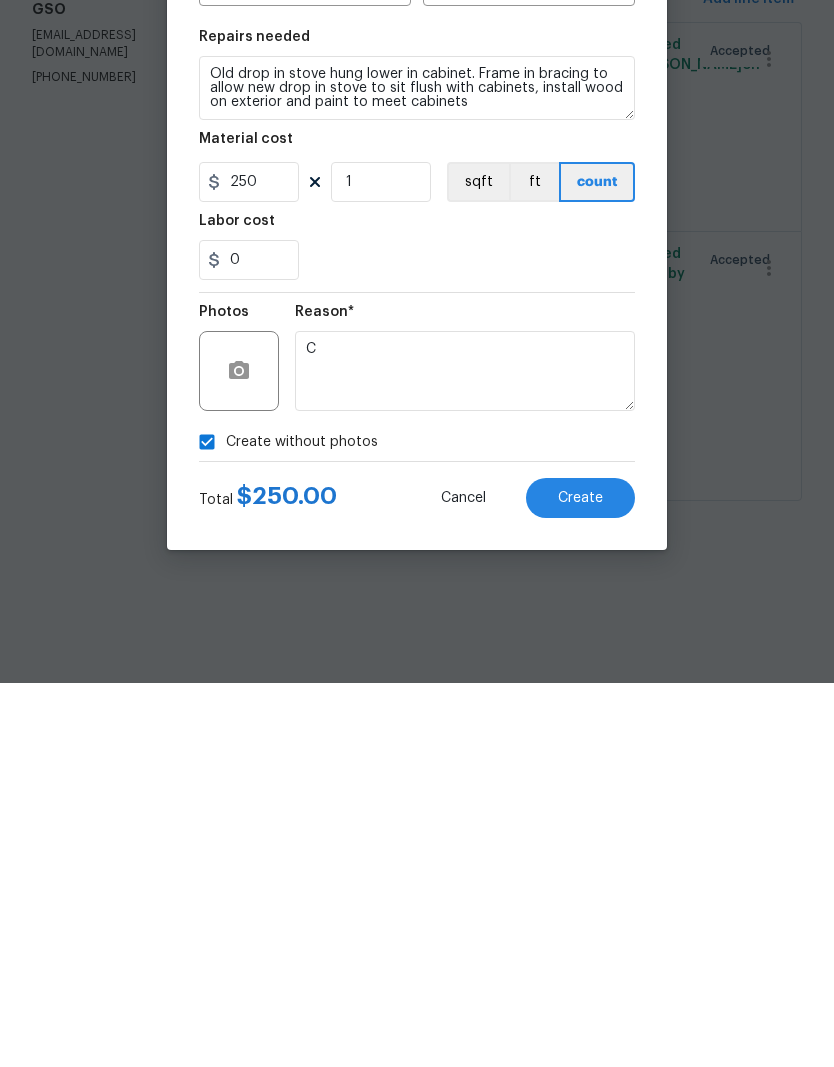 click on "Create" at bounding box center [580, 882] 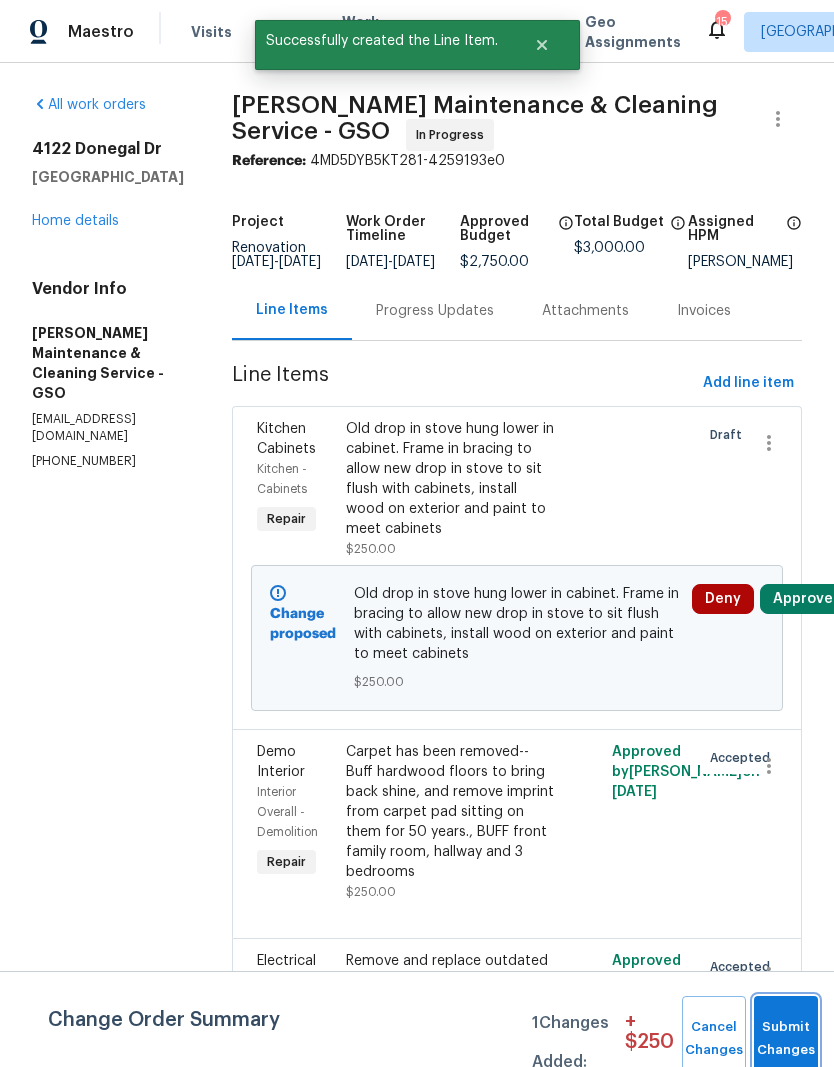 click on "Submit Changes" at bounding box center (786, 1039) 